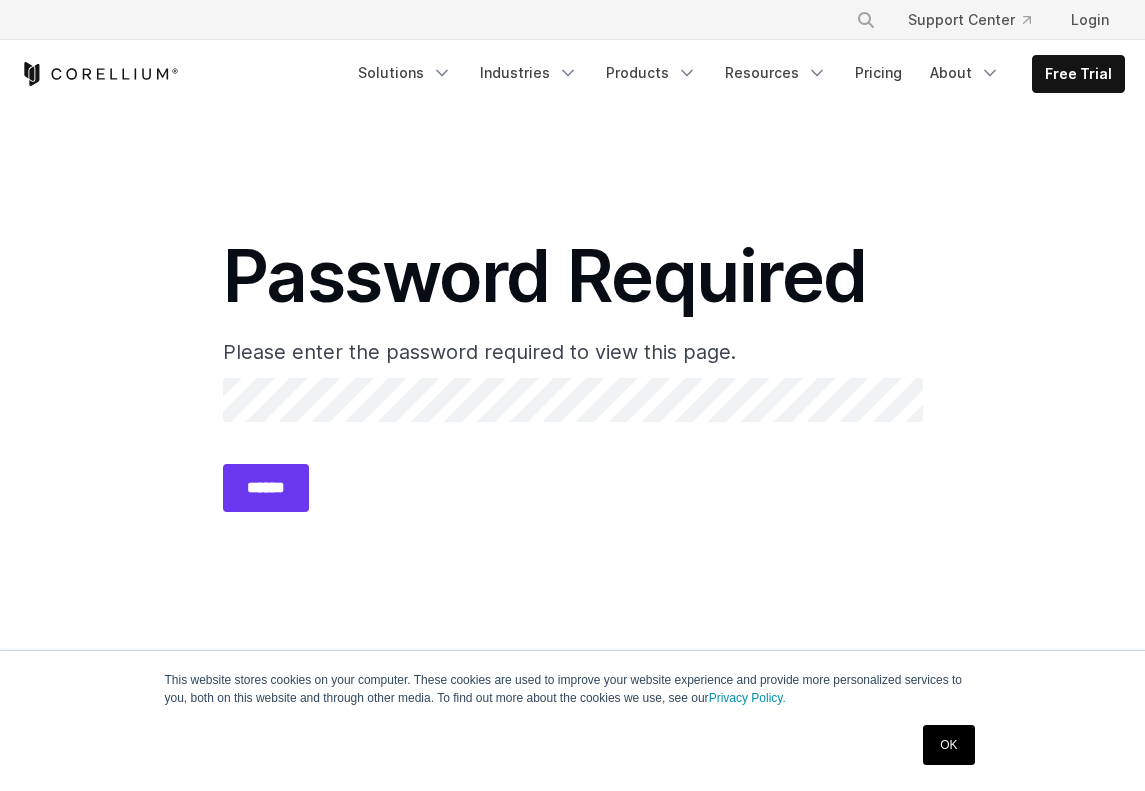 scroll, scrollTop: 0, scrollLeft: 0, axis: both 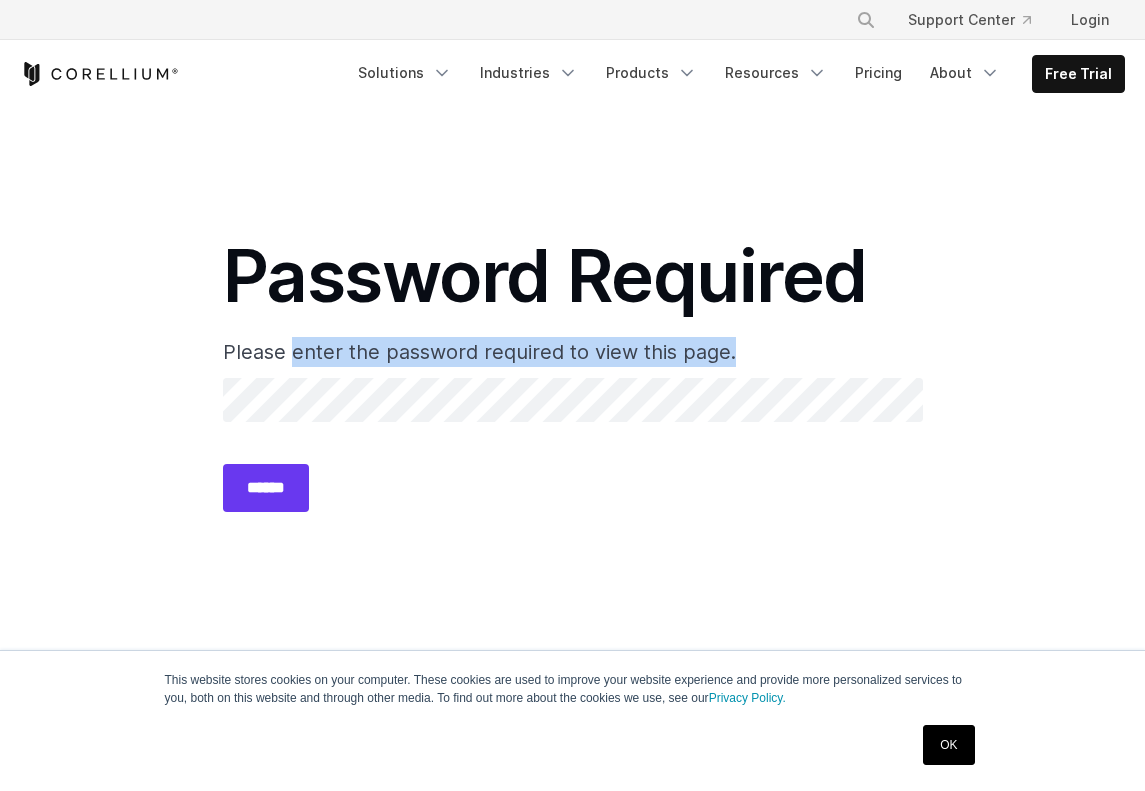 drag, startPoint x: 296, startPoint y: 350, endPoint x: 828, endPoint y: 339, distance: 532.1137 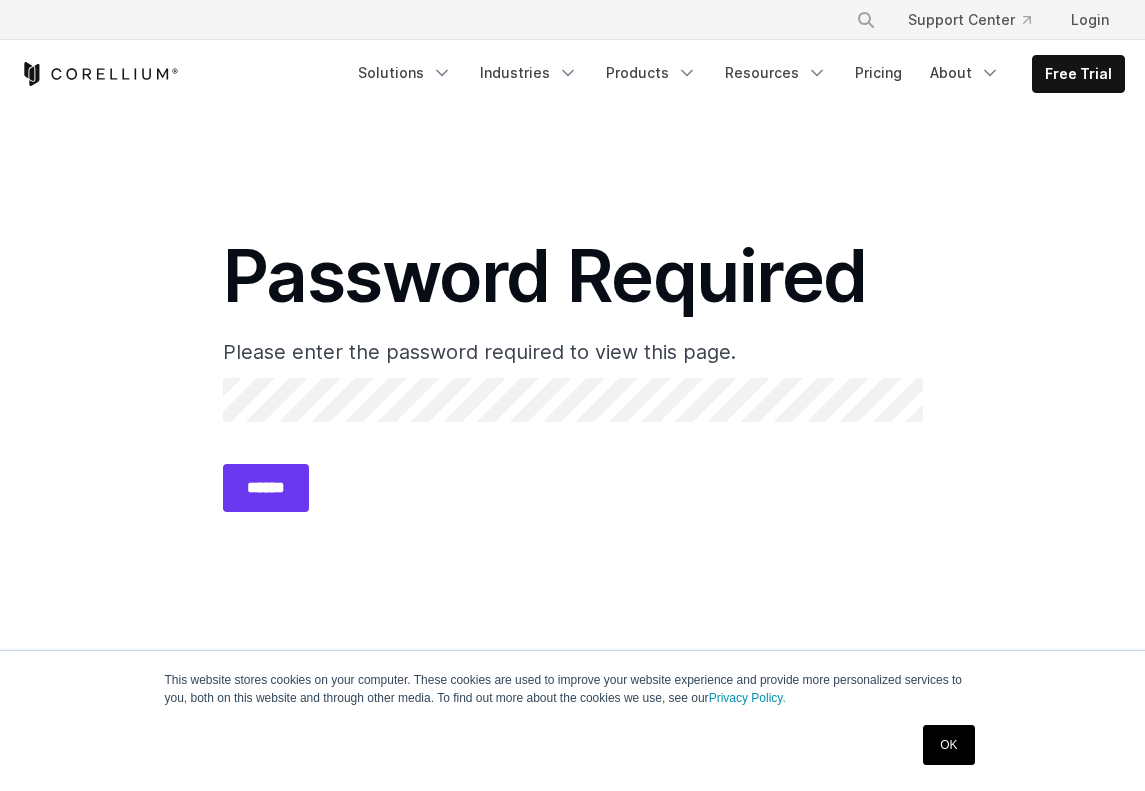 click on "Password Required" at bounding box center (573, 276) 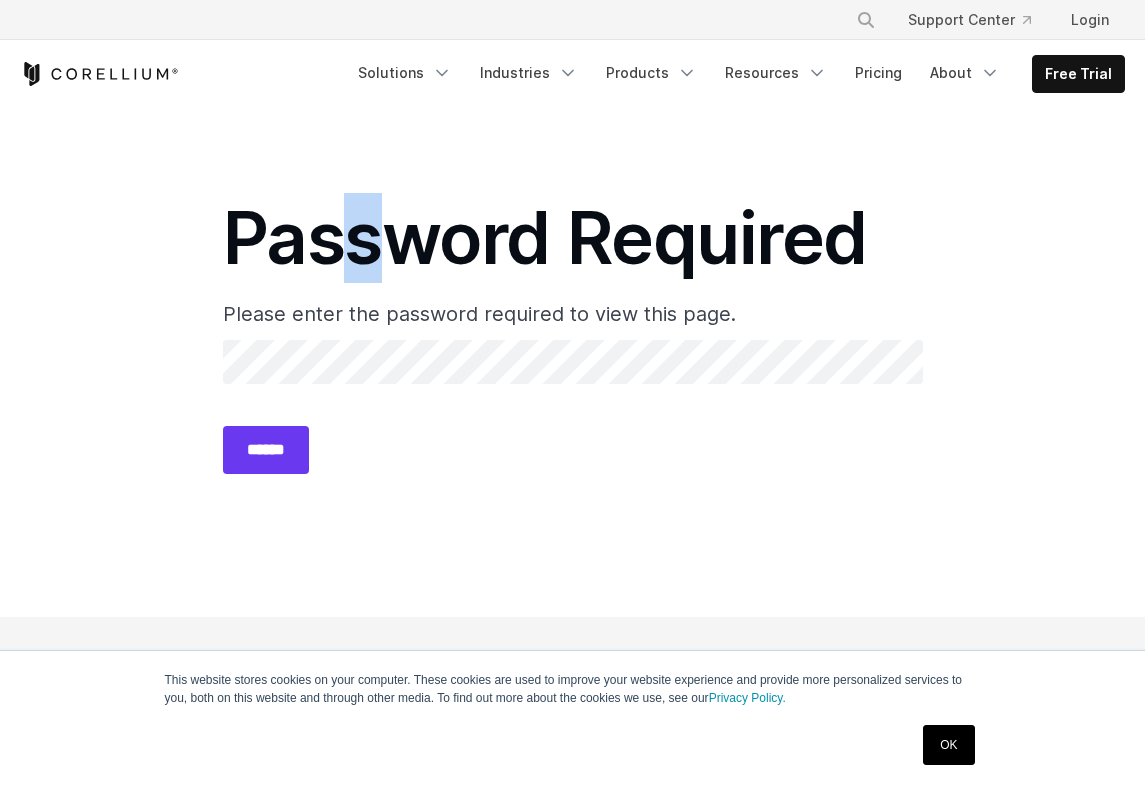 scroll, scrollTop: 0, scrollLeft: 0, axis: both 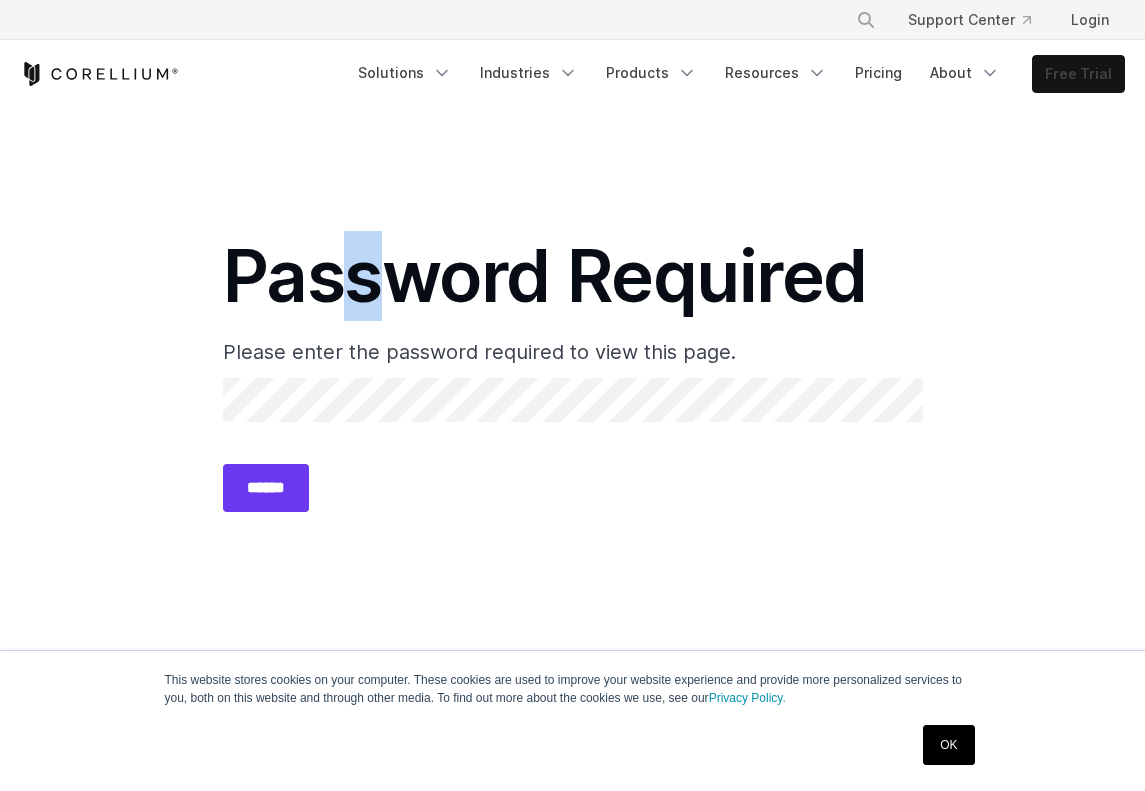 click on "Free Trial" at bounding box center (1078, 74) 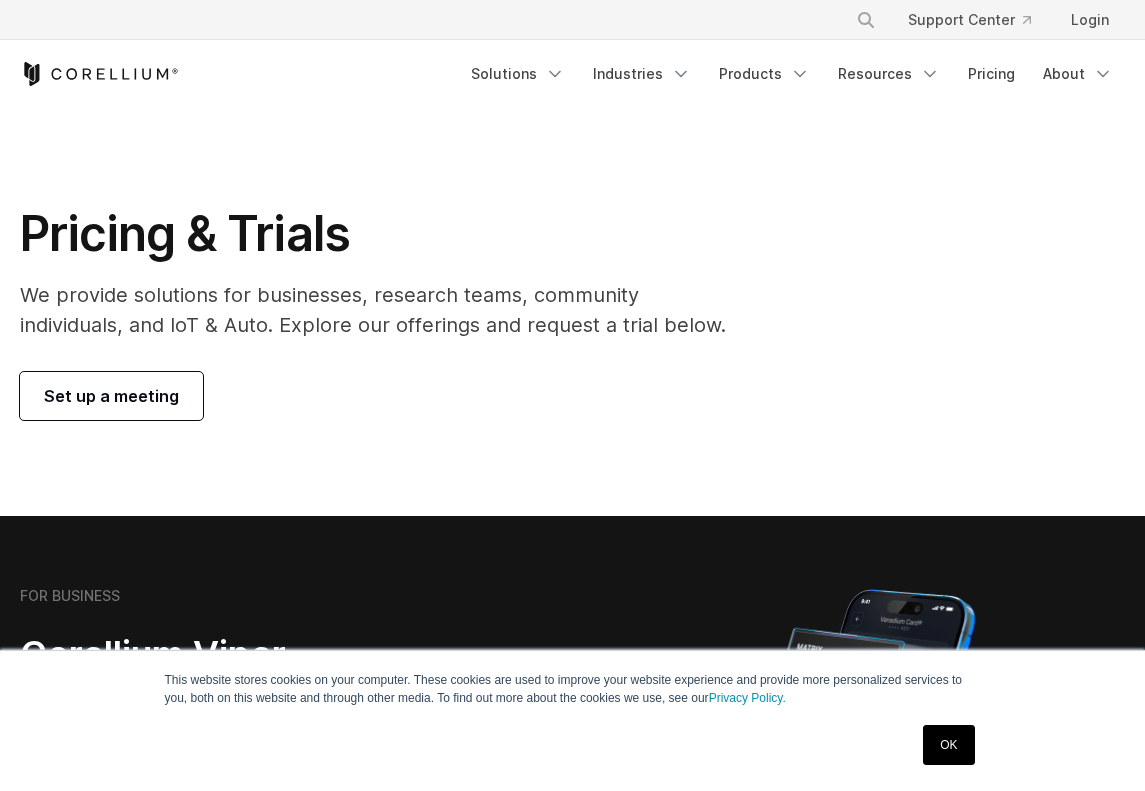 scroll, scrollTop: 0, scrollLeft: 0, axis: both 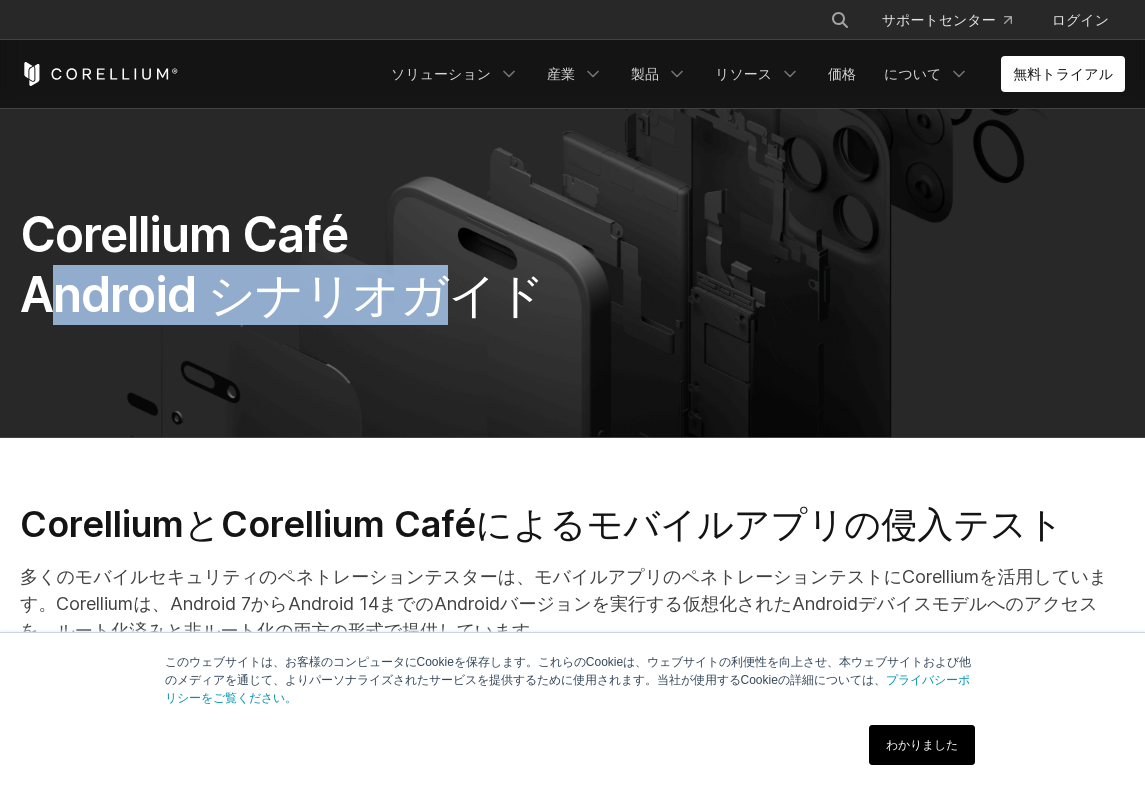 drag, startPoint x: 60, startPoint y: 288, endPoint x: 579, endPoint y: 407, distance: 532.46783 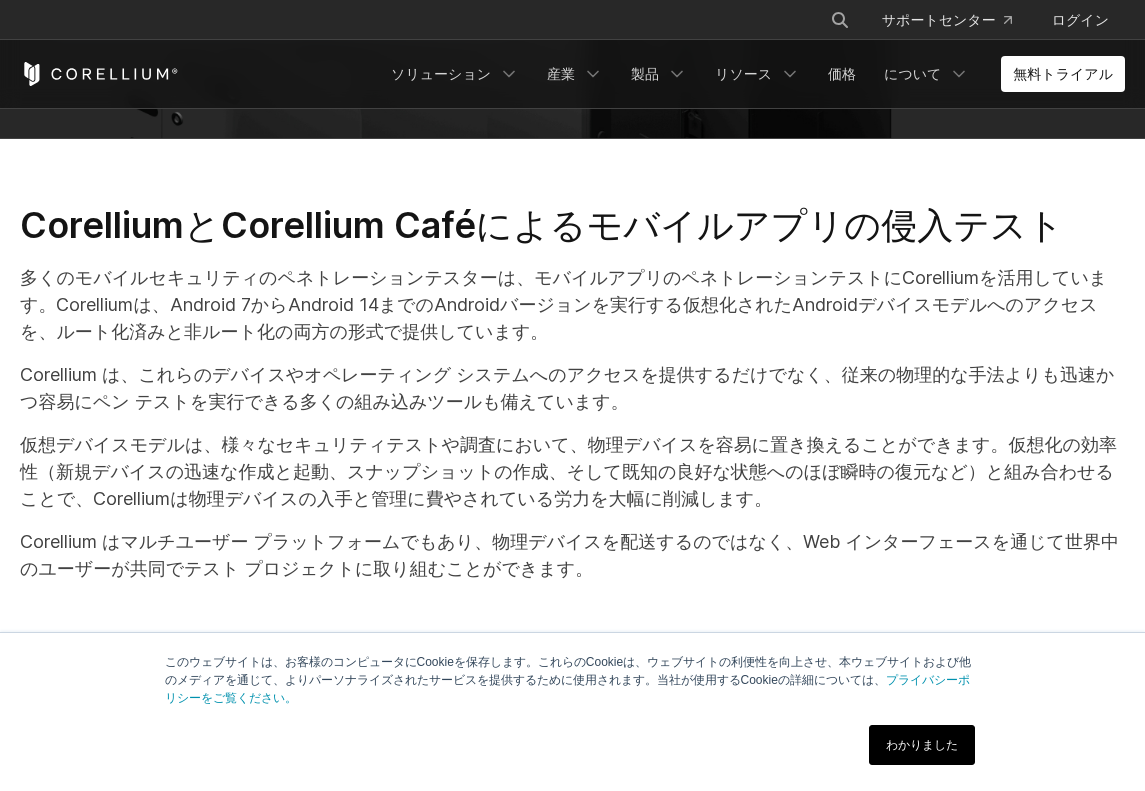scroll, scrollTop: 300, scrollLeft: 0, axis: vertical 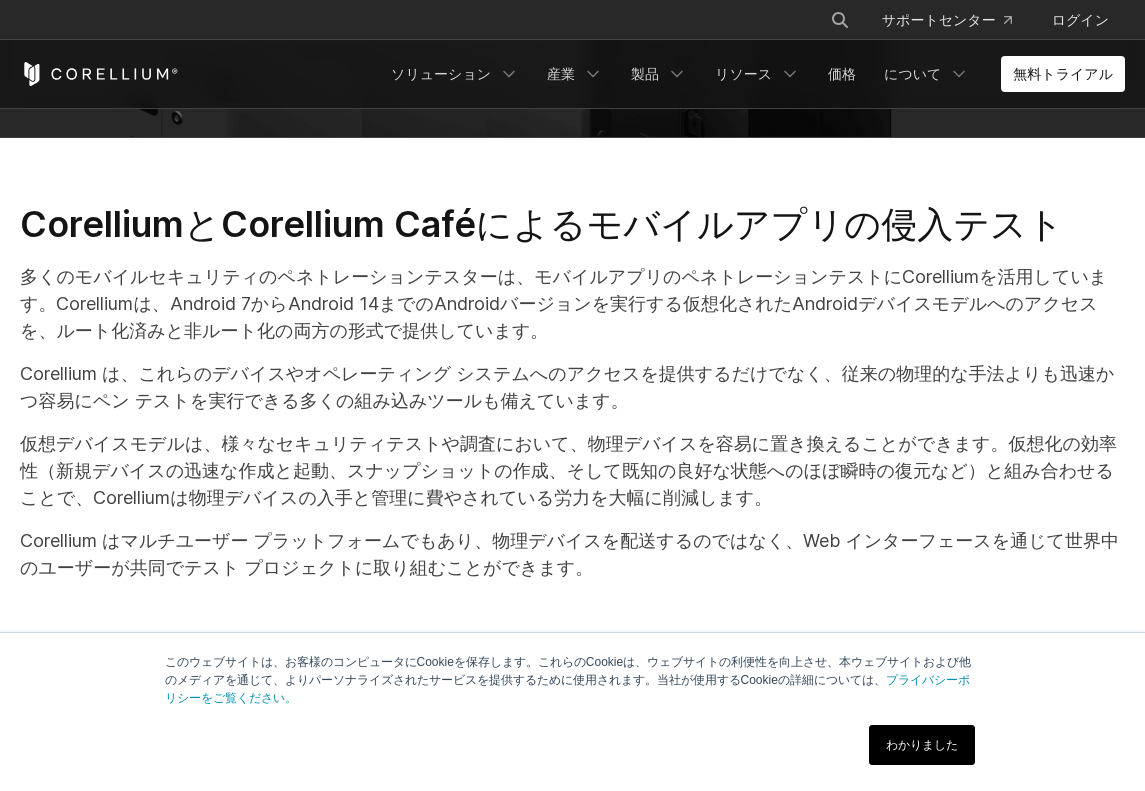 click on "わかりました" at bounding box center [922, 745] 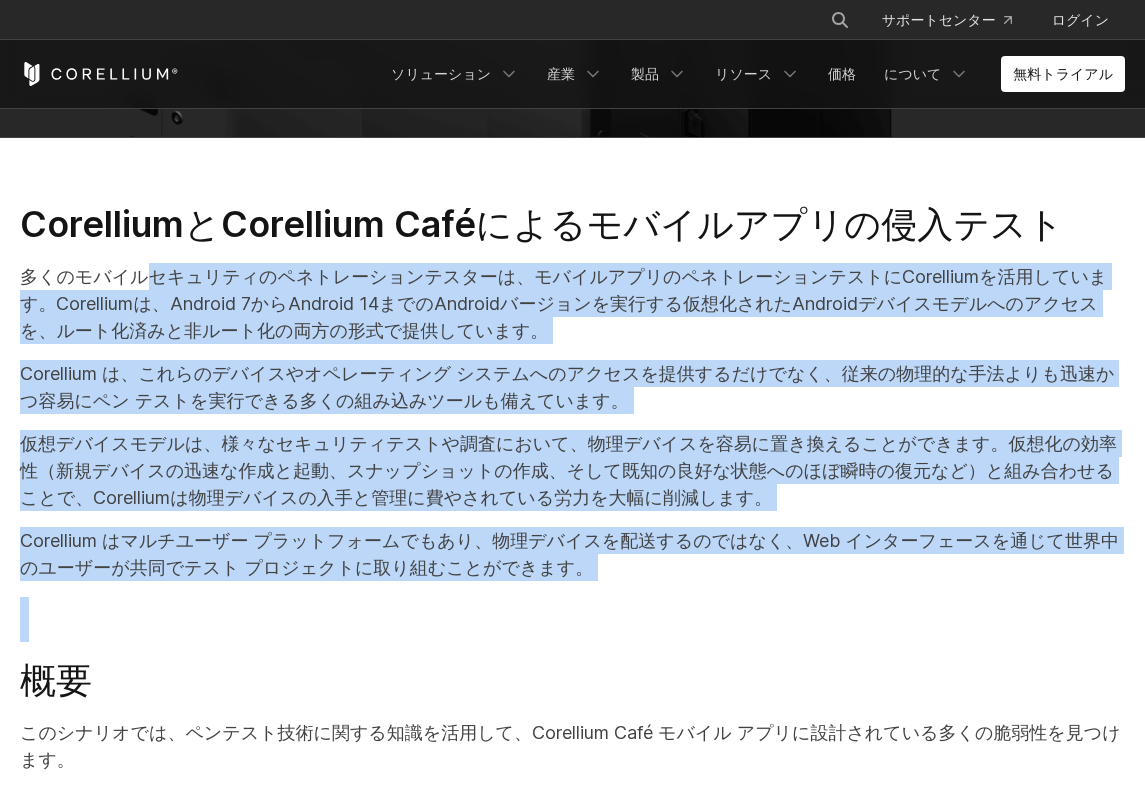 drag, startPoint x: 121, startPoint y: 285, endPoint x: 775, endPoint y: 573, distance: 714.6048 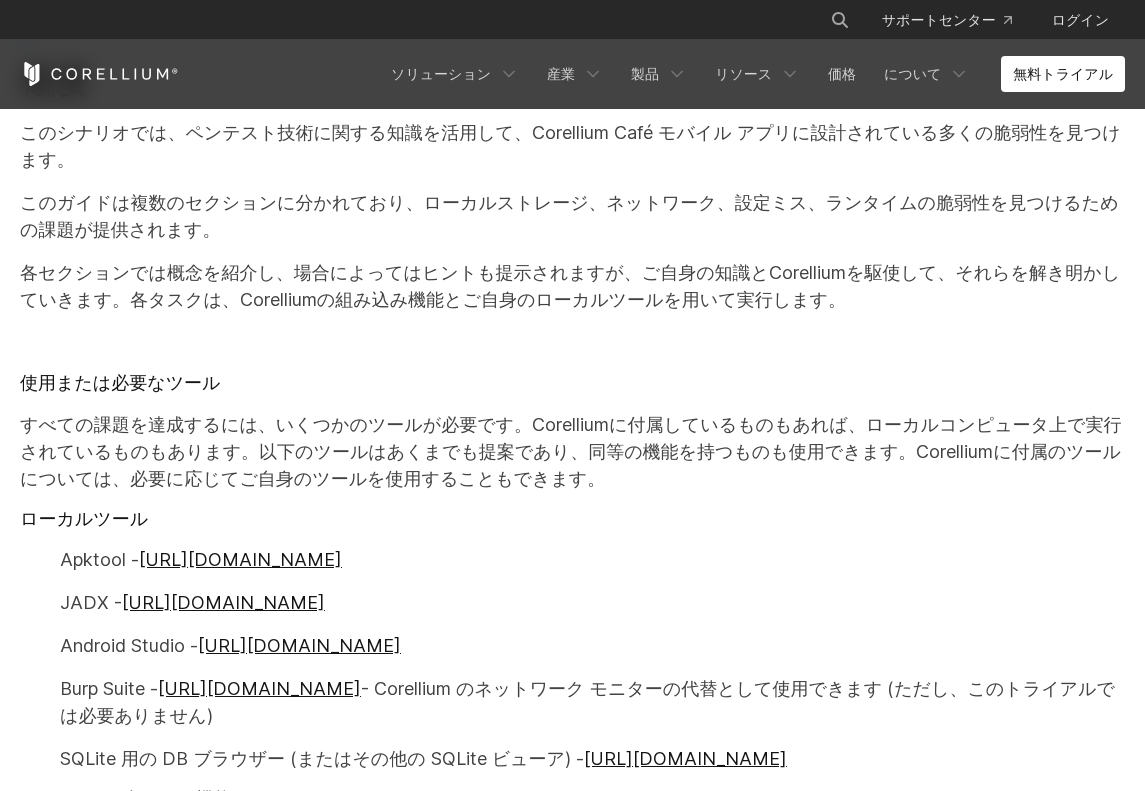 scroll, scrollTop: 1000, scrollLeft: 0, axis: vertical 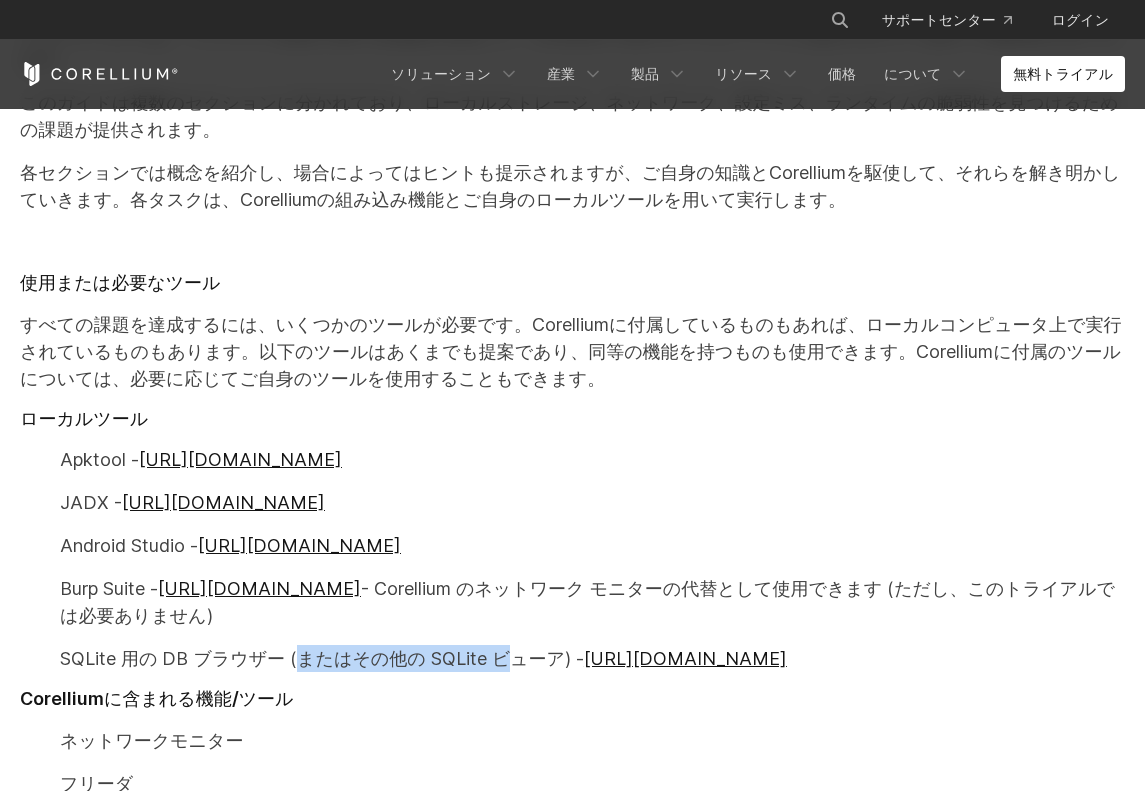 drag, startPoint x: 455, startPoint y: 580, endPoint x: 235, endPoint y: 581, distance: 220.00227 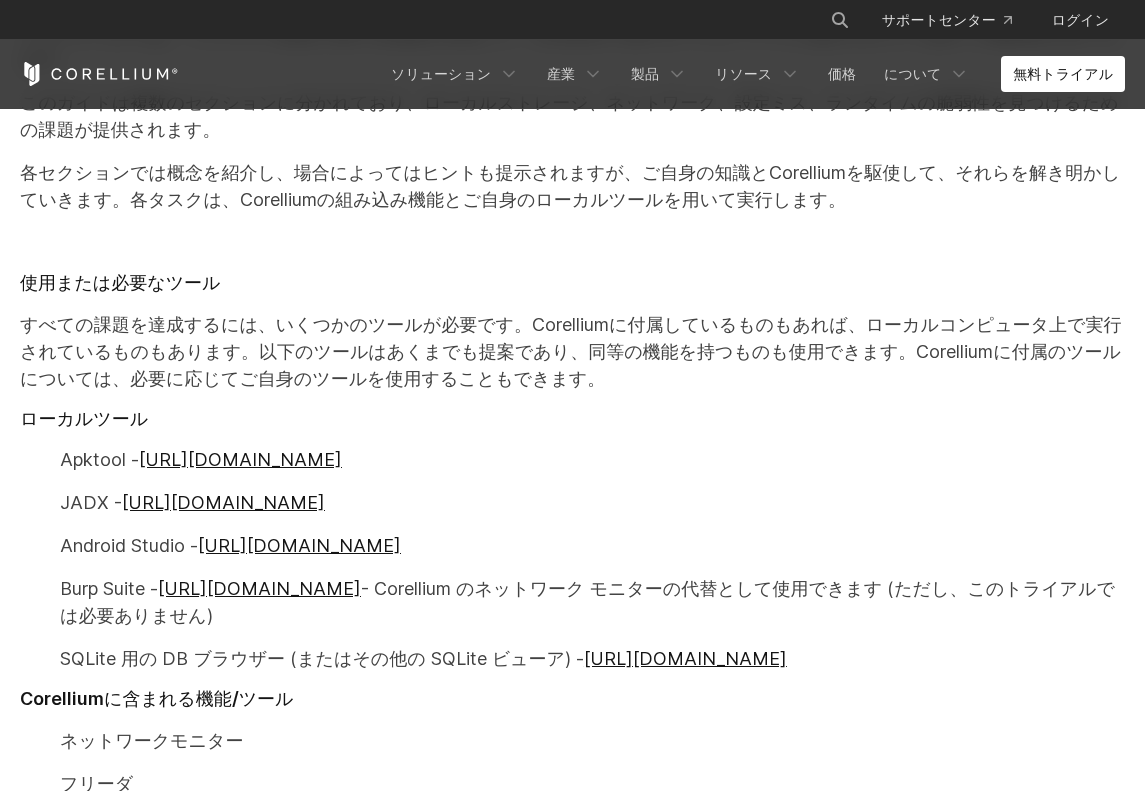 click on "SQLite 用の DB ブラウザー (またはその他の SQLite ビューア) -" at bounding box center (322, 658) 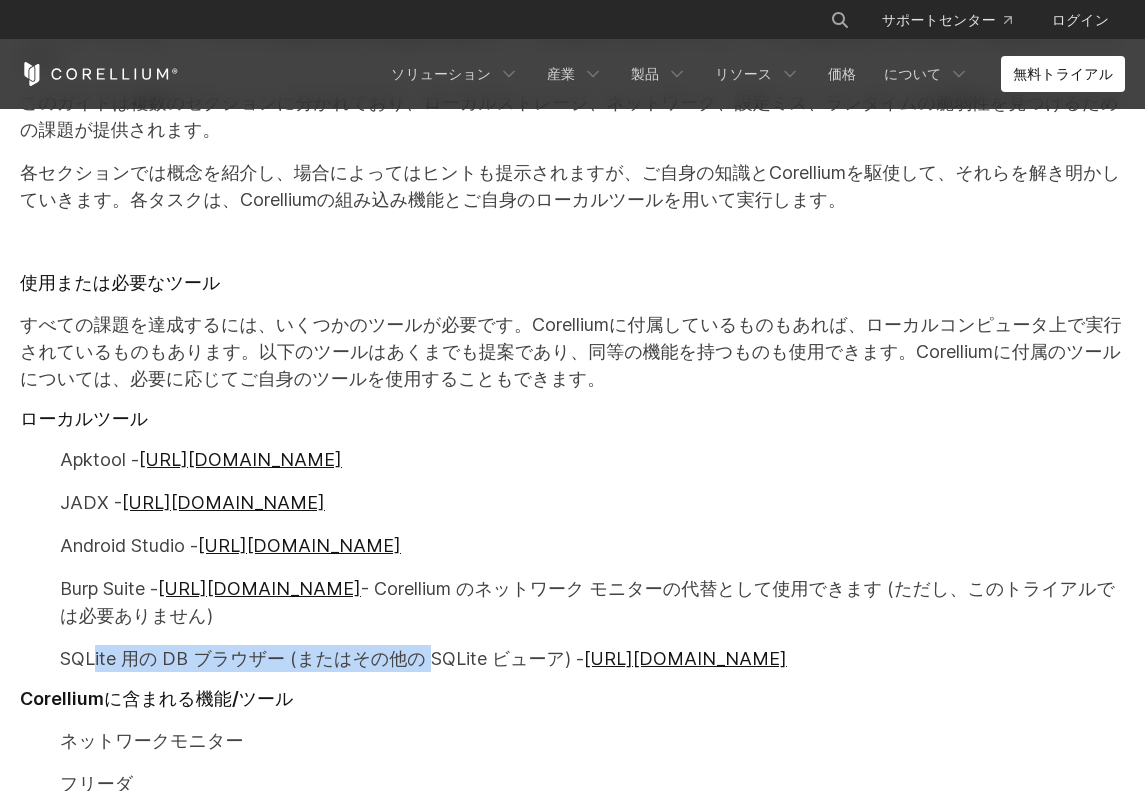 drag, startPoint x: 95, startPoint y: 577, endPoint x: 403, endPoint y: 579, distance: 308.0065 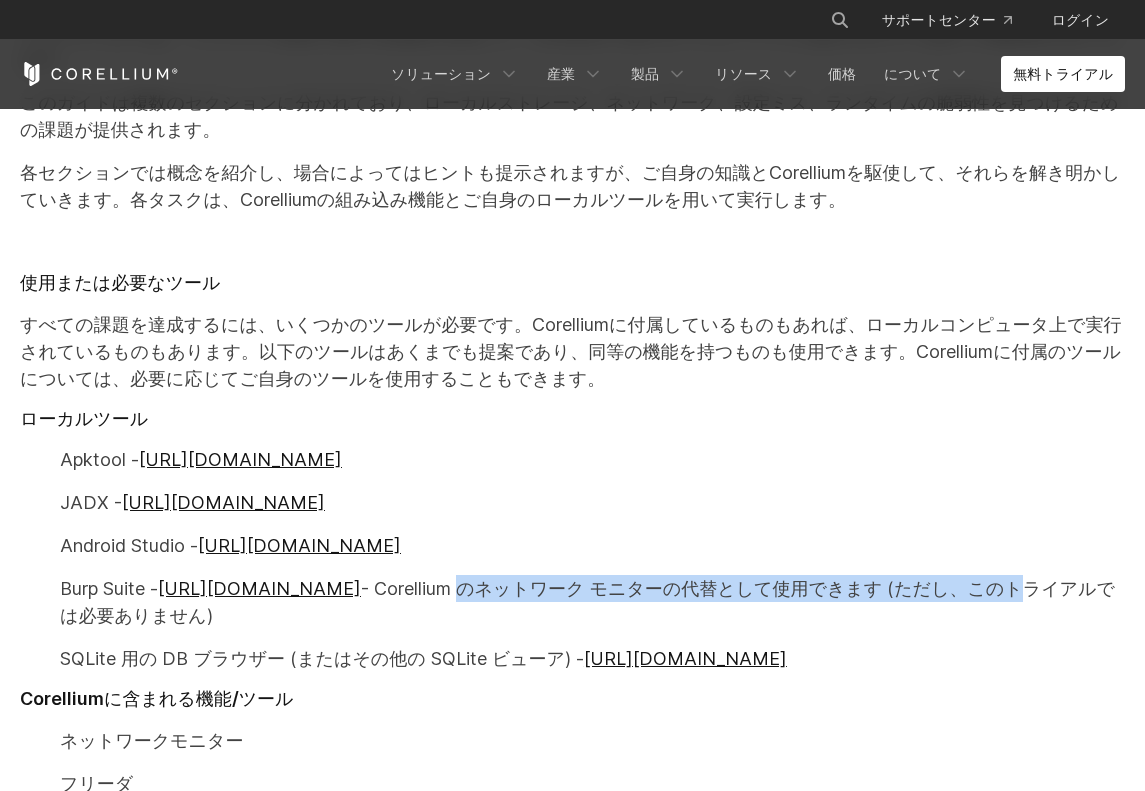 drag, startPoint x: 564, startPoint y: 515, endPoint x: 933, endPoint y: 507, distance: 369.0867 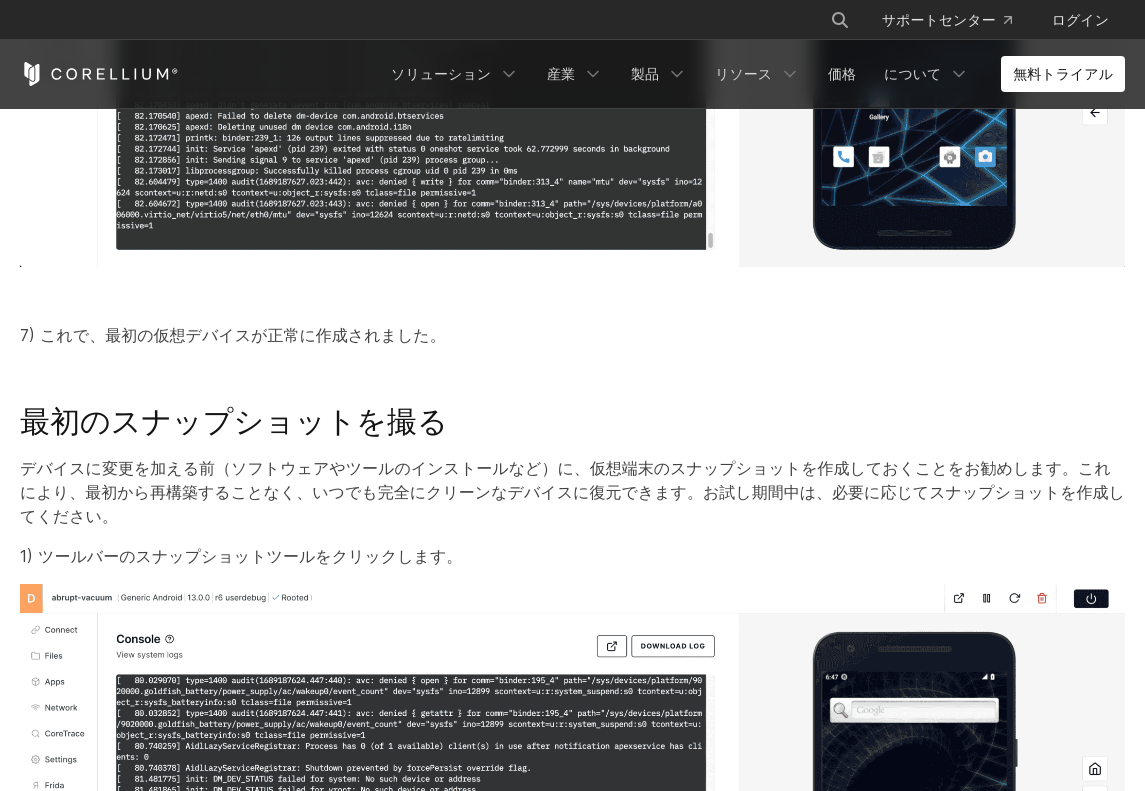 scroll, scrollTop: 6200, scrollLeft: 0, axis: vertical 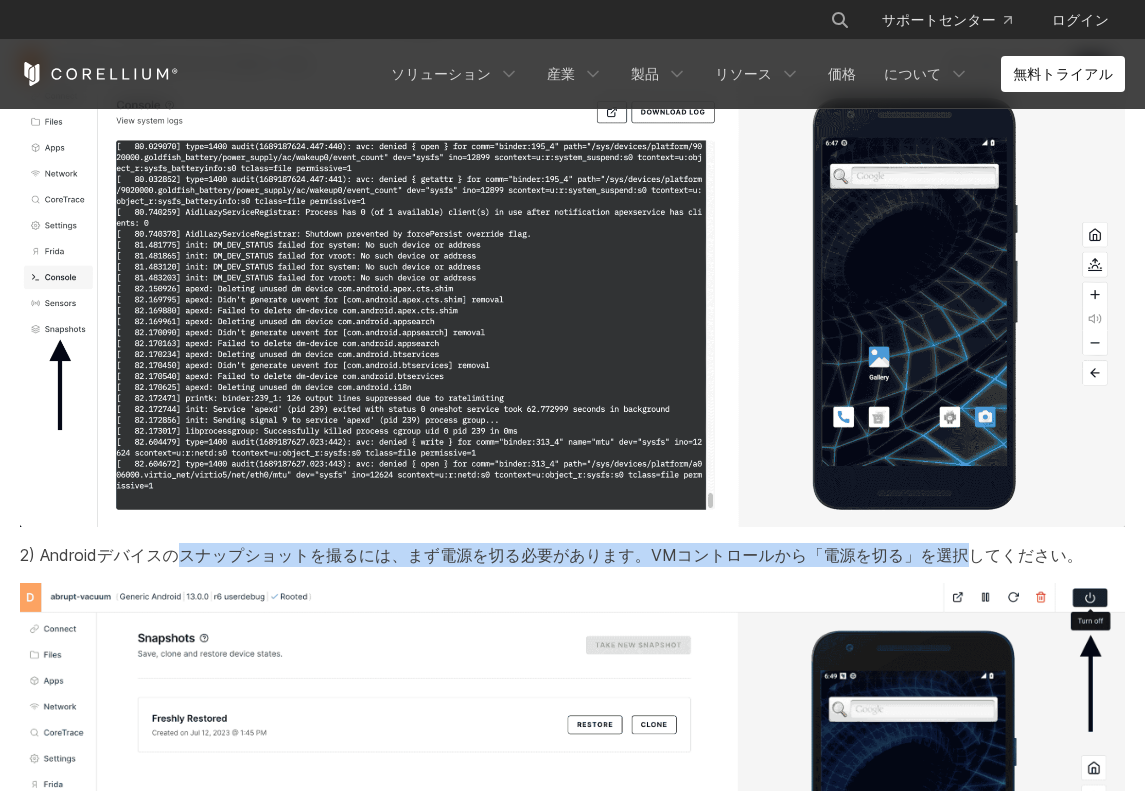 drag, startPoint x: 173, startPoint y: 397, endPoint x: 784, endPoint y: 396, distance: 611.0008 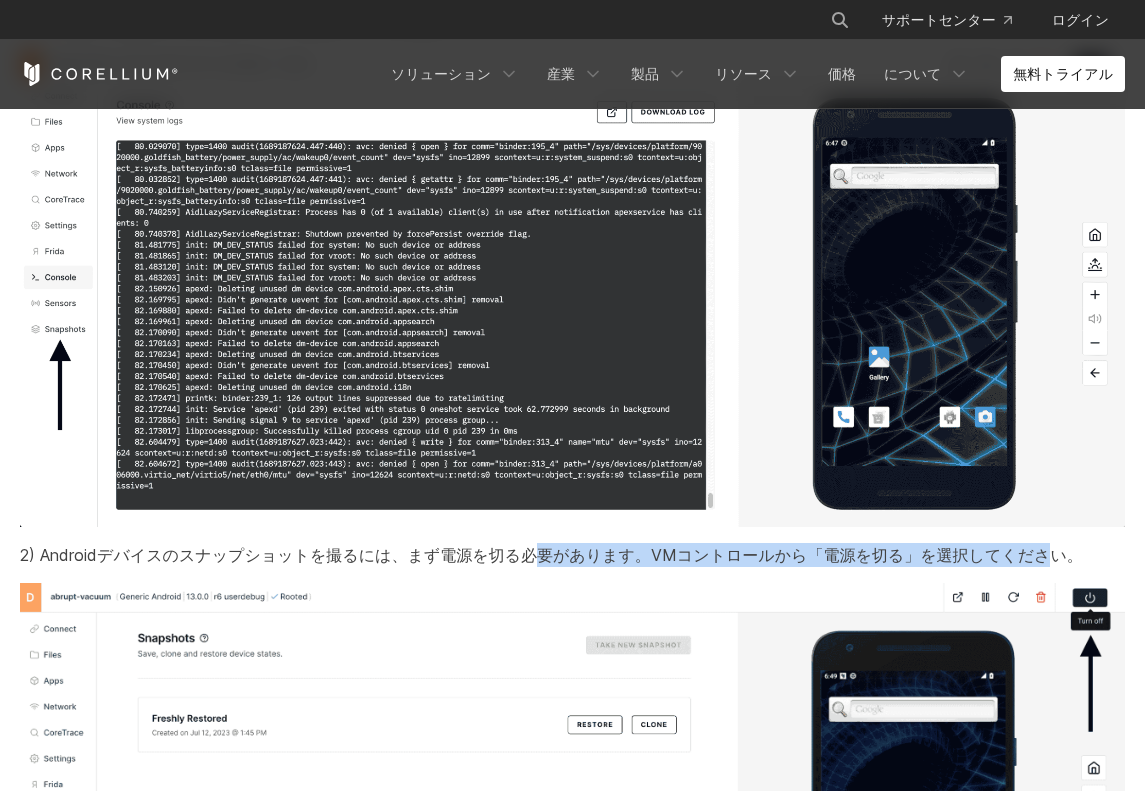 drag, startPoint x: 838, startPoint y: 396, endPoint x: 444, endPoint y: 409, distance: 394.21442 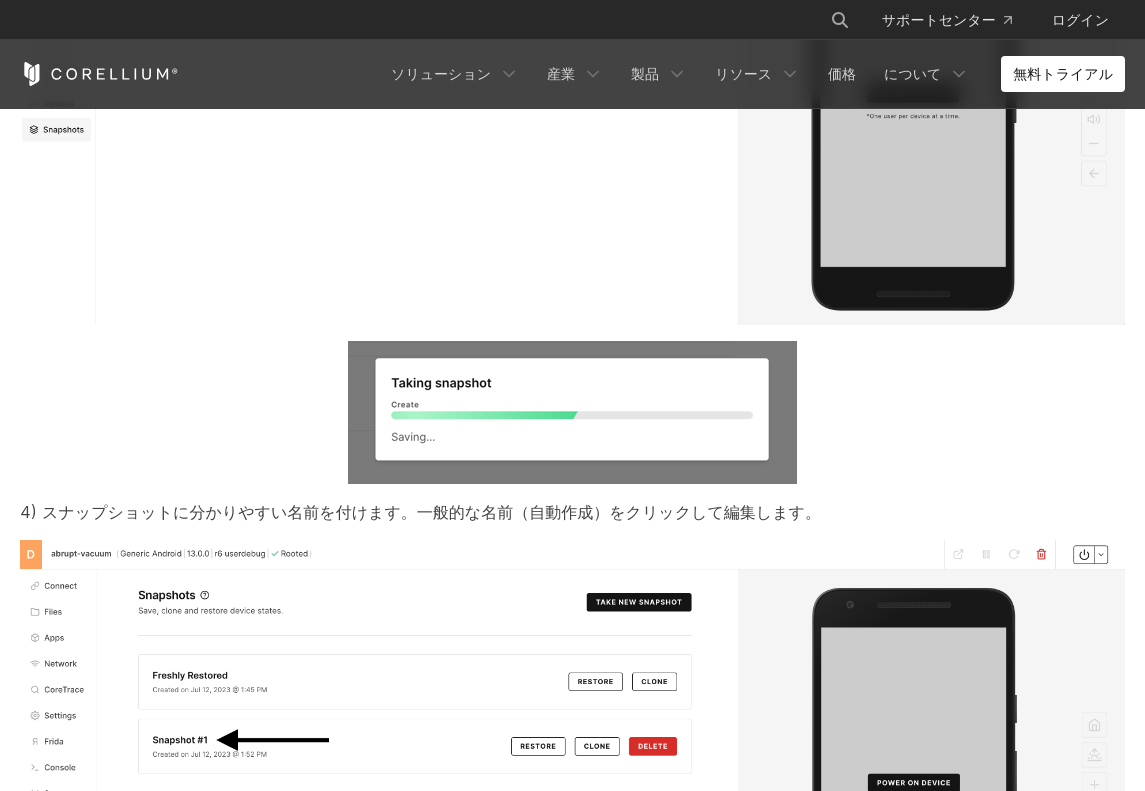 scroll, scrollTop: 7600, scrollLeft: 0, axis: vertical 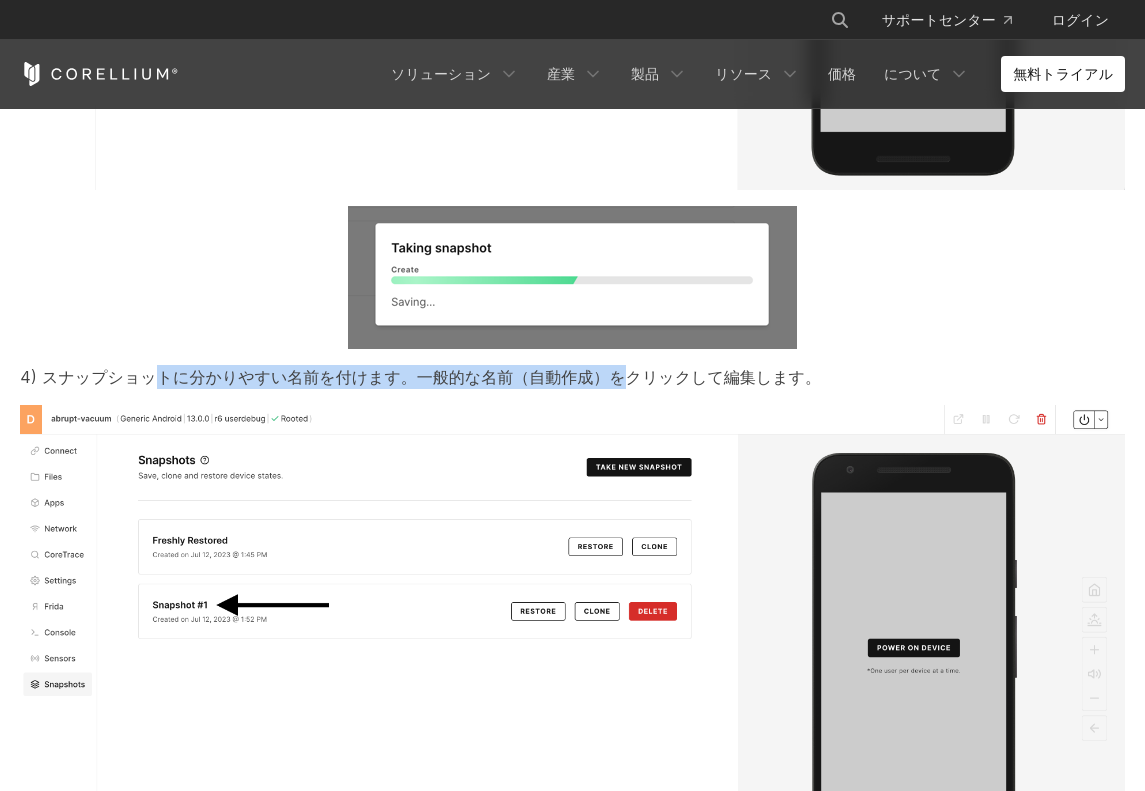 drag, startPoint x: 126, startPoint y: 227, endPoint x: 543, endPoint y: 222, distance: 417.02997 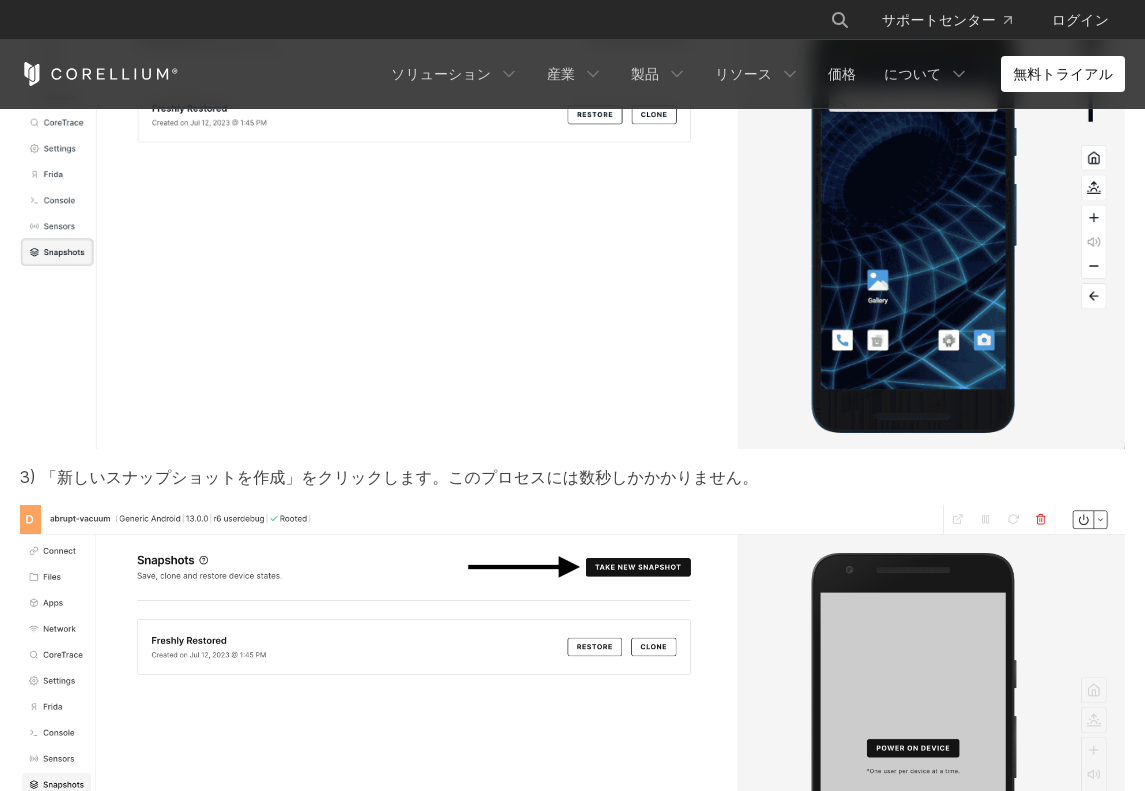 scroll, scrollTop: 6800, scrollLeft: 0, axis: vertical 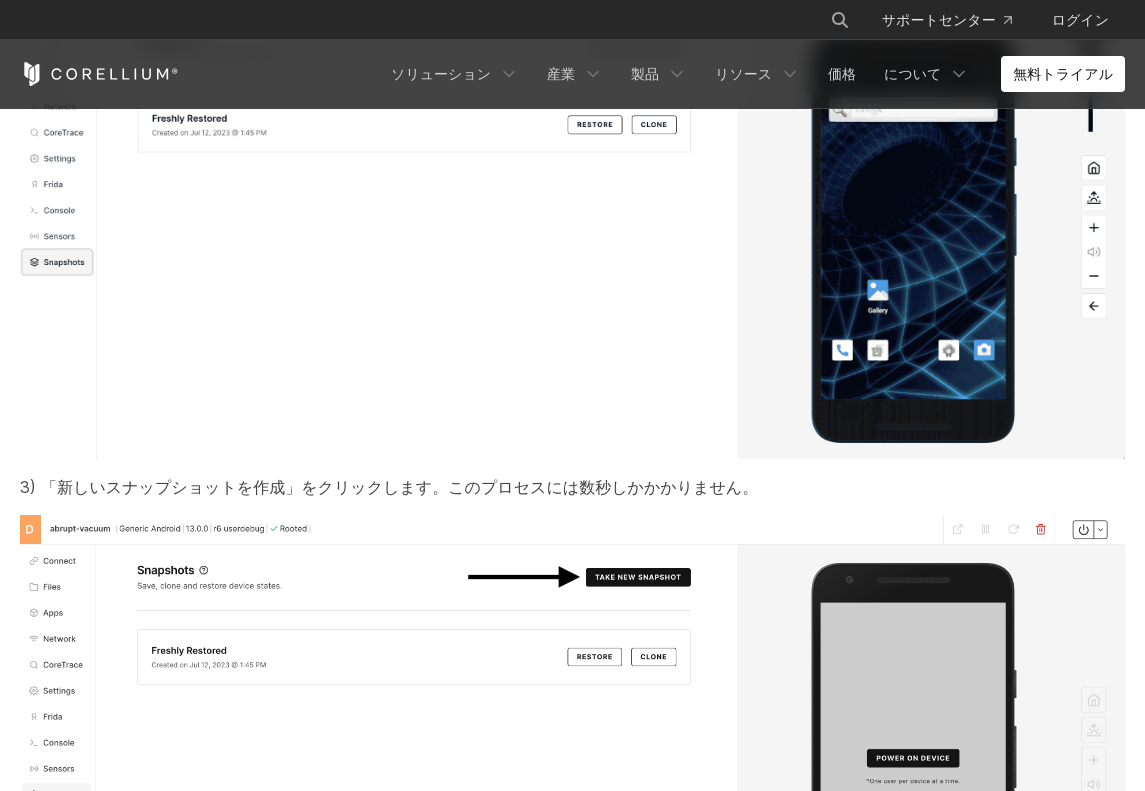 drag, startPoint x: 230, startPoint y: 332, endPoint x: 611, endPoint y: 320, distance: 381.18893 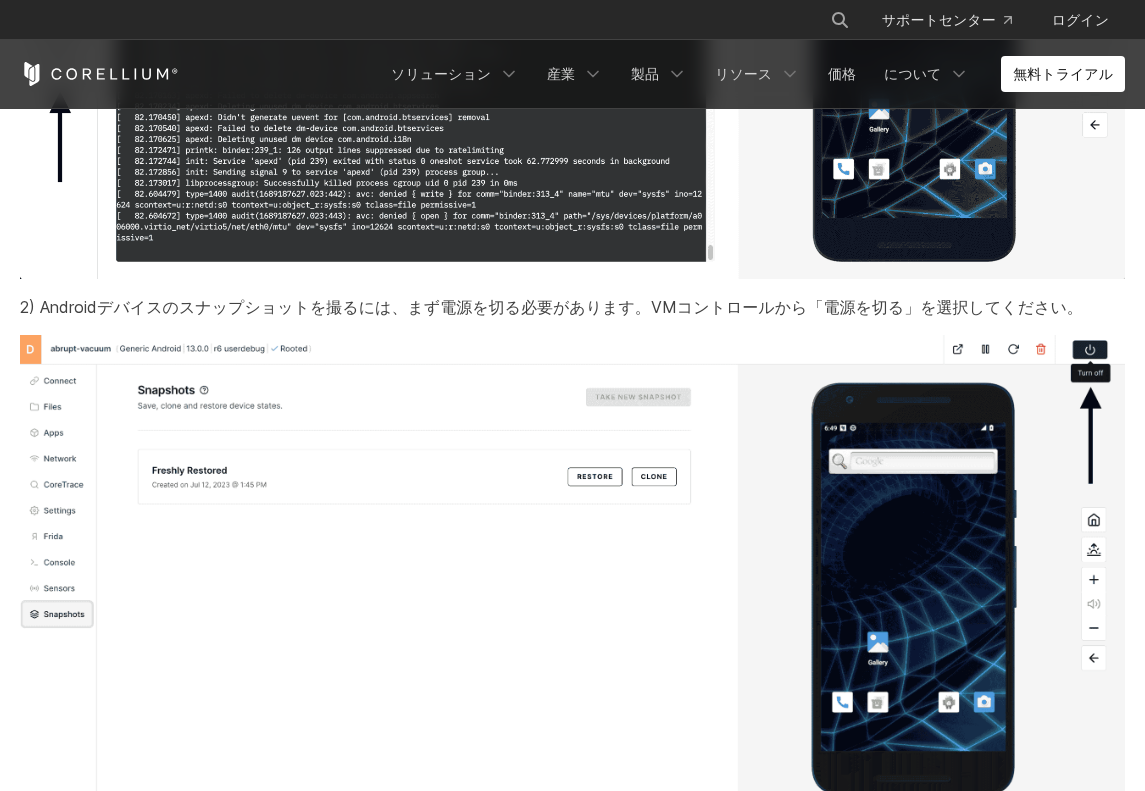 scroll, scrollTop: 6400, scrollLeft: 0, axis: vertical 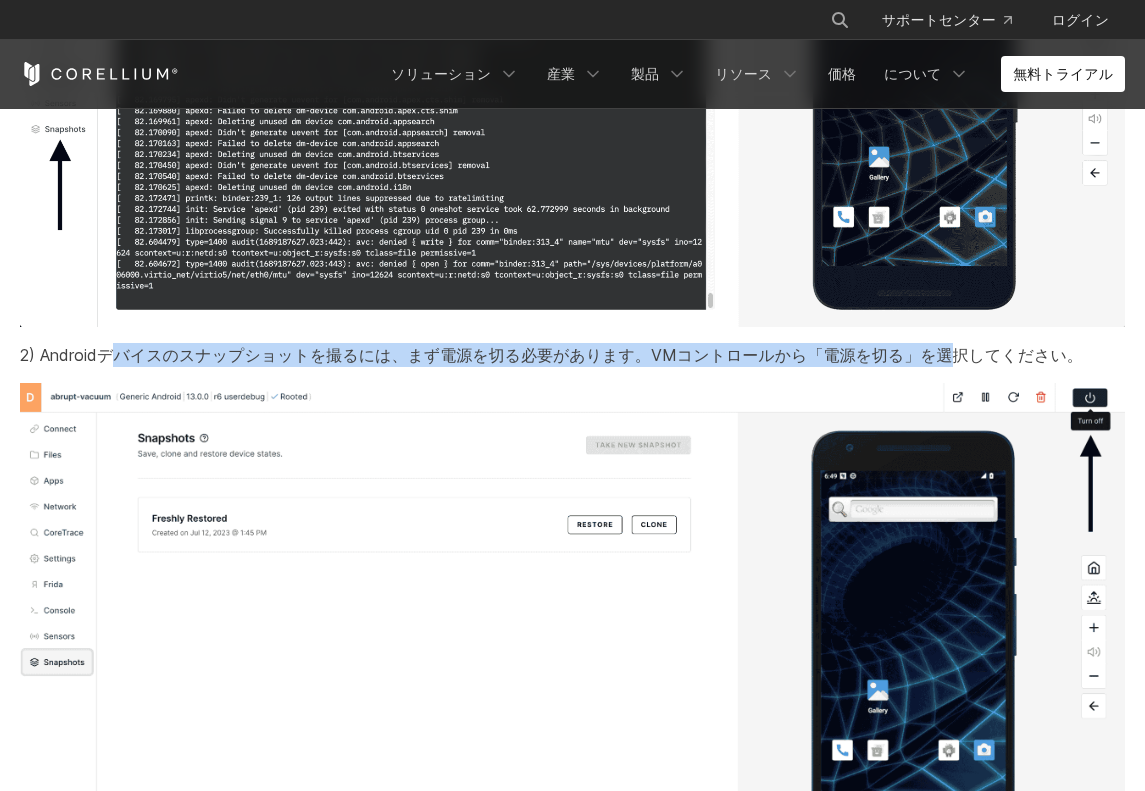 drag, startPoint x: 117, startPoint y: 200, endPoint x: 778, endPoint y: 209, distance: 661.0613 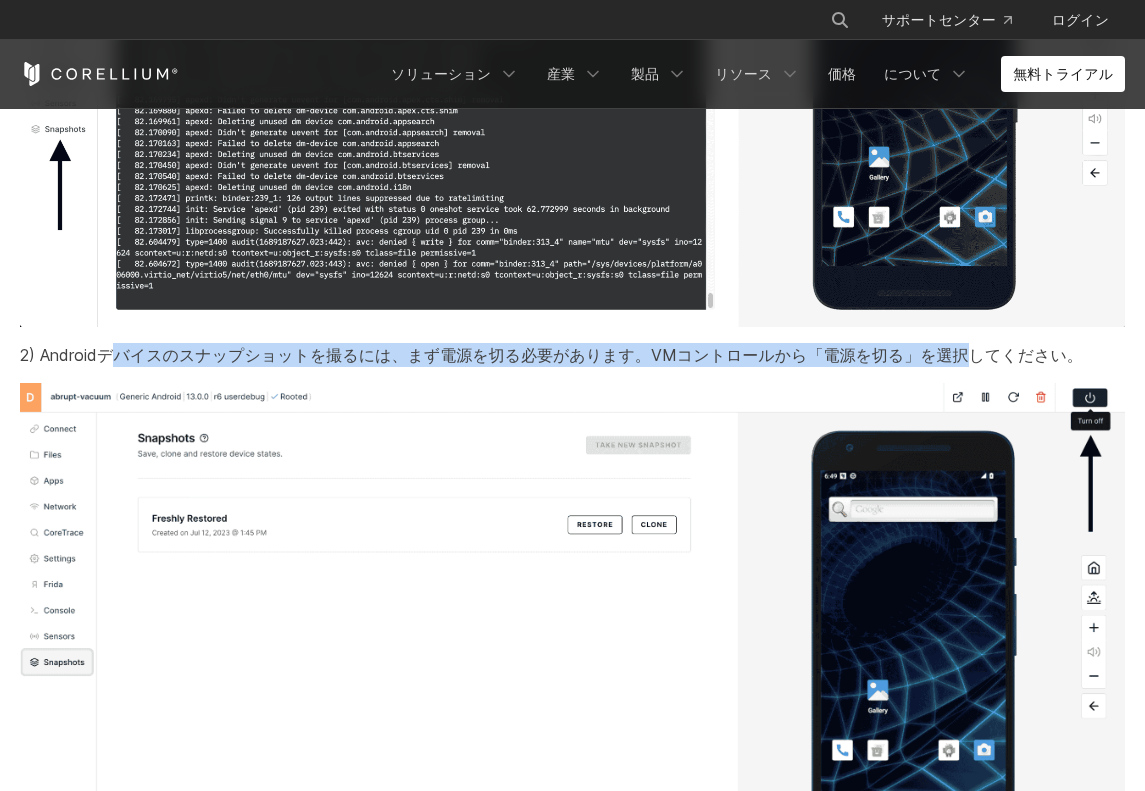 click on "2) Androidデバイスのスナップショットを撮るには、まず電源を切る必要があります。VMコントロールから「電源を切る」を選択してください。" at bounding box center [551, 355] 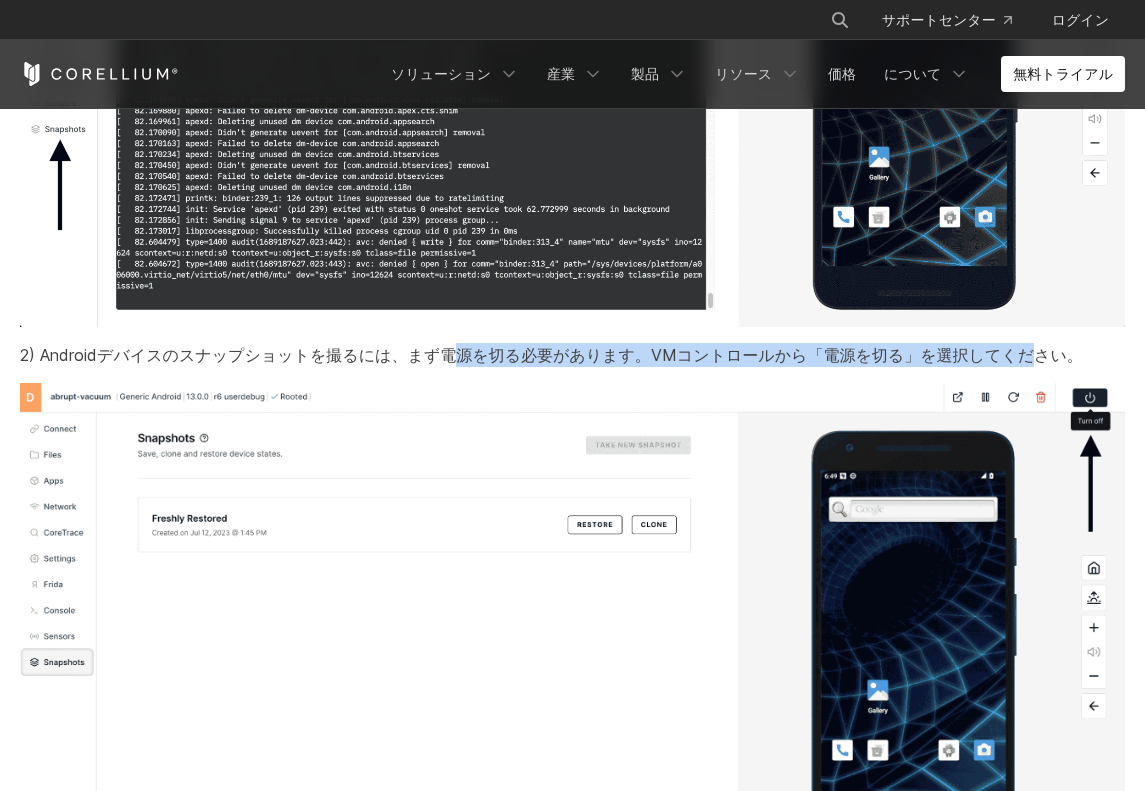 drag, startPoint x: 825, startPoint y: 205, endPoint x: 377, endPoint y: 208, distance: 448.01004 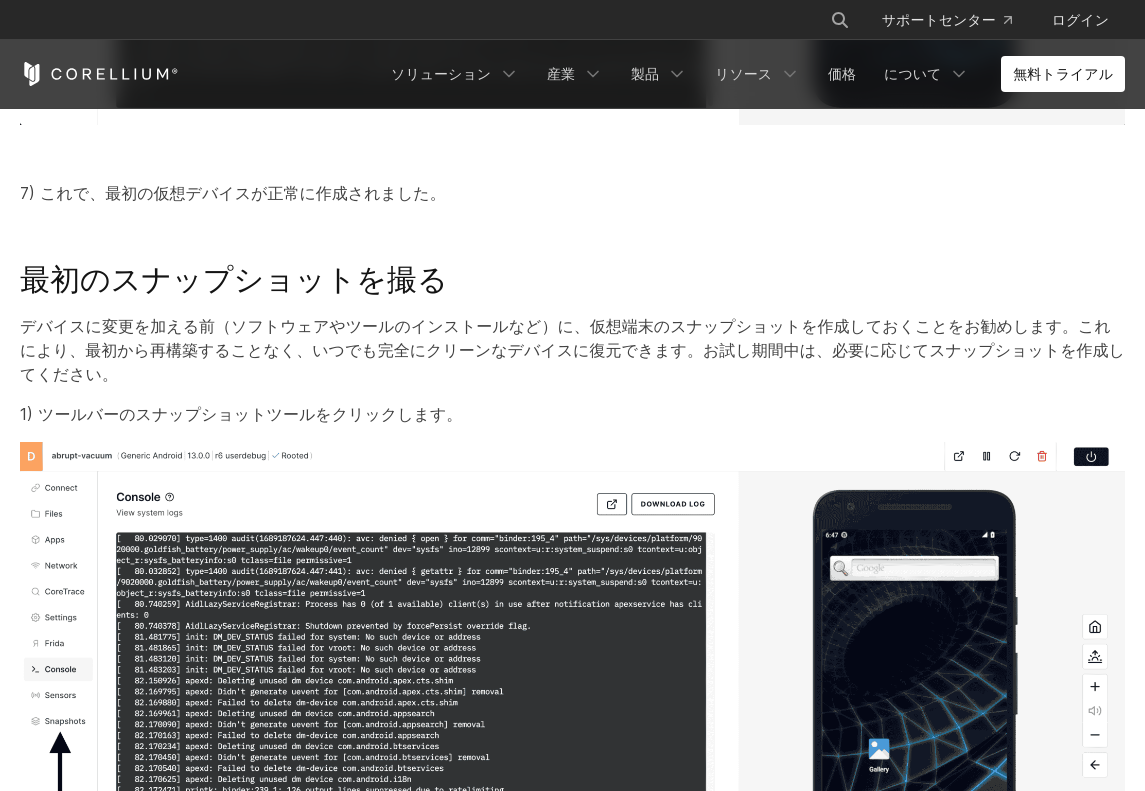 scroll, scrollTop: 5800, scrollLeft: 0, axis: vertical 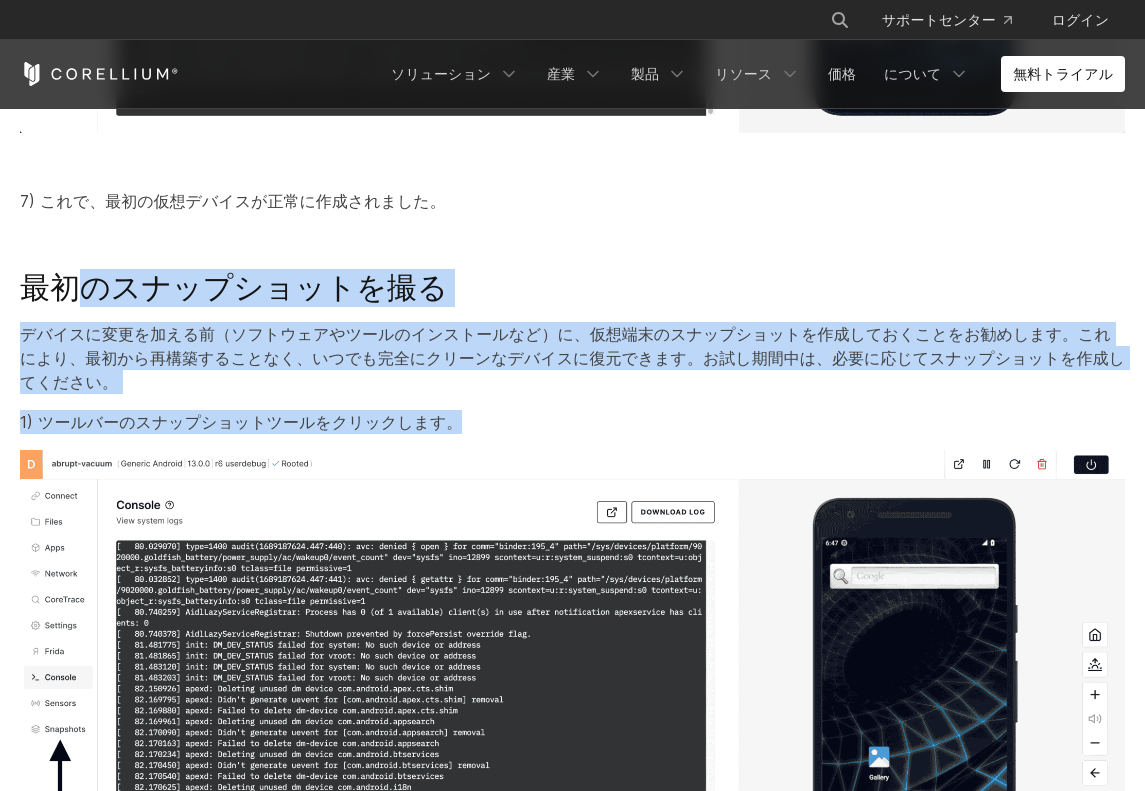 drag, startPoint x: 184, startPoint y: 169, endPoint x: 572, endPoint y: 281, distance: 403.84155 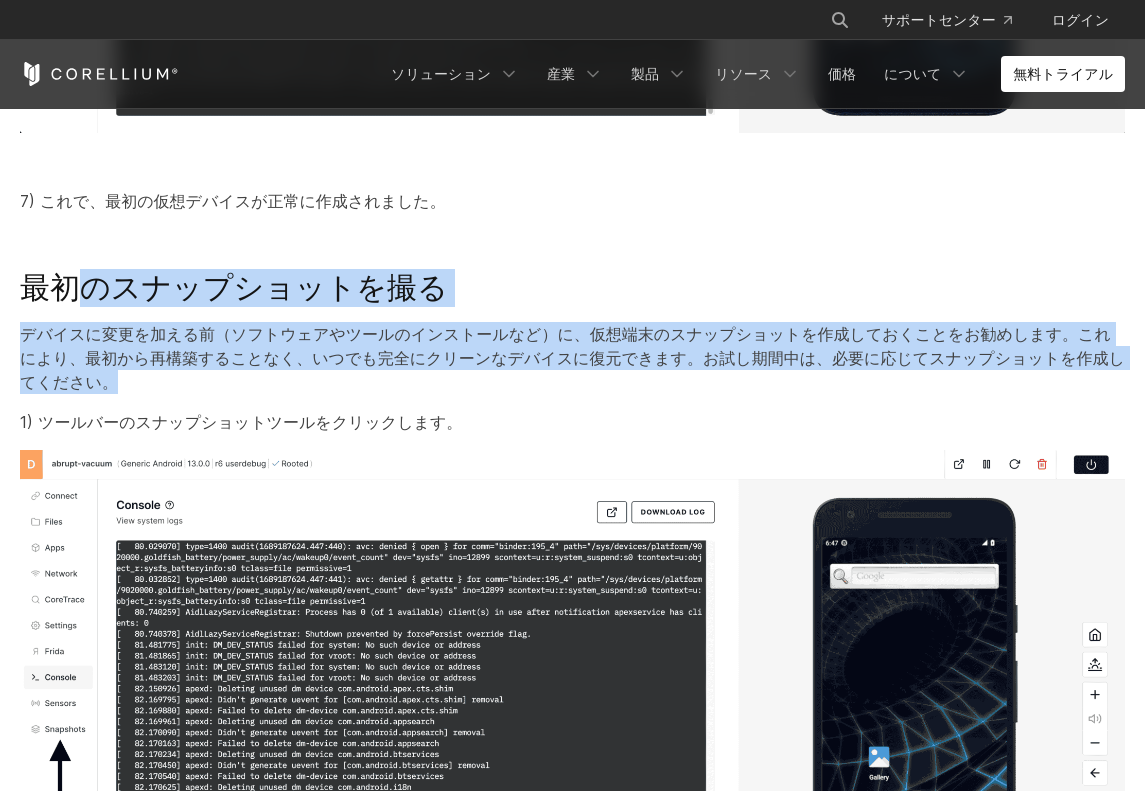 drag, startPoint x: 751, startPoint y: 227, endPoint x: 256, endPoint y: 187, distance: 496.61353 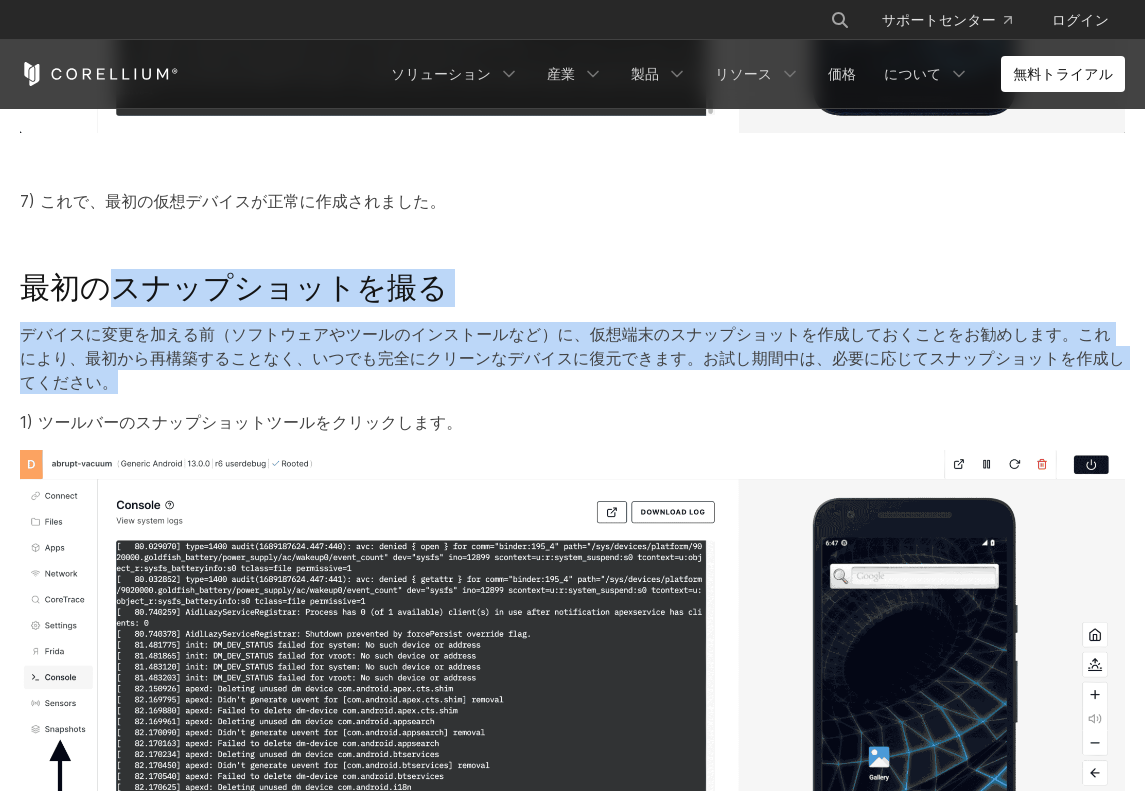 click on "デバイスに変更を加える前（ソフトウェアやツールのインストールなど）に、仮想端末のスナップショットを作成しておくことをお勧めします。これにより、最初から再構築することなく、いつでも完全にクリーンなデバイスに復元できます。お試し期間中は、必要に応じてスナップショットを作成してください。" at bounding box center (572, 358) 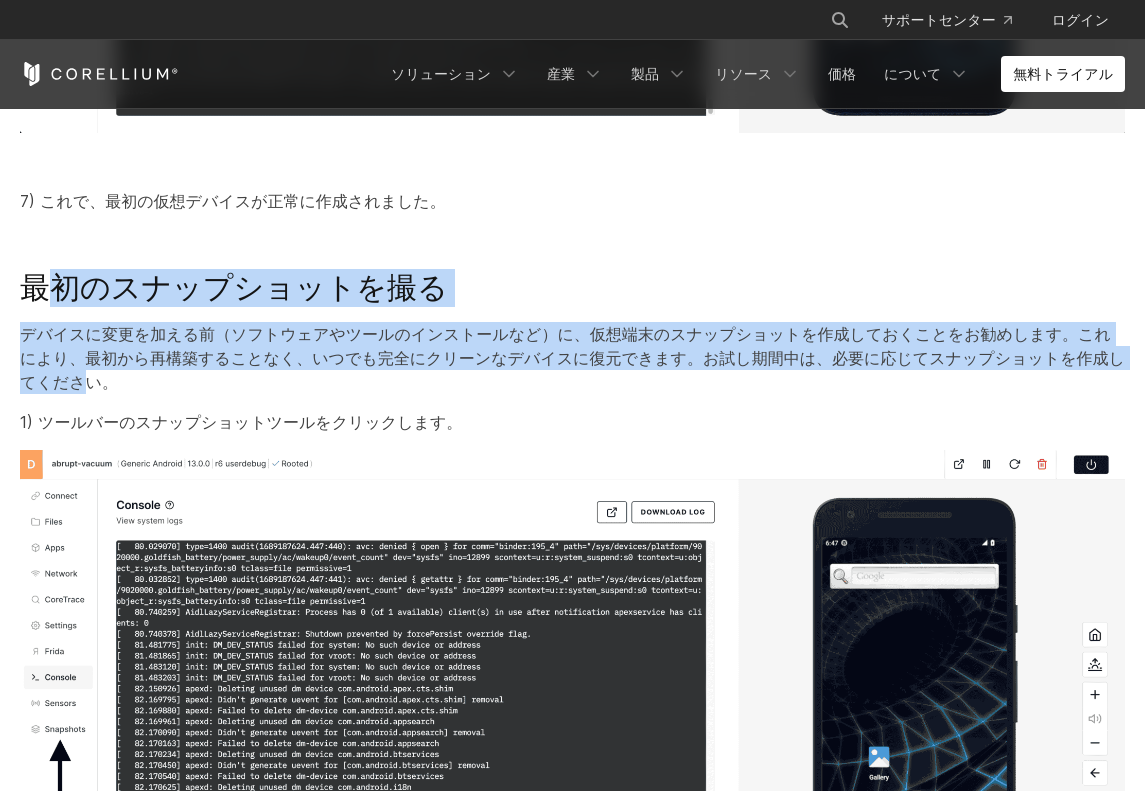 drag, startPoint x: 683, startPoint y: 228, endPoint x: 63, endPoint y: 170, distance: 622.707 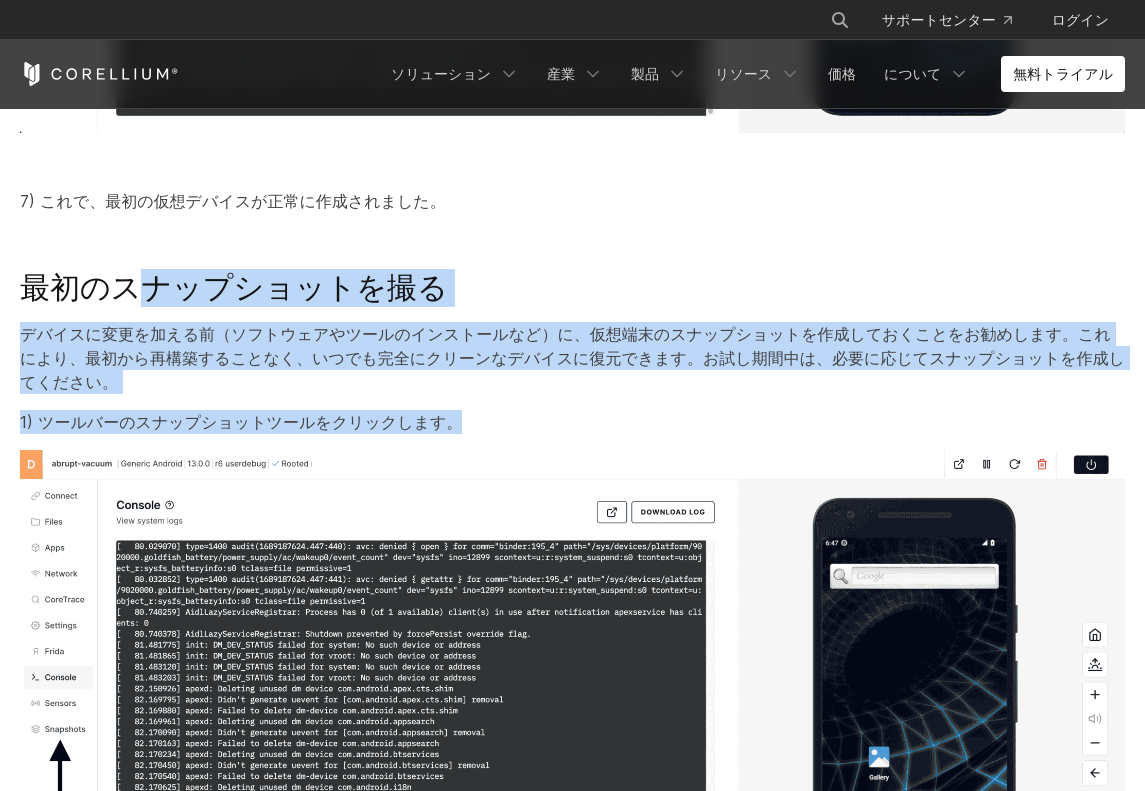 drag, startPoint x: 122, startPoint y: 145, endPoint x: 440, endPoint y: 270, distance: 341.68552 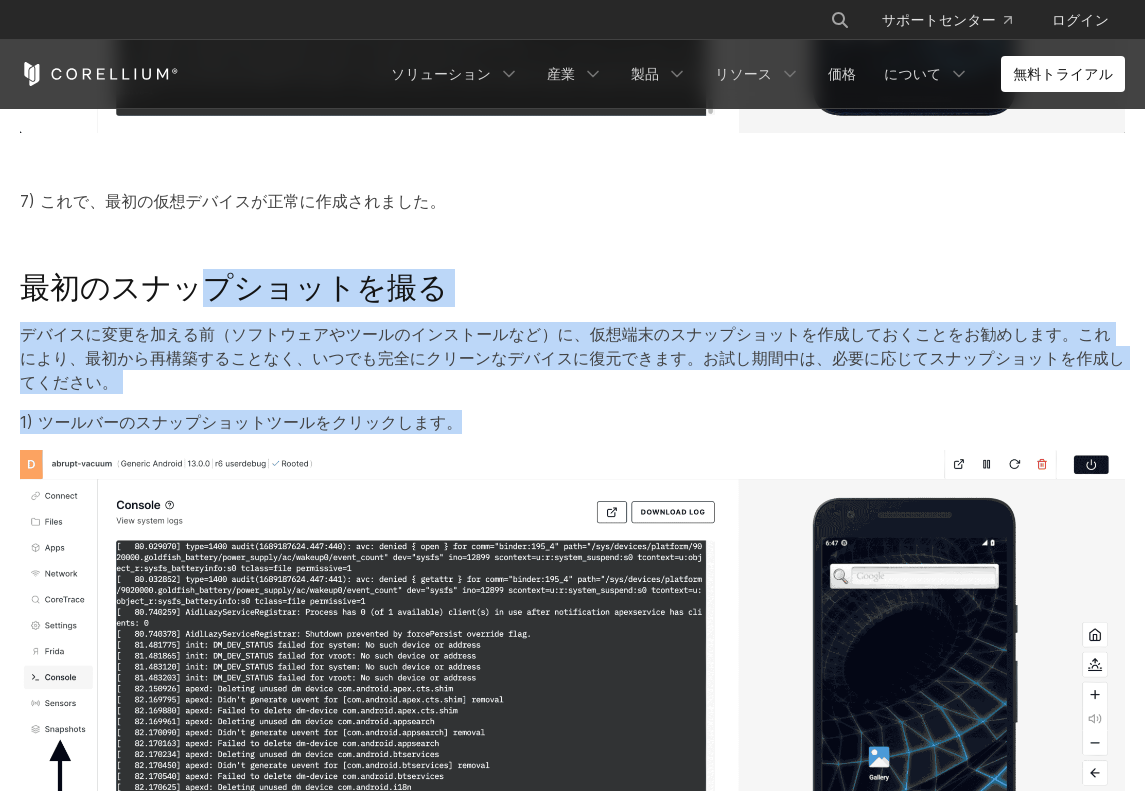 drag, startPoint x: 363, startPoint y: 264, endPoint x: 159, endPoint y: 163, distance: 227.63348 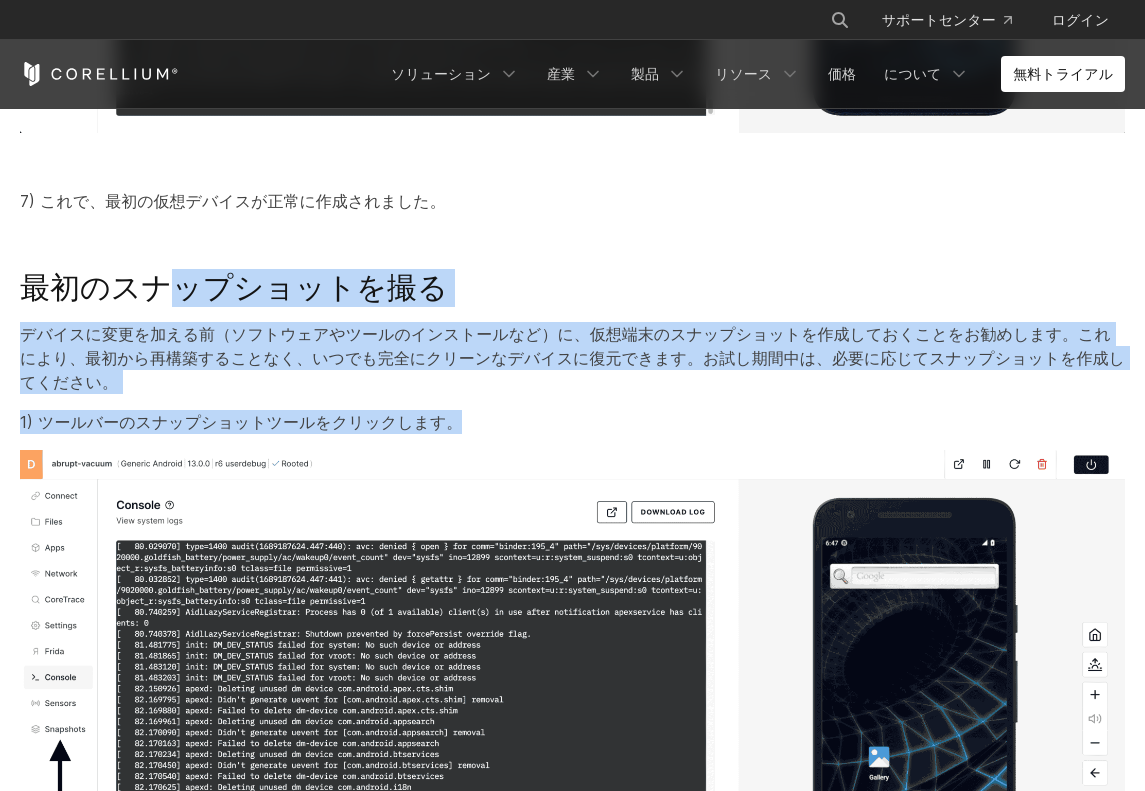 click on "最初のスナップショットを撮る" at bounding box center [234, 287] 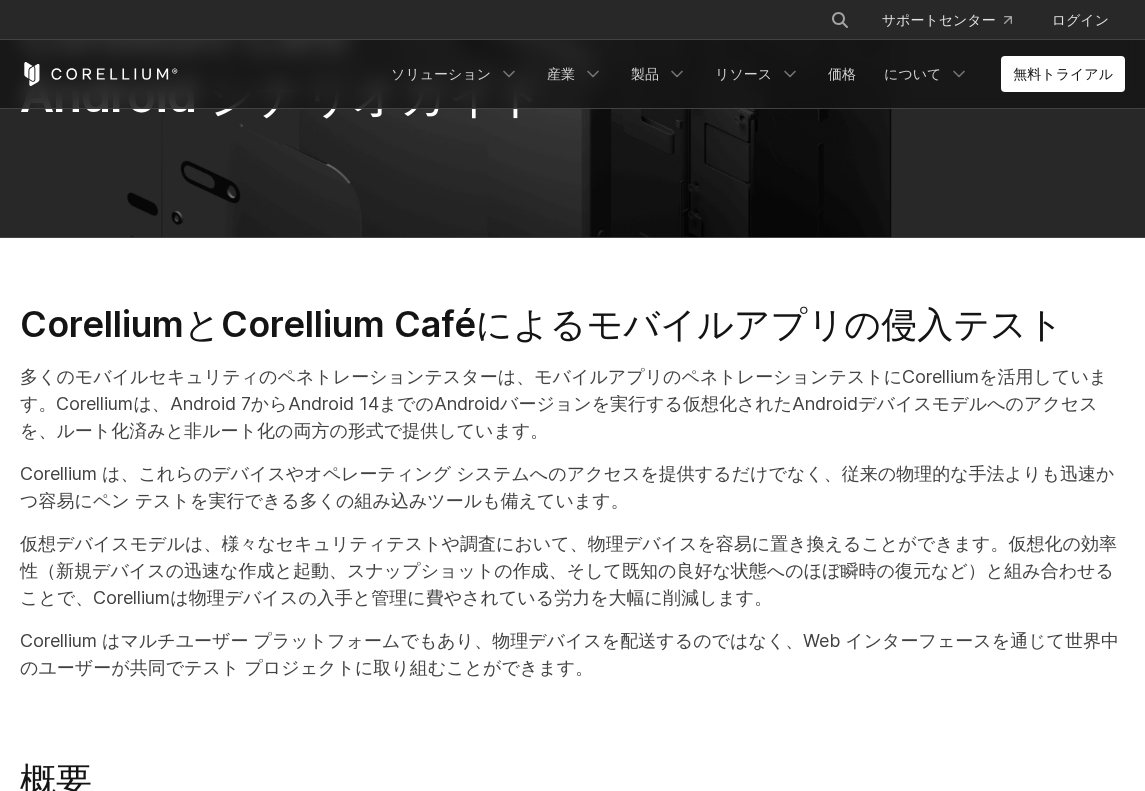 scroll, scrollTop: 0, scrollLeft: 0, axis: both 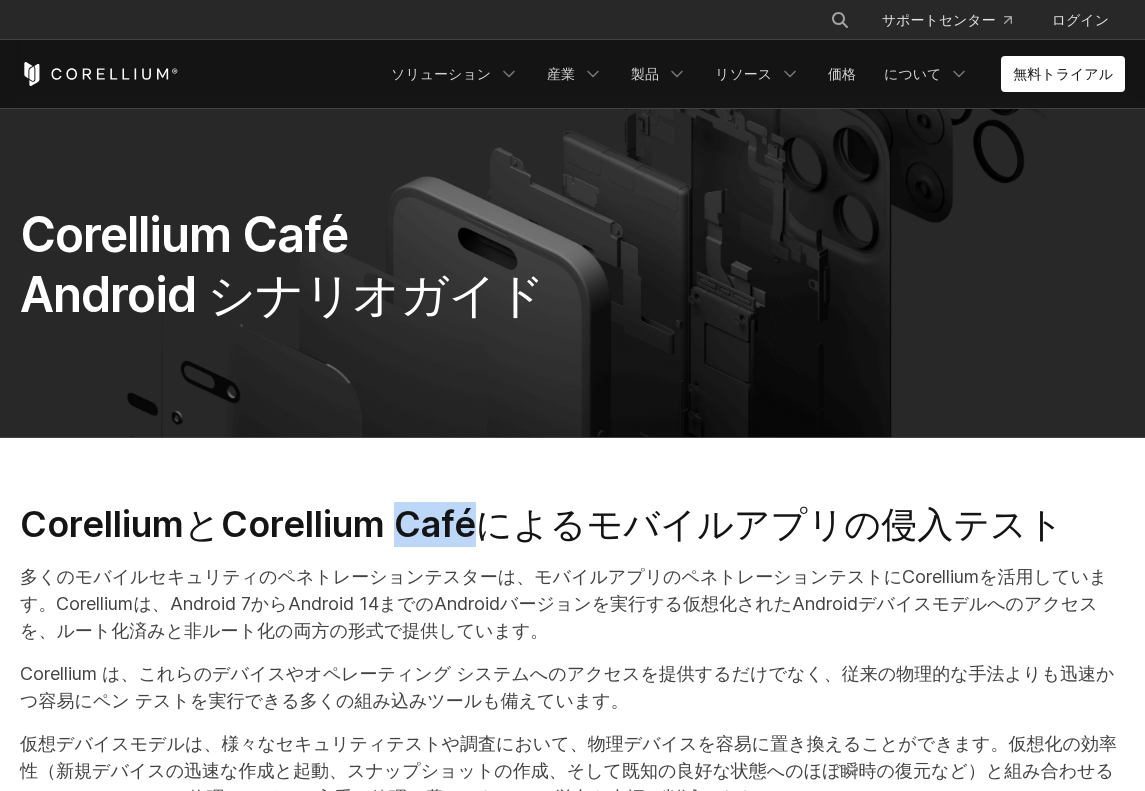 drag, startPoint x: 390, startPoint y: 525, endPoint x: 466, endPoint y: 526, distance: 76.00658 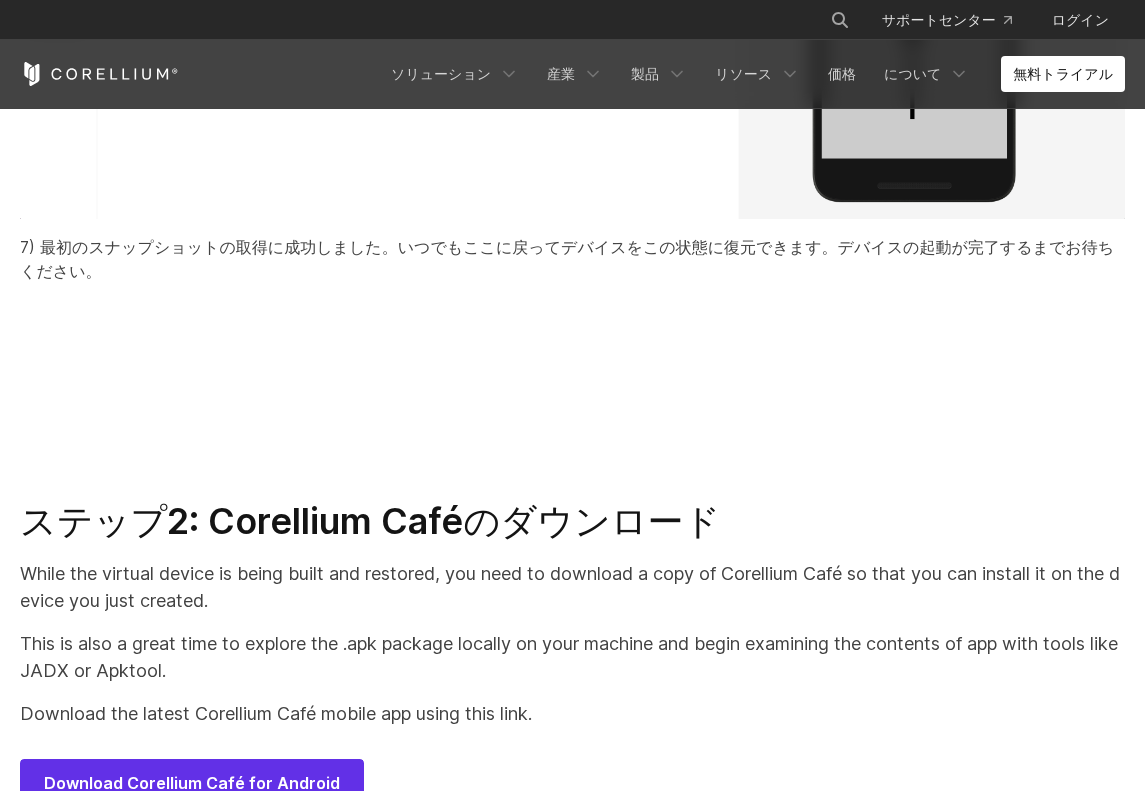 scroll, scrollTop: 9352, scrollLeft: 0, axis: vertical 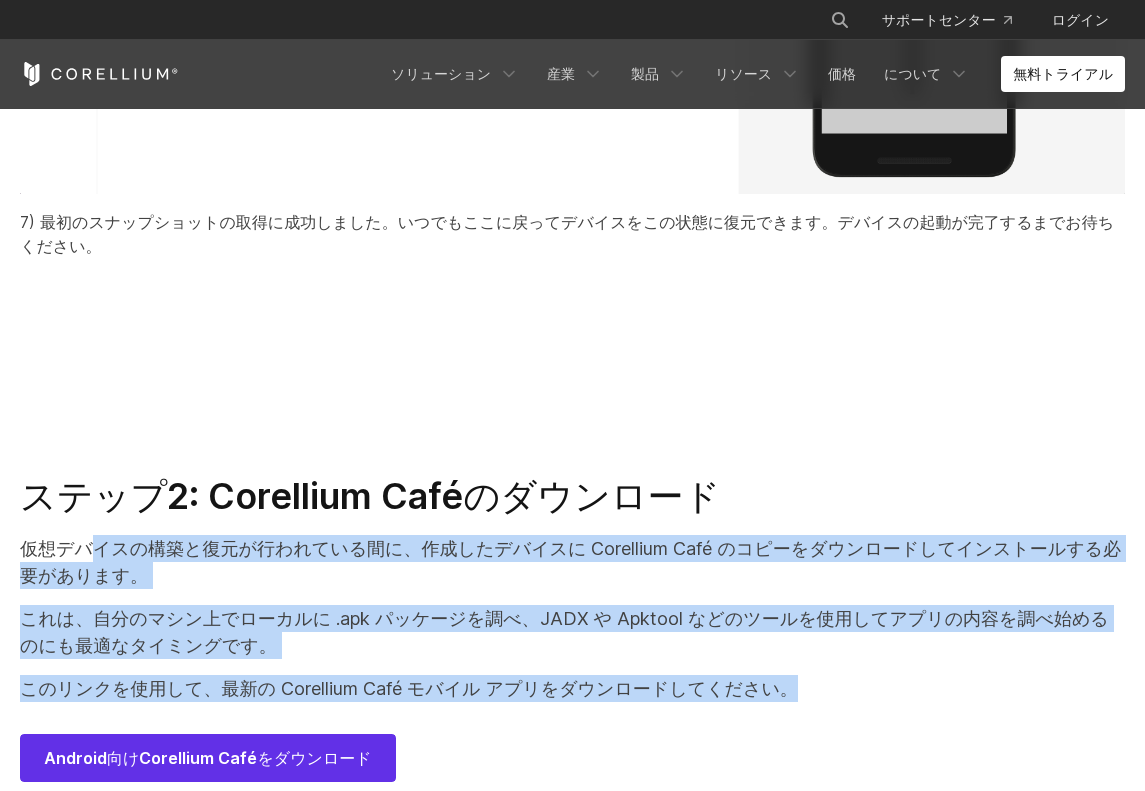 drag, startPoint x: 81, startPoint y: 369, endPoint x: 736, endPoint y: 446, distance: 659.51044 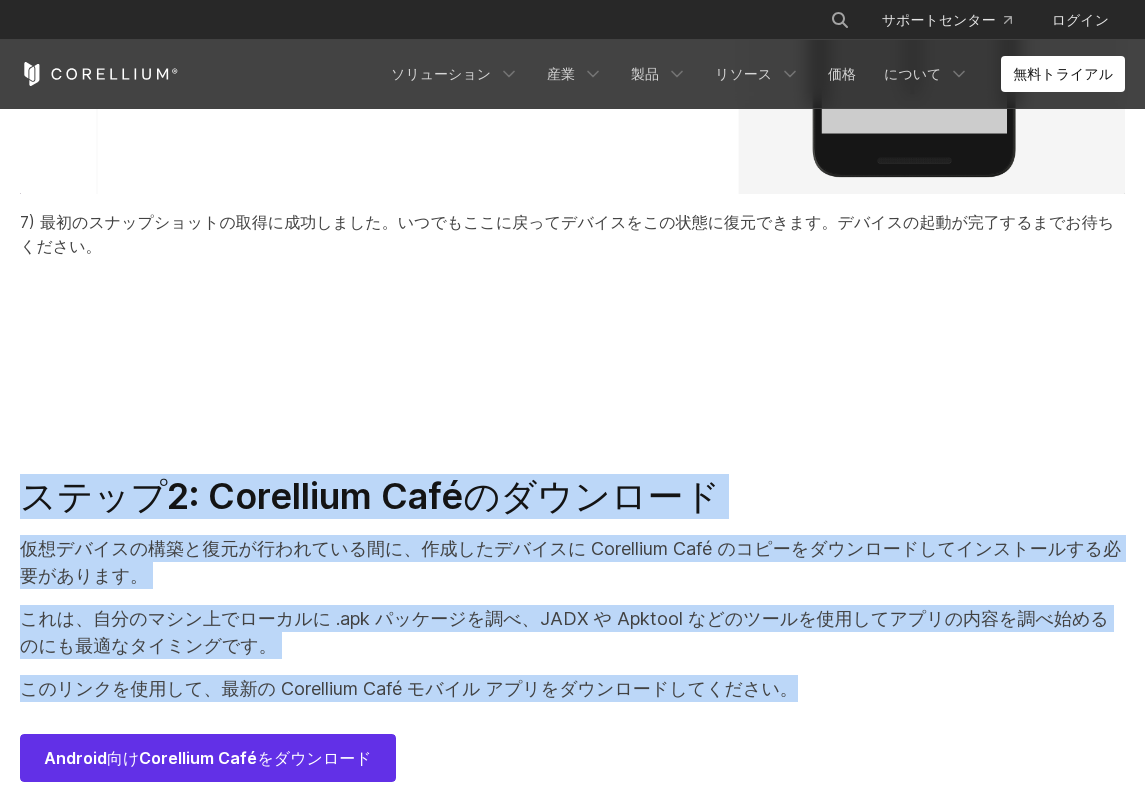 drag, startPoint x: 693, startPoint y: 452, endPoint x: 10, endPoint y: 309, distance: 697.80945 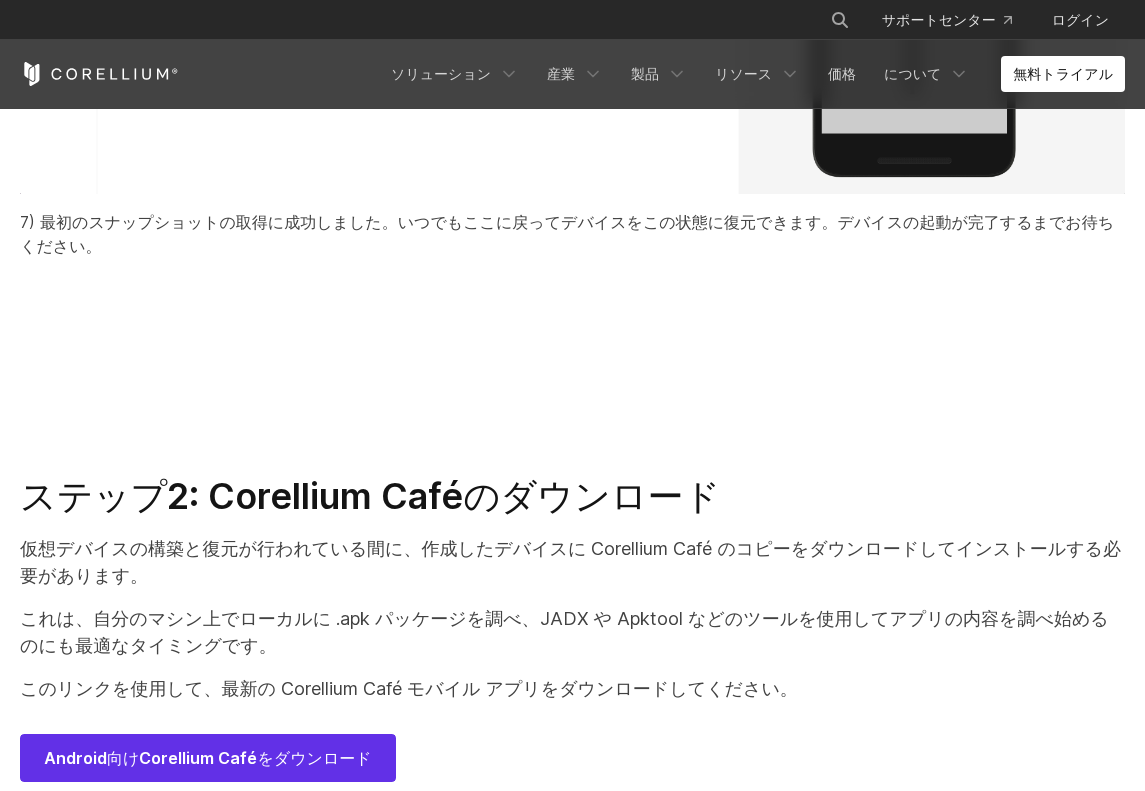 click on "ステップ2: Corellium Caféのダウンロード" at bounding box center [370, 496] 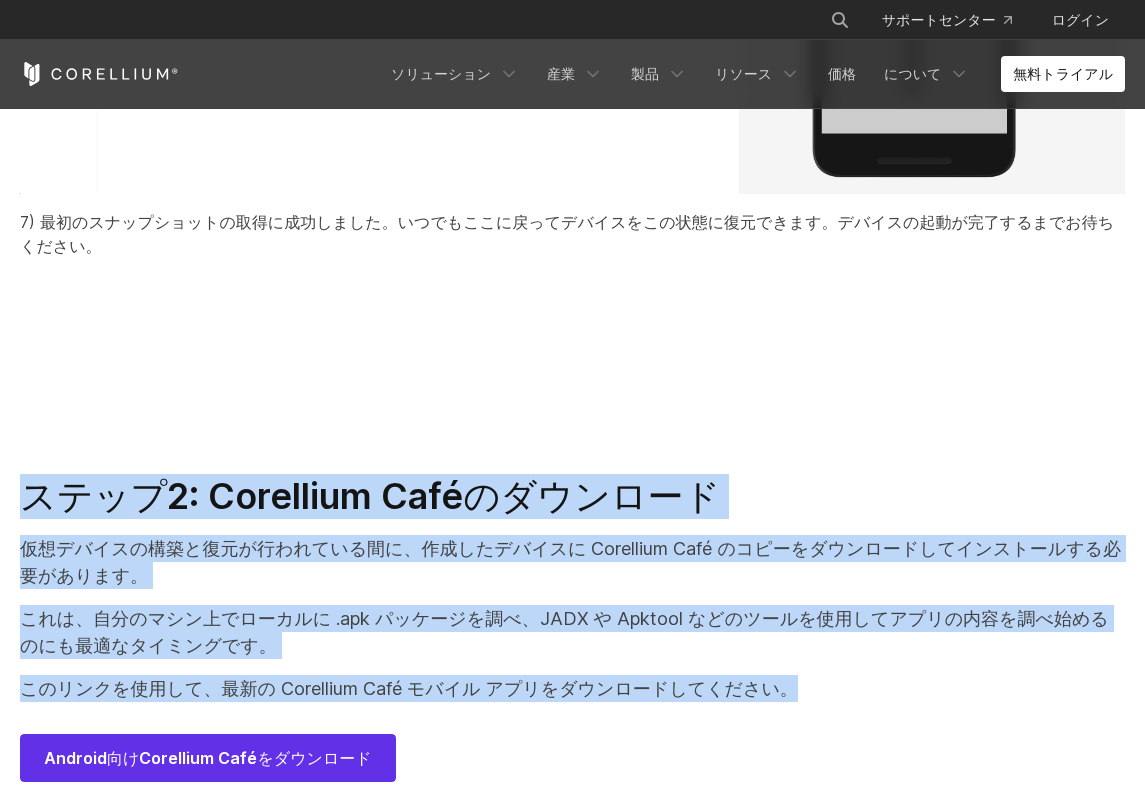 drag, startPoint x: 23, startPoint y: 319, endPoint x: 779, endPoint y: 453, distance: 767.7838 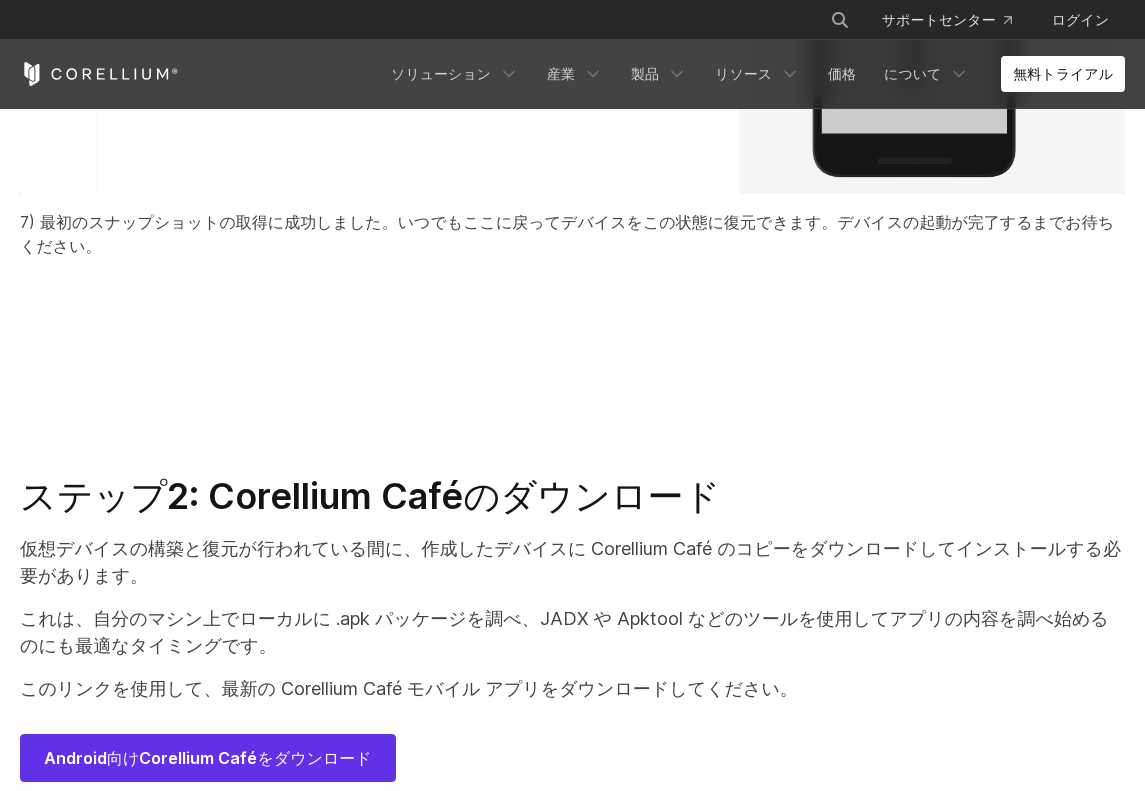 click on "ステップ2: Corellium Caféのダウンロード" at bounding box center (370, 496) 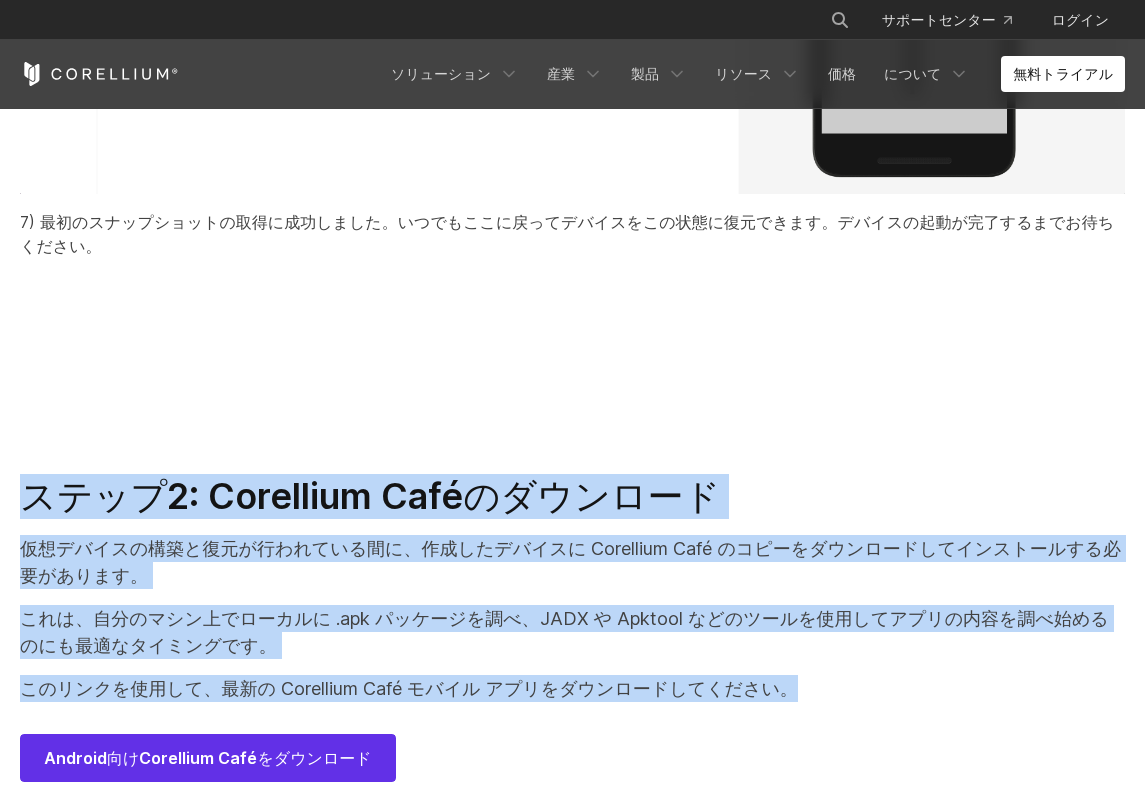 drag, startPoint x: 724, startPoint y: 470, endPoint x: 99, endPoint y: 226, distance: 670.94037 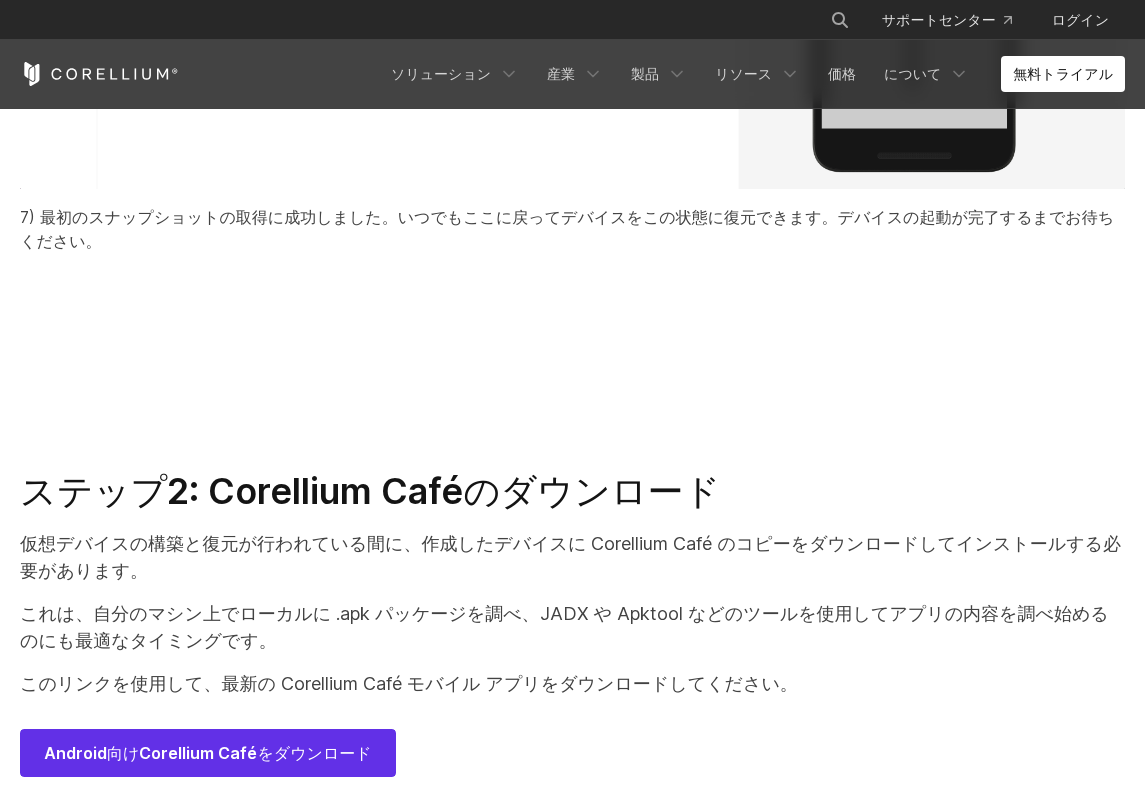 scroll, scrollTop: 9352, scrollLeft: 0, axis: vertical 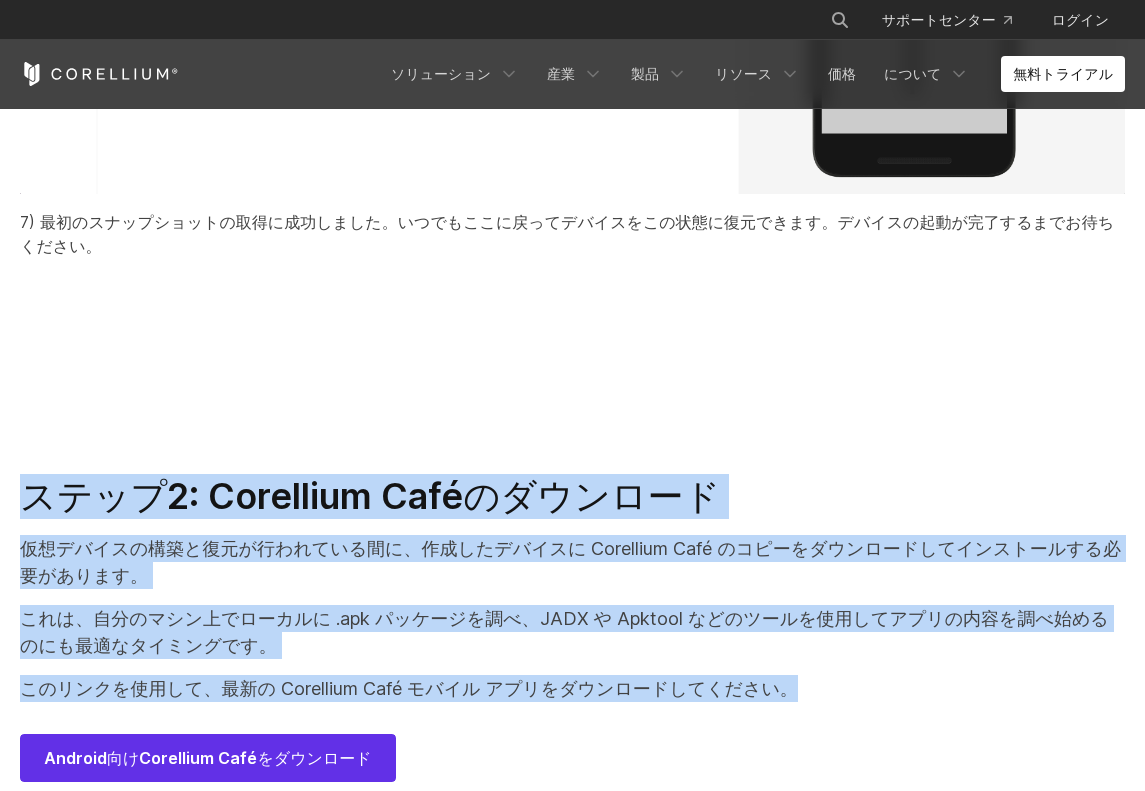 drag, startPoint x: 698, startPoint y: 449, endPoint x: 34, endPoint y: 283, distance: 684.43555 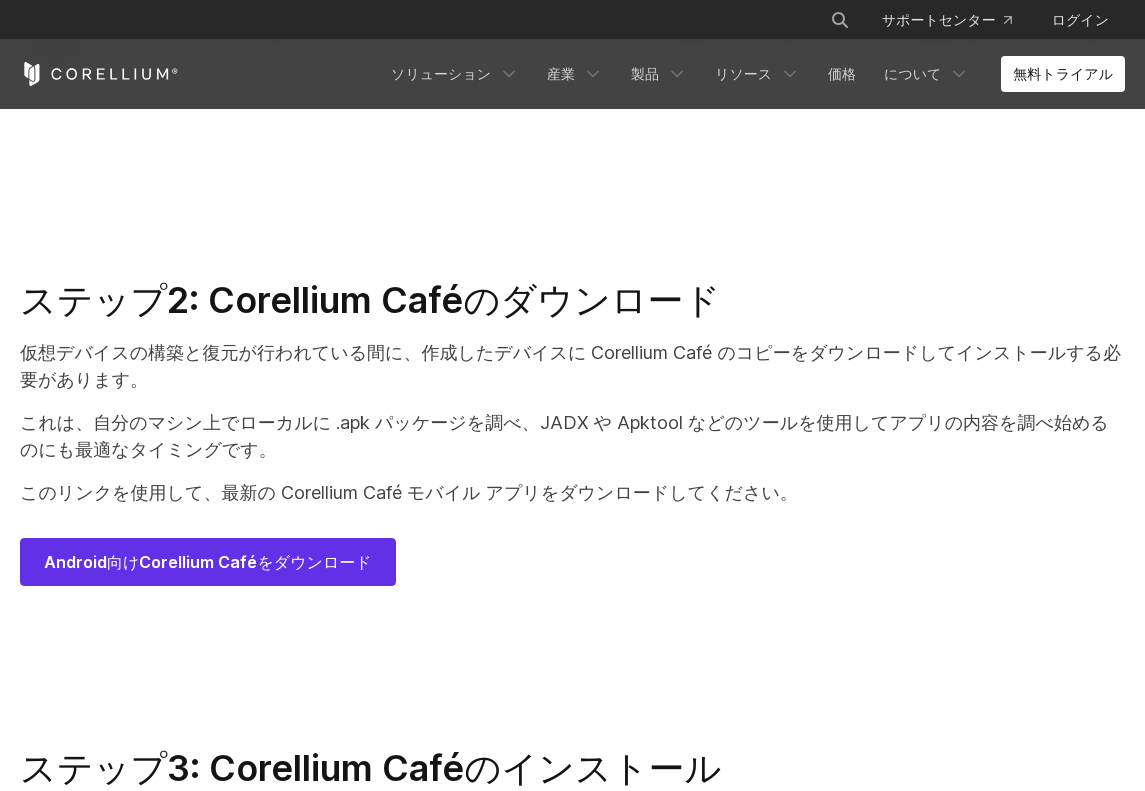 scroll, scrollTop: 9552, scrollLeft: 0, axis: vertical 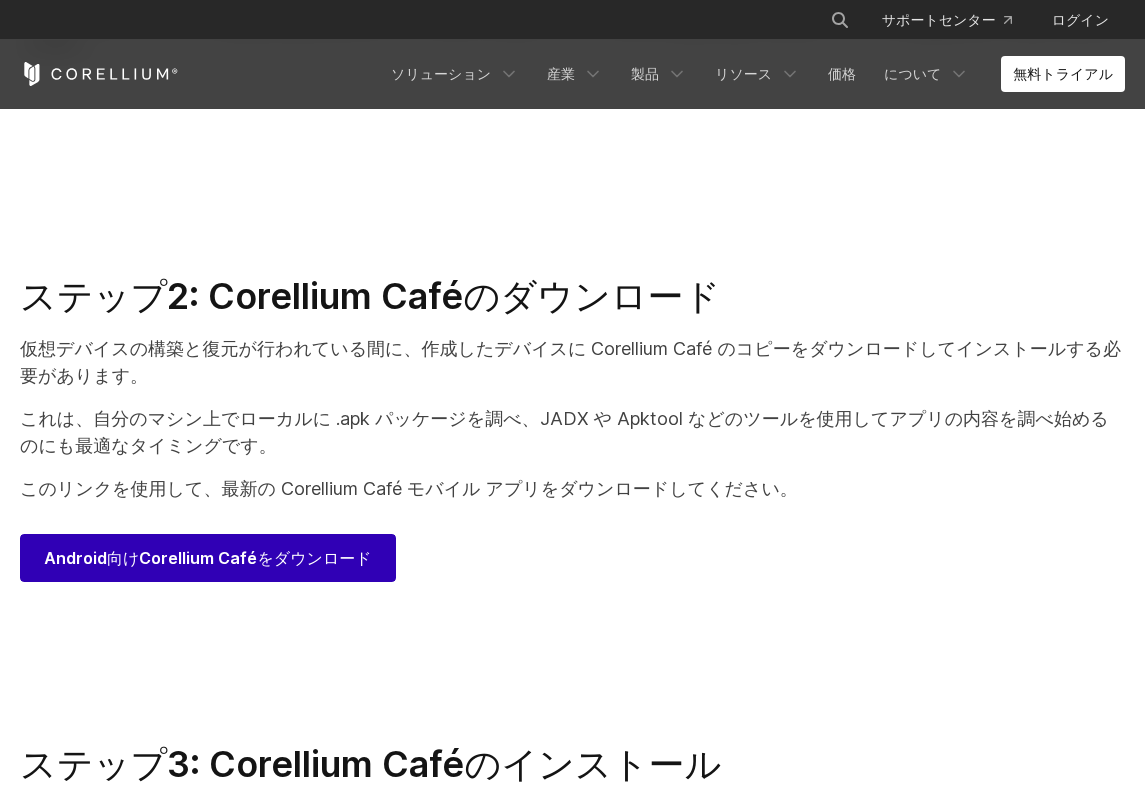 click on "Android向けCorellium Caféをダウンロード" at bounding box center (208, 558) 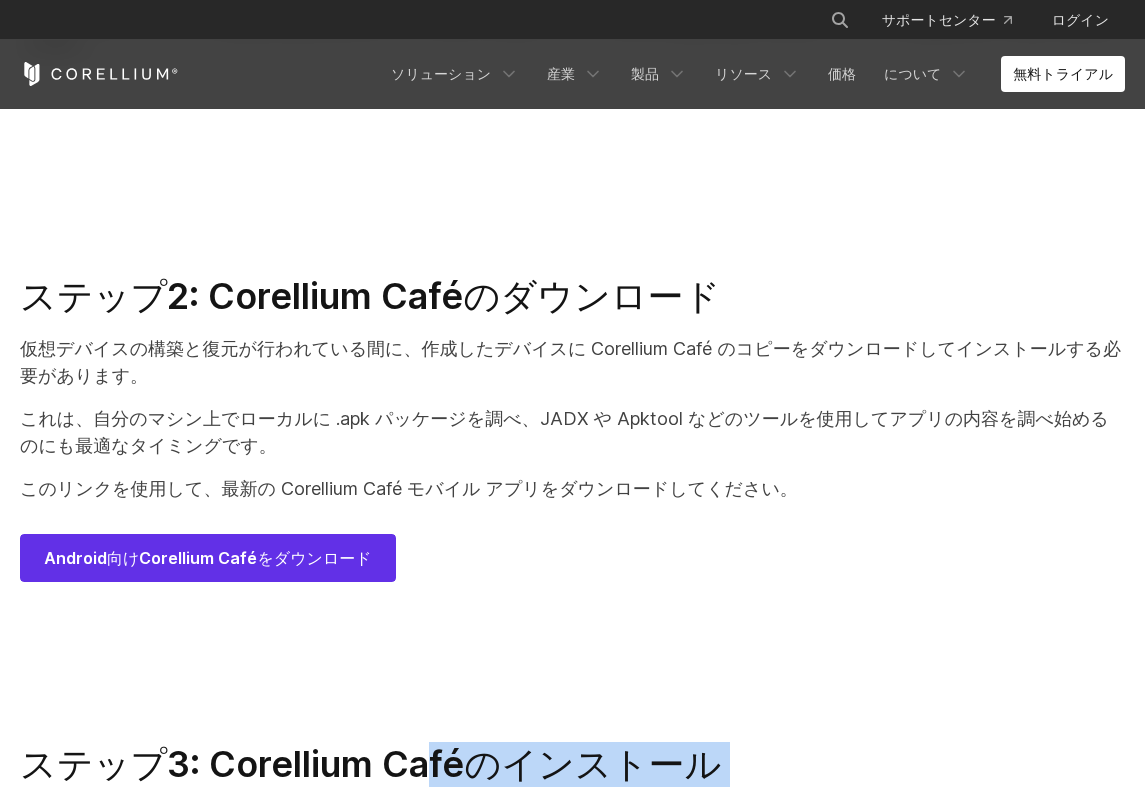 drag, startPoint x: 933, startPoint y: 590, endPoint x: 375, endPoint y: 534, distance: 560.803 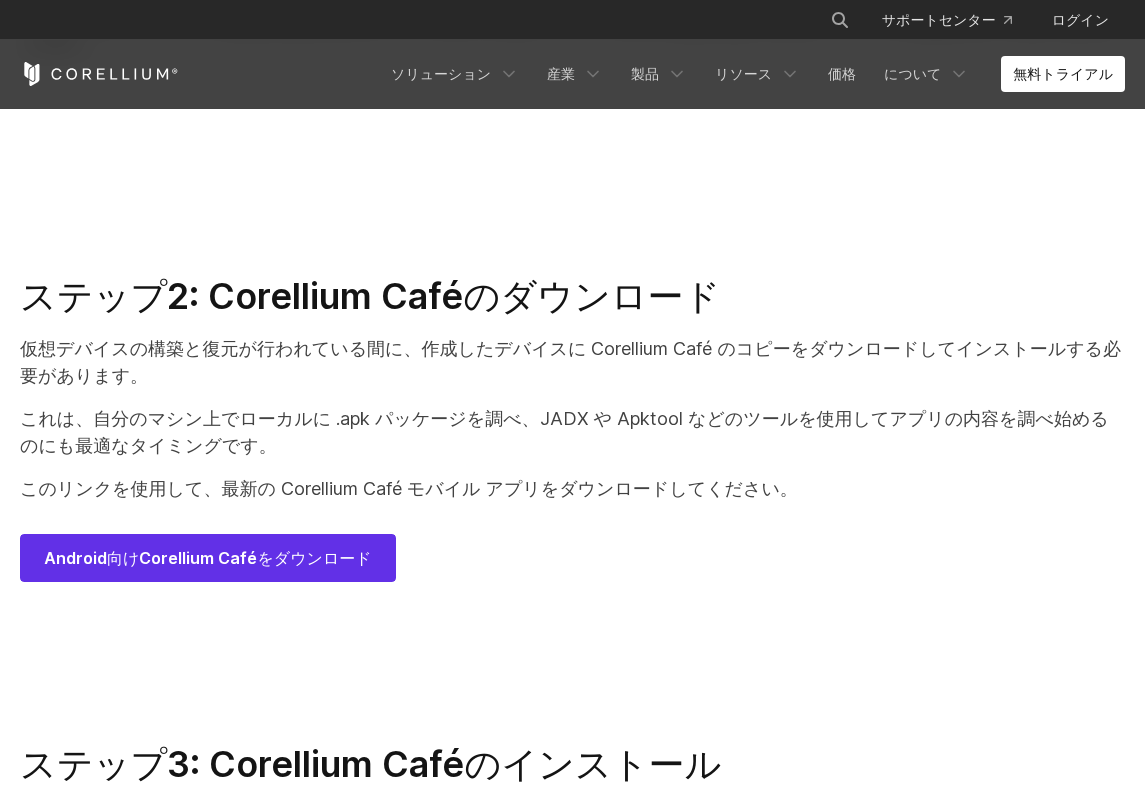 click on "ステップ3: Corellium Caféのインストール" at bounding box center [370, 764] 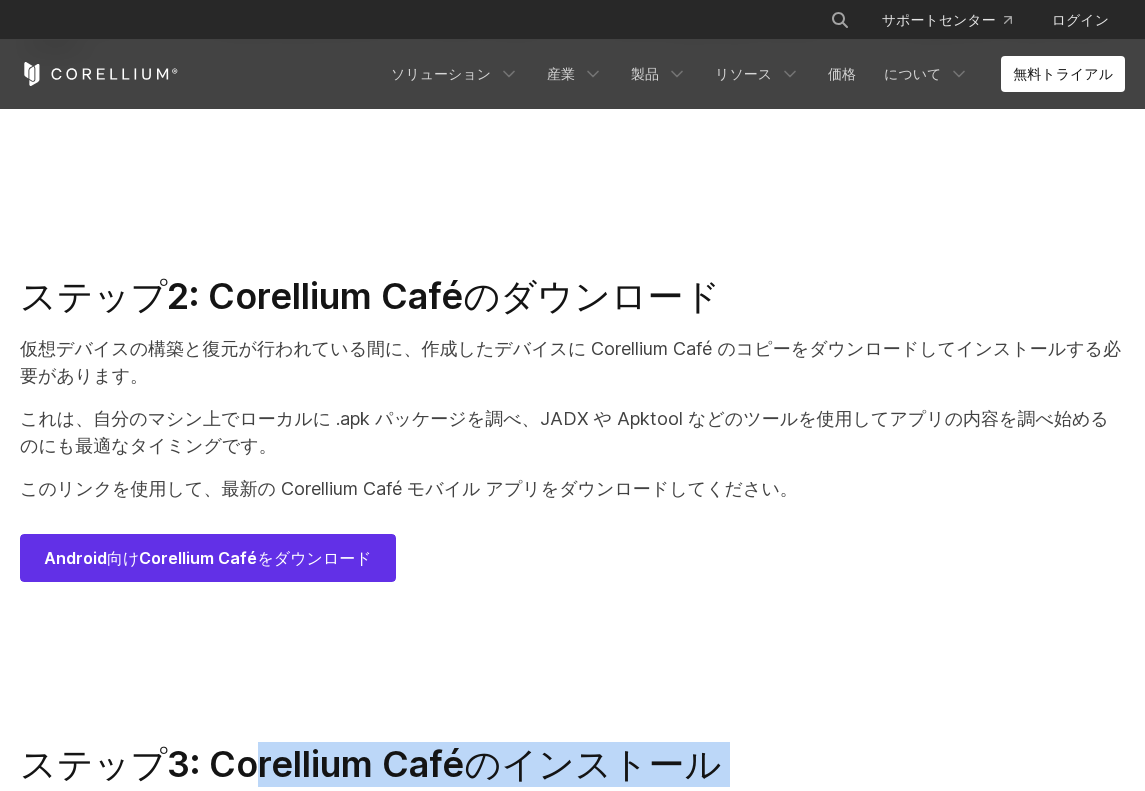 drag, startPoint x: 338, startPoint y: 560, endPoint x: 589, endPoint y: 654, distance: 268.02426 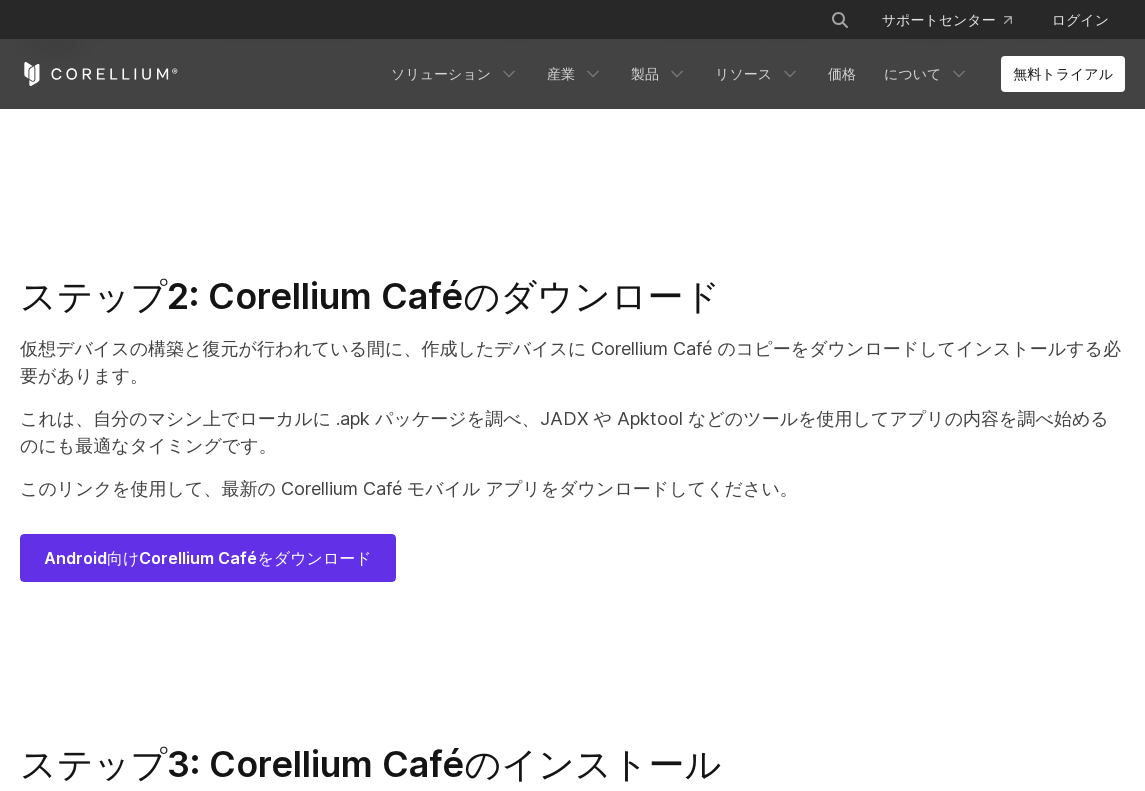 scroll, scrollTop: 9652, scrollLeft: 0, axis: vertical 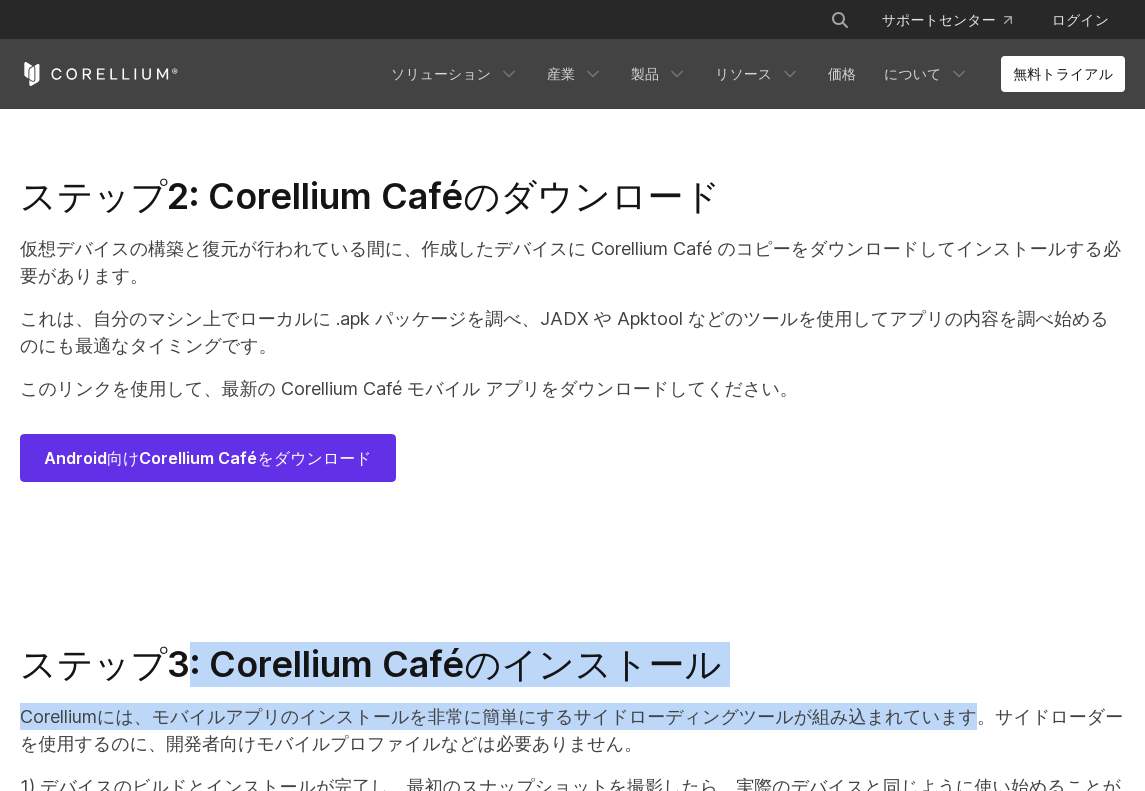drag, startPoint x: 788, startPoint y: 483, endPoint x: 235, endPoint y: 473, distance: 553.0904 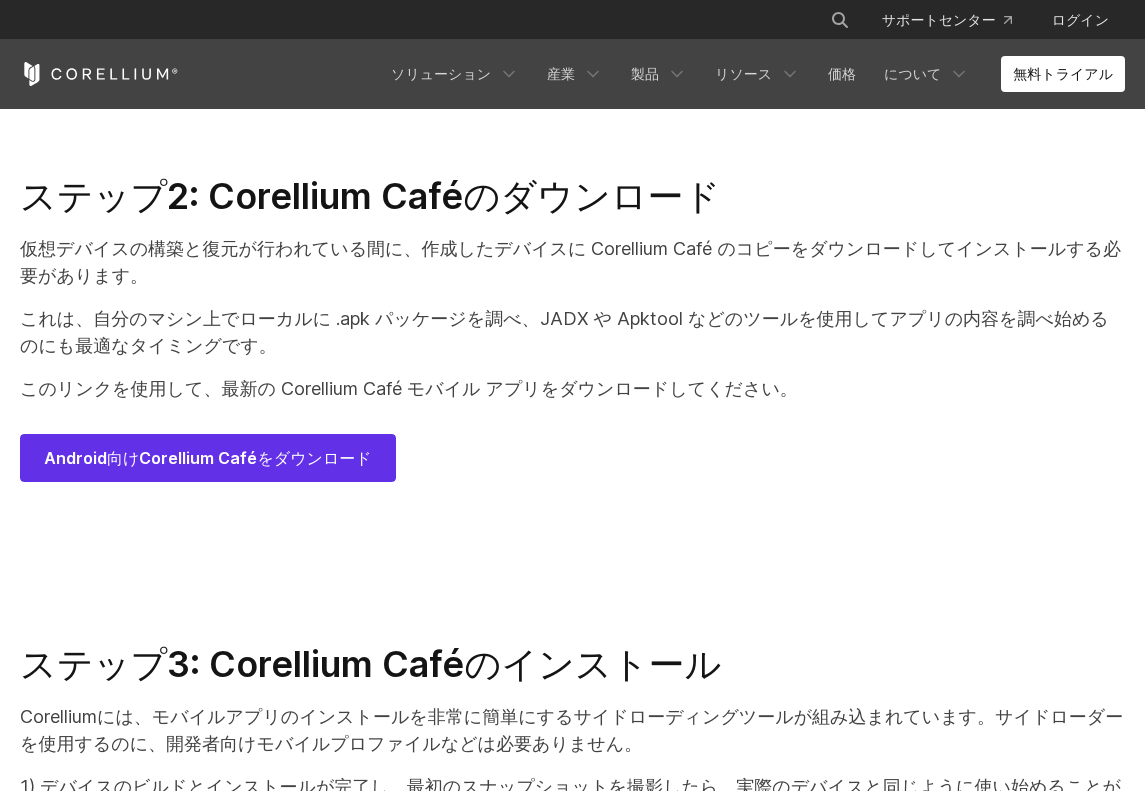 click on "ステップ3: Corellium Caféのインストール
Corelliumには、モバイルアプリのインストールを非常に簡単にするサイドローディングツールが組み込まれています。サイドローダーを使用するのに、開発者向けモバイルプロファイルなどは必要ありません。
1) デバイスのビルドとインストールが完了し、最初のスナップショットを撮影したら、実際のデバイスと同じように使い始めることができます。デバイスのロック/ロック解除、スワイプ操作のシミュレーションは、マウスを使って画面上でクリック＆ドラッグすることで行えます。クリックしてマウスを離すと、Androidのメイン画面が表示されます。
3) Corellium Café (またはその他の .apk ファイル) をインストールするには、[アプリのインストール] ボタンを選択します。" at bounding box center (572, 2422) 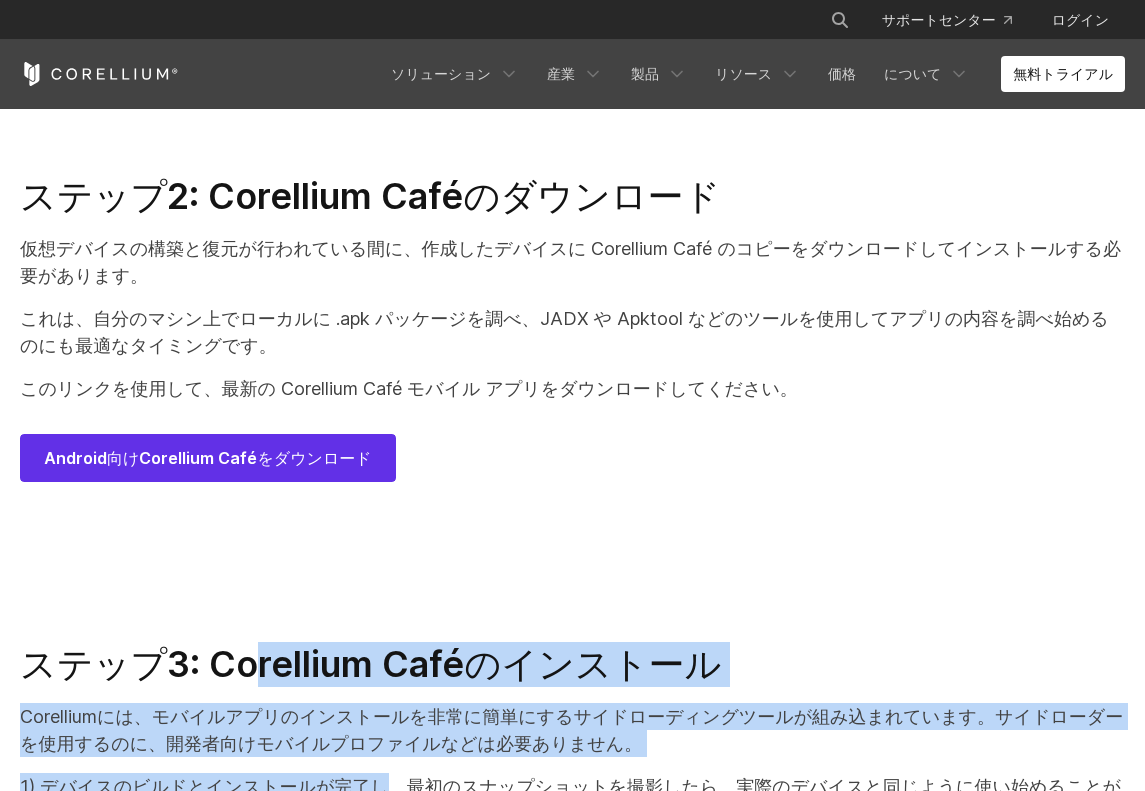 drag, startPoint x: 304, startPoint y: 557, endPoint x: 210, endPoint y: 352, distance: 225.52383 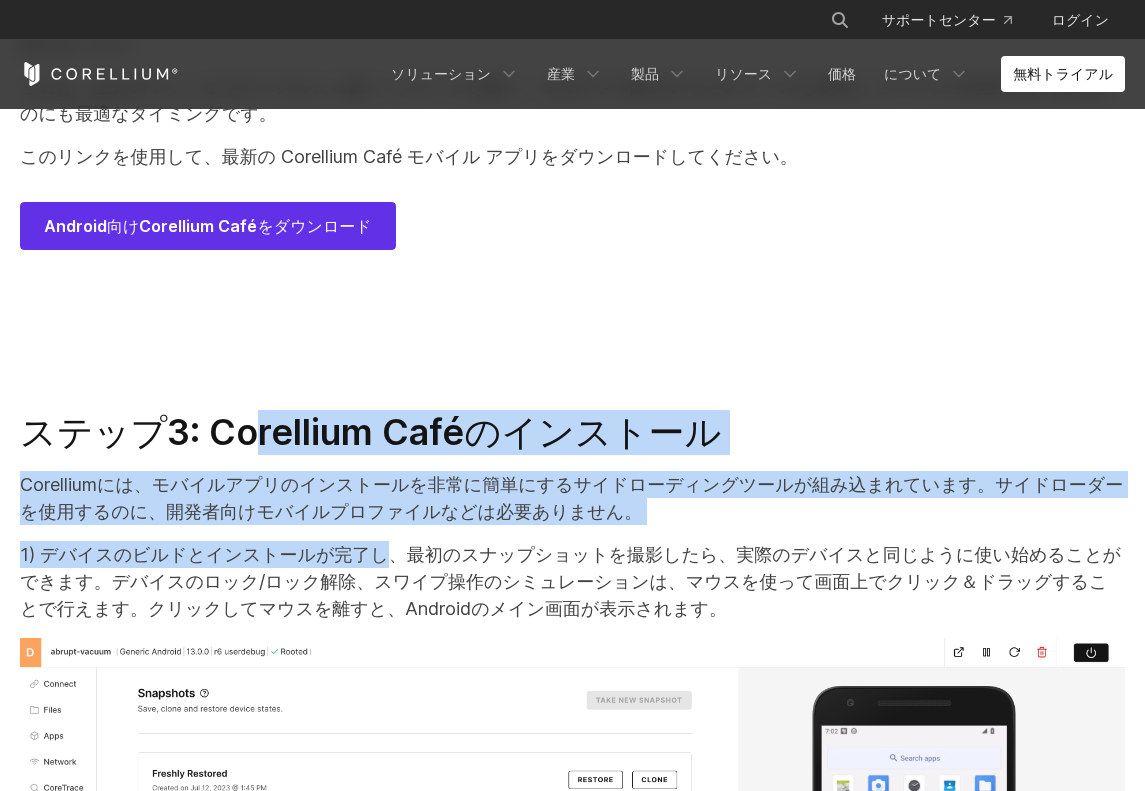 scroll, scrollTop: 9852, scrollLeft: 0, axis: vertical 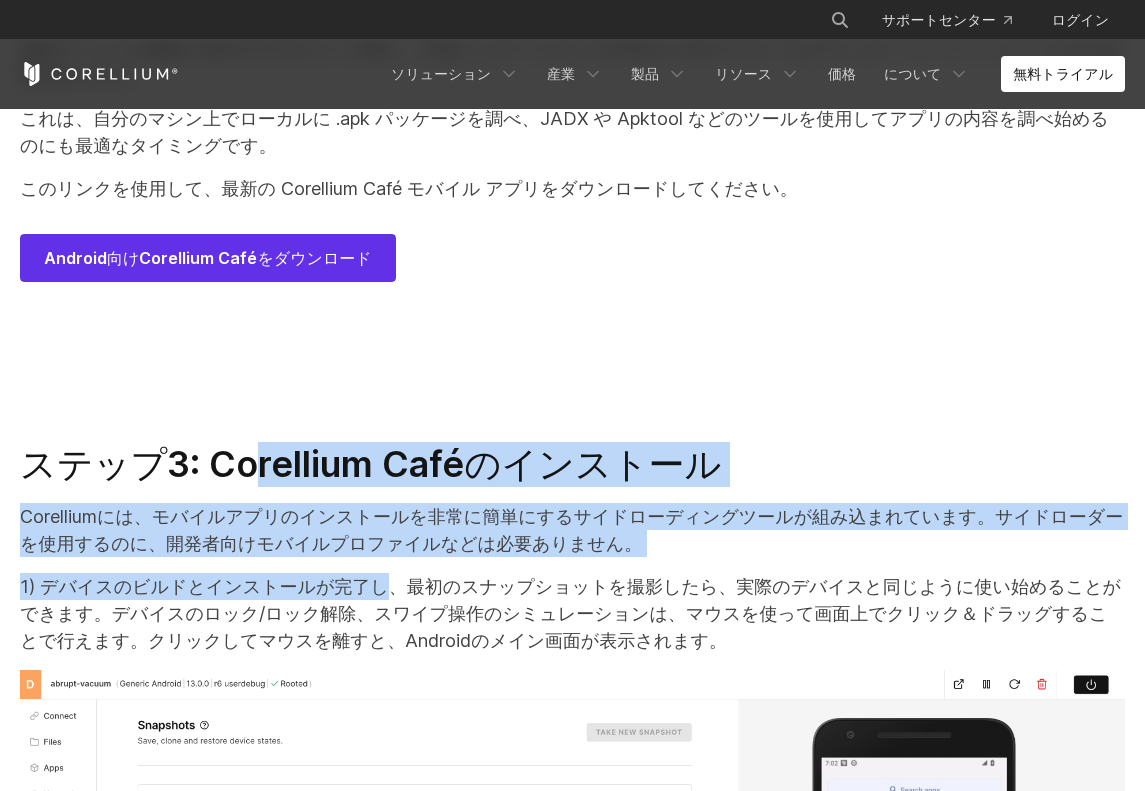 click on "ステップ3: Corellium Caféのインストール
Corelliumには、モバイルアプリのインストールを非常に簡単にするサイドローディングツールが組み込まれています。サイドローダーを使用するのに、開発者向けモバイルプロファイルなどは必要ありません。
1) デバイスのビルドとインストールが完了し、最初のスナップショットを撮影したら、実際のデバイスと同じように使い始めることができます。デバイスのロック/ロック解除、スワイプ操作のシミュレーションは、マウスを使って画面上でクリック＆ドラッグすることで行えます。クリックしてマウスを離すと、Androidのメイン画面が表示されます。
3) Corellium Café (またはその他の .apk ファイル) をインストールするには、[アプリのインストール] ボタンを選択します。" at bounding box center [572, 2222] 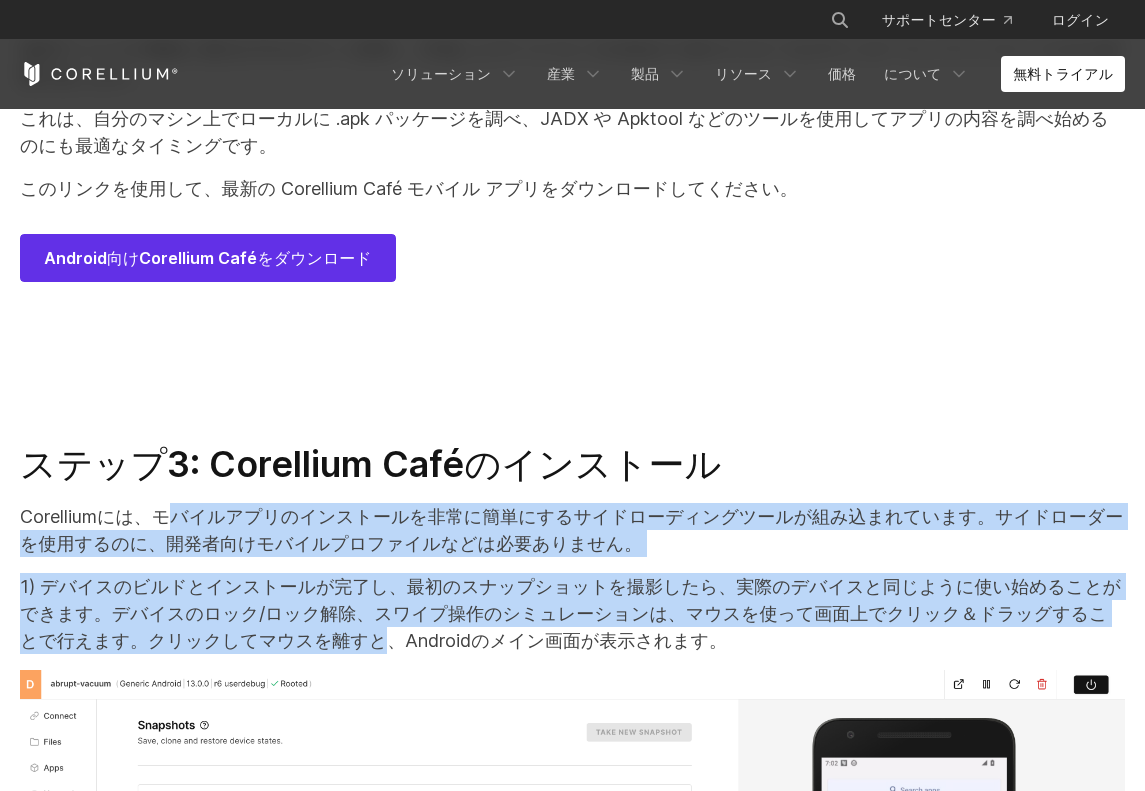 drag, startPoint x: 196, startPoint y: 299, endPoint x: 890, endPoint y: 388, distance: 699.6835 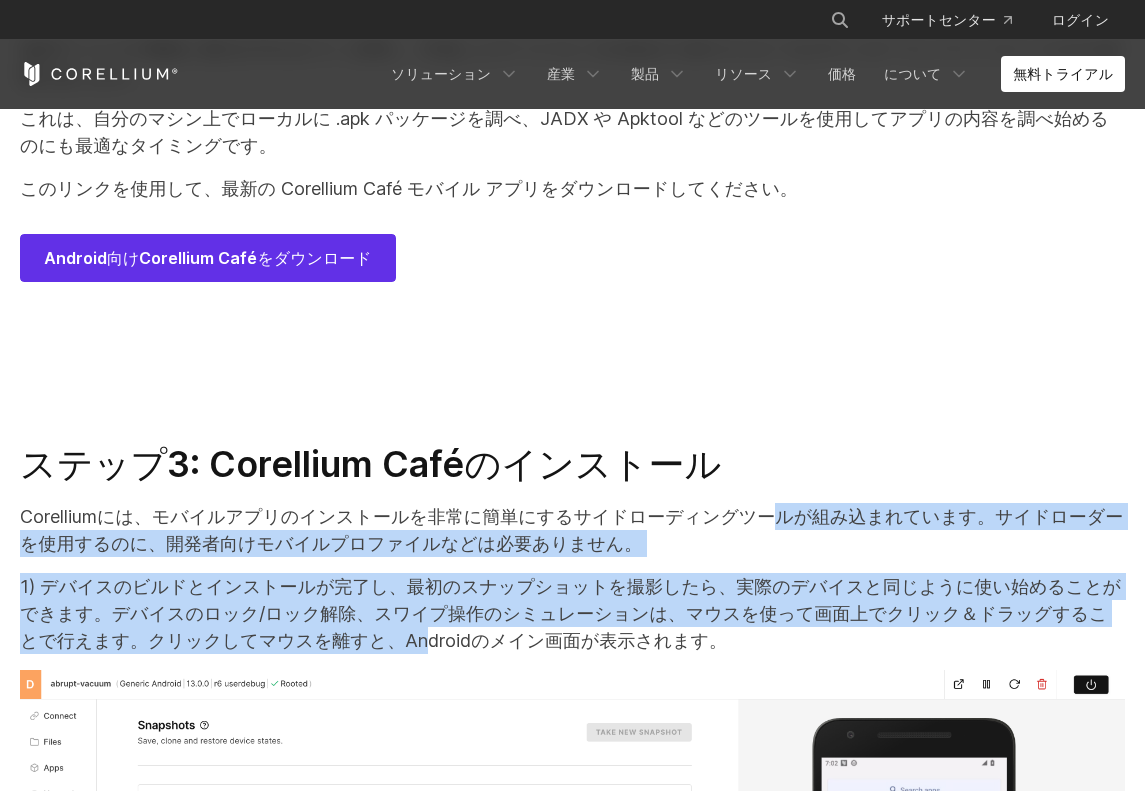 drag, startPoint x: 924, startPoint y: 387, endPoint x: 607, endPoint y: 278, distance: 335.21634 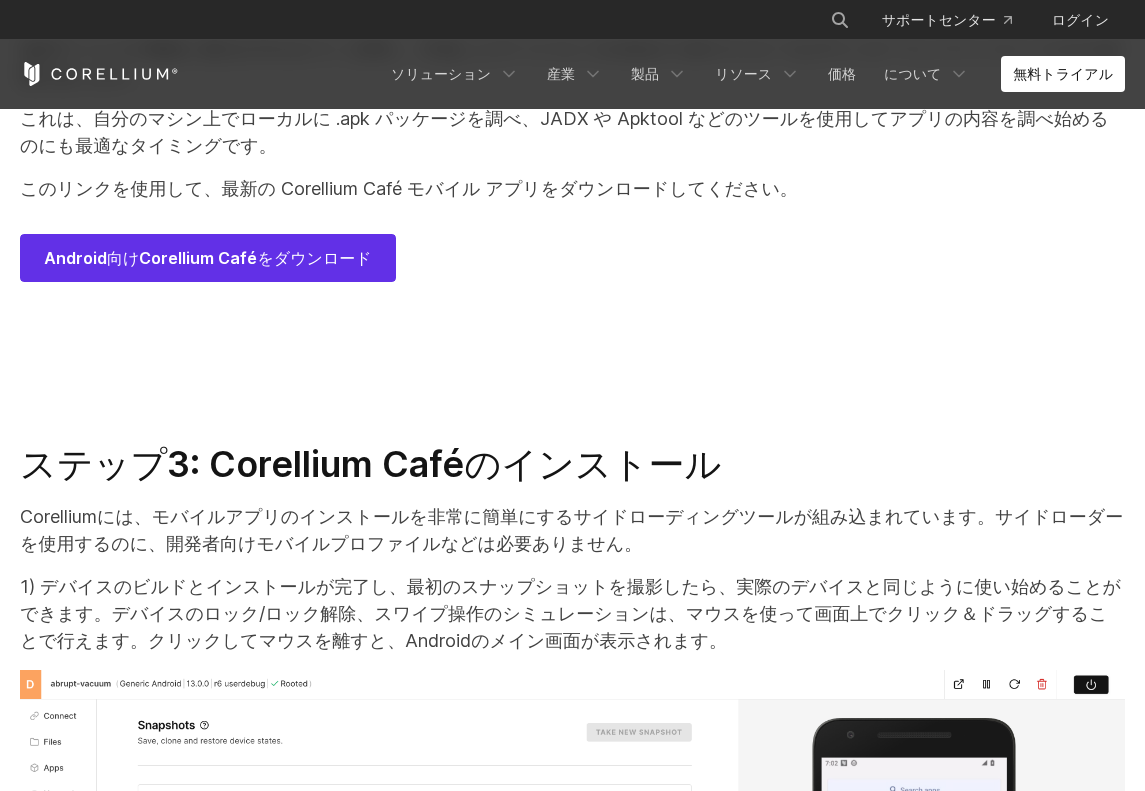 click on "Corelliumには、モバイルアプリのインストールを非常に簡単にするサイドローディングツールが組み込まれています。サイドローダーを使用するのに、開発者向けモバイルプロファイルなどは必要ありません。" at bounding box center [571, 530] 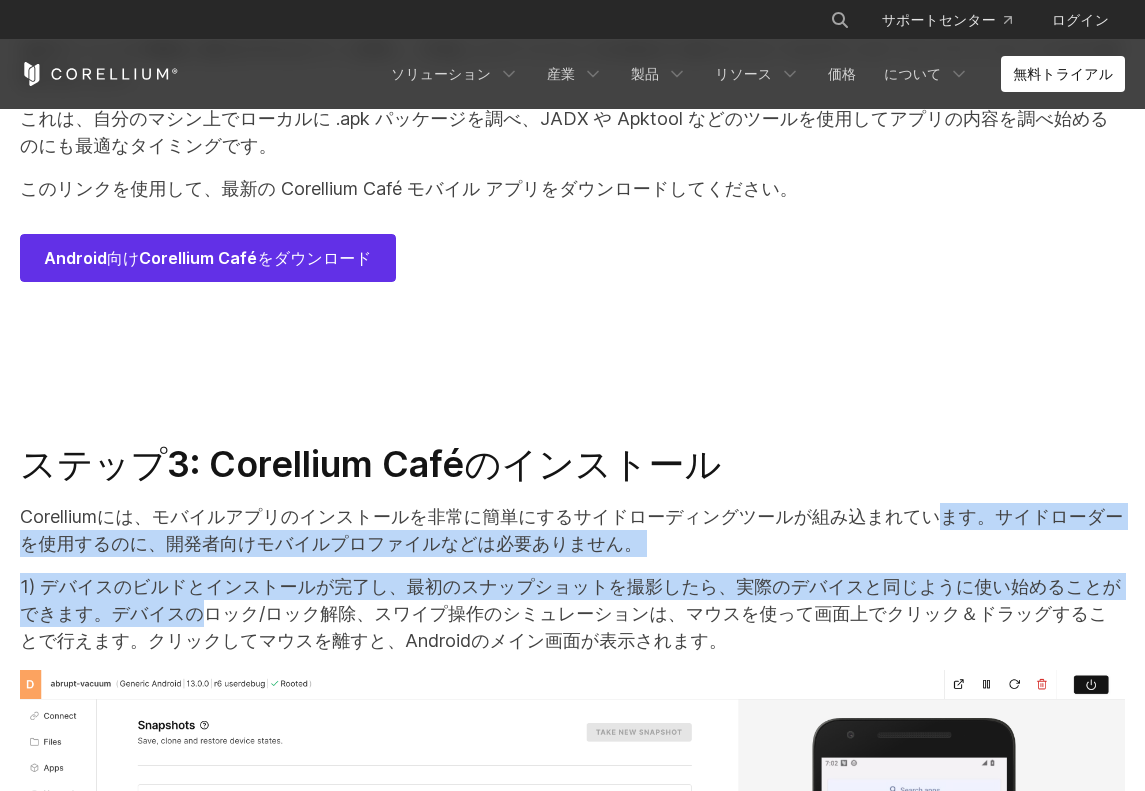 drag, startPoint x: 773, startPoint y: 264, endPoint x: 1017, endPoint y: 365, distance: 264.07764 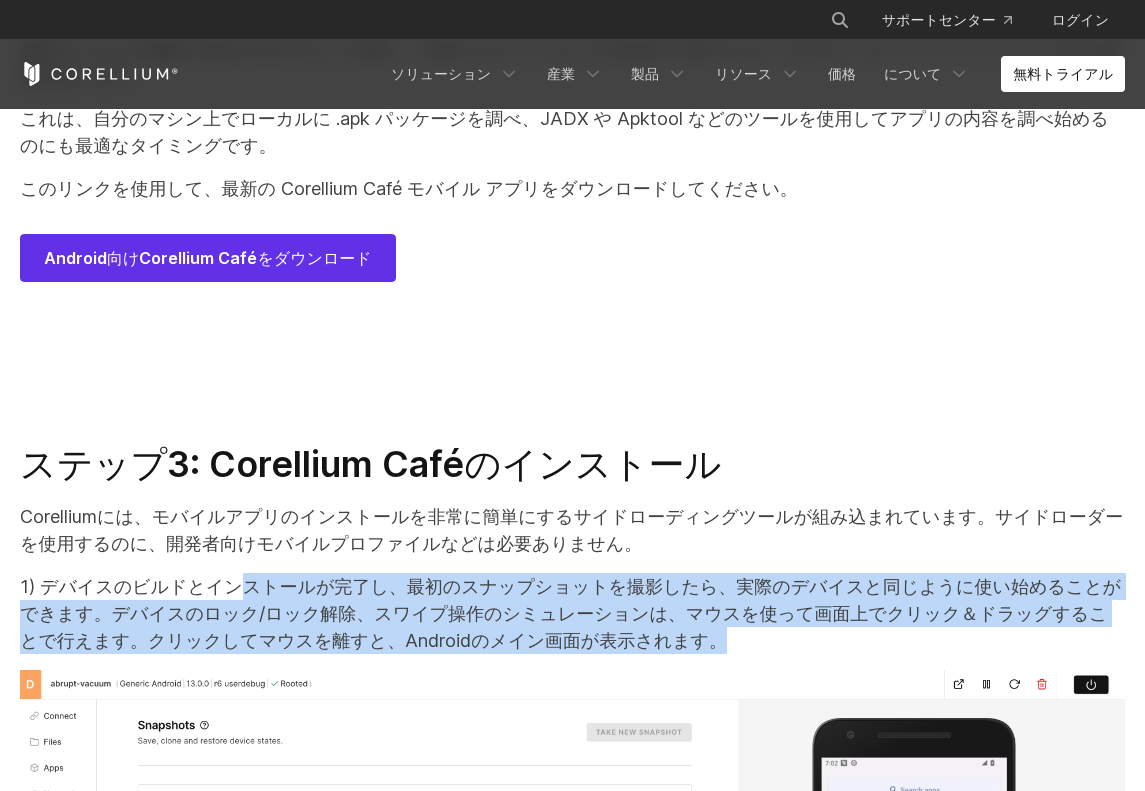 drag, startPoint x: 211, startPoint y: 352, endPoint x: 896, endPoint y: 398, distance: 686.5428 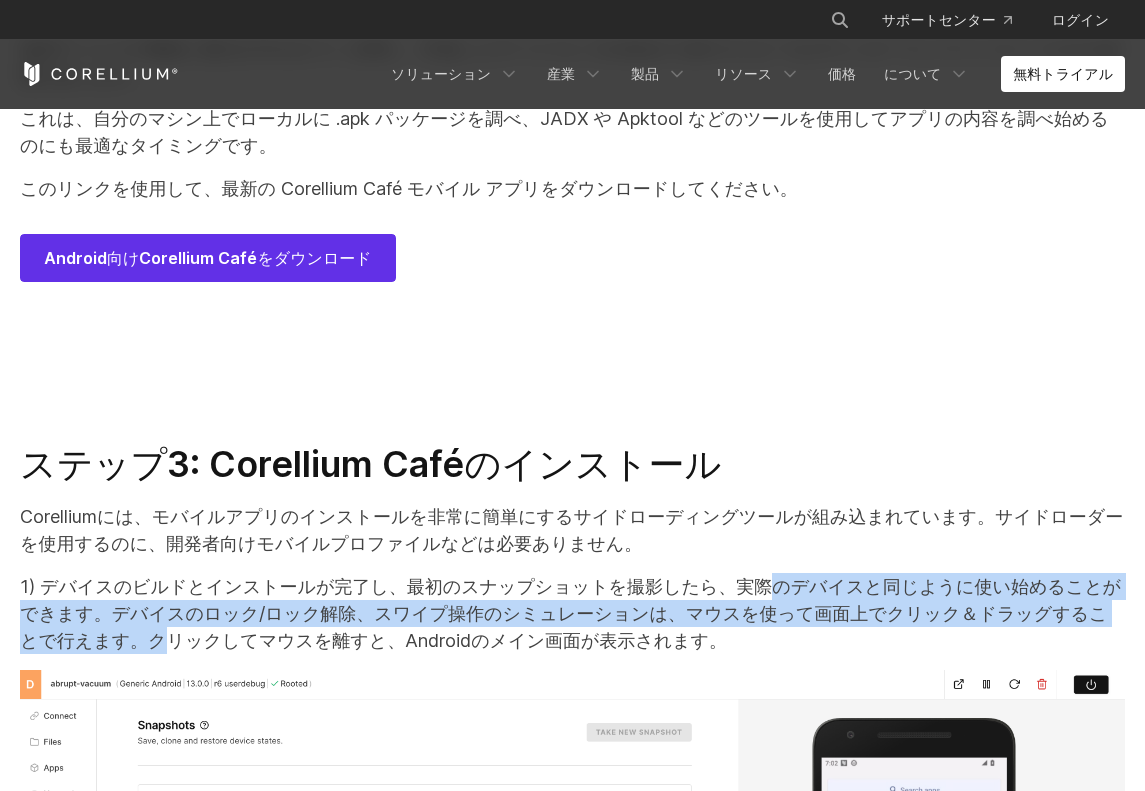 drag, startPoint x: 716, startPoint y: 384, endPoint x: 587, endPoint y: 332, distance: 139.0863 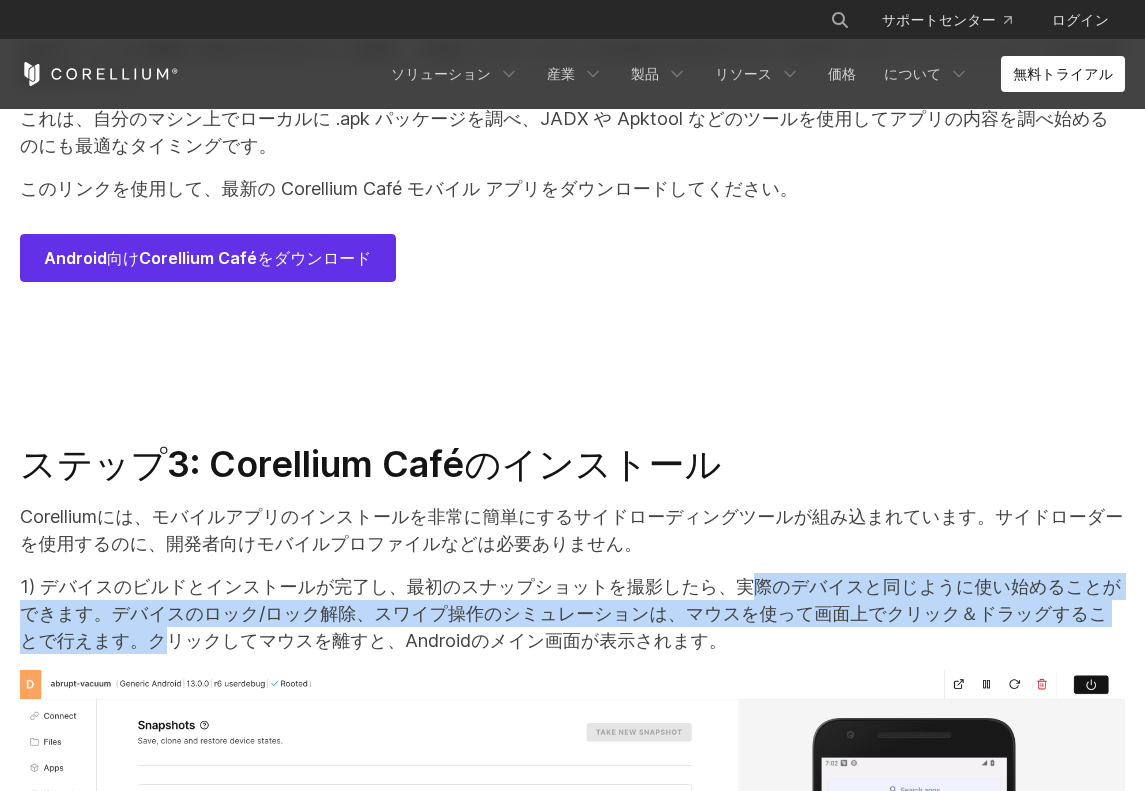 click on "ステップ3: Corellium Caféのインストール
Corelliumには、モバイルアプリのインストールを非常に簡単にするサイドローディングツールが組み込まれています。サイドローダーを使用するのに、開発者向けモバイルプロファイルなどは必要ありません。
1) デバイスのビルドとインストールが完了し、最初のスナップショットを撮影したら、実際のデバイスと同じように使い始めることができます。デバイスのロック/ロック解除、スワイプ操作のシミュレーションは、マウスを使って画面上でクリック＆ドラッグすることで行えます。クリックしてマウスを離すと、Androidのメイン画面が表示されます。
3) Corellium Café (またはその他の .apk ファイル) をインストールするには、[アプリのインストール] ボタンを選択します。" at bounding box center (572, 2222) 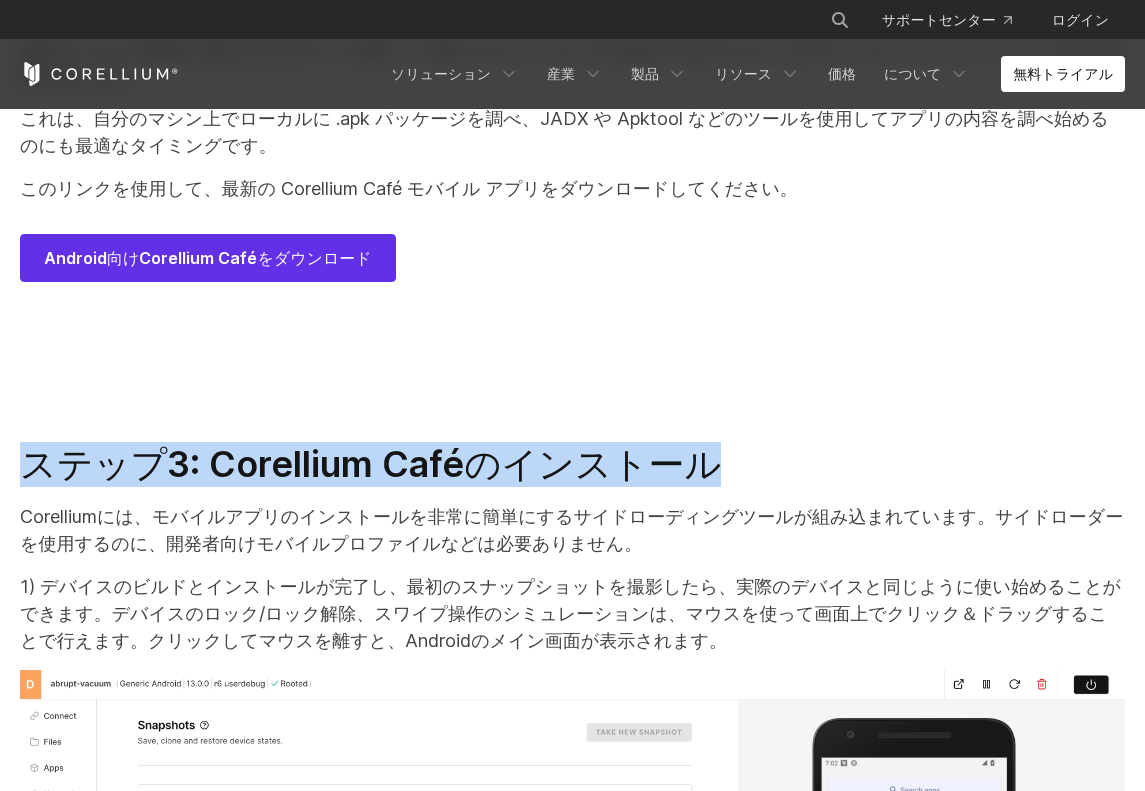 drag, startPoint x: 648, startPoint y: 222, endPoint x: -14, endPoint y: 244, distance: 662.3655 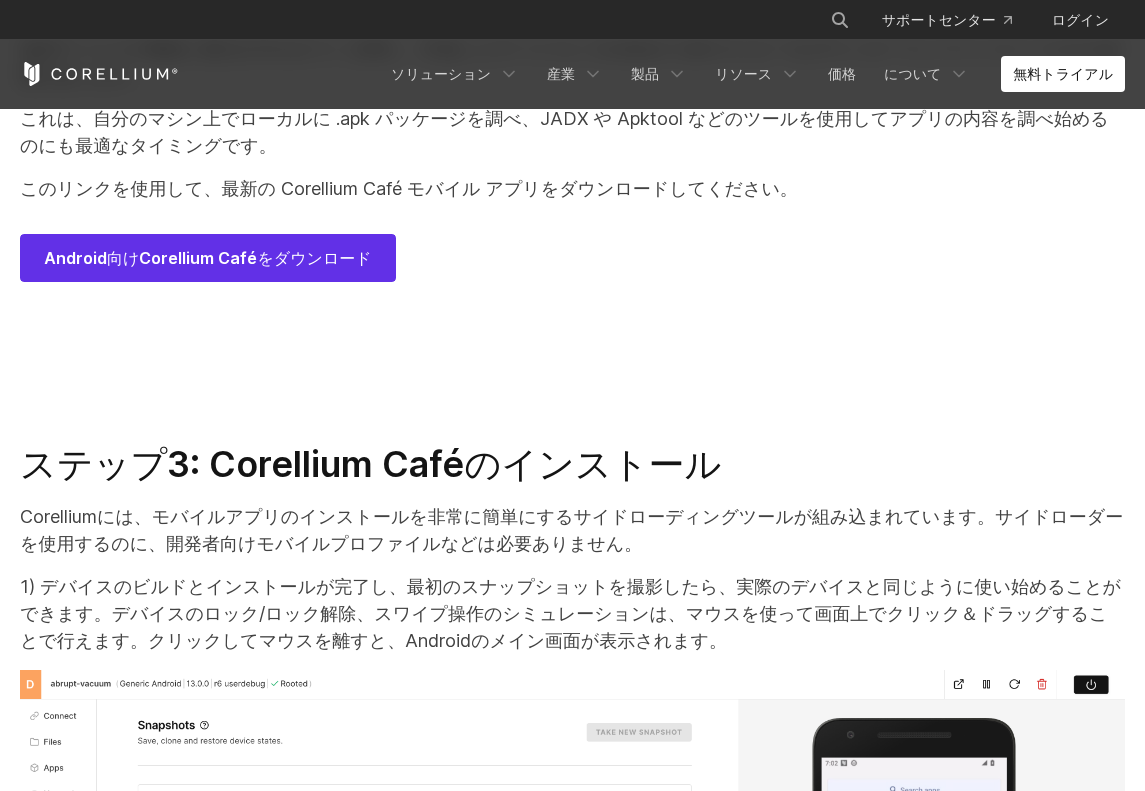 click on "ステップ3: Corellium Caféのインストール
Corelliumには、モバイルアプリのインストールを非常に簡単にするサイドローディングツールが組み込まれています。サイドローダーを使用するのに、開発者向けモバイルプロファイルなどは必要ありません。
1) デバイスのビルドとインストールが完了し、最初のスナップショットを撮影したら、実際のデバイスと同じように使い始めることができます。デバイスのロック/ロック解除、スワイプ操作のシミュレーションは、マウスを使って画面上でクリック＆ドラッグすることで行えます。クリックしてマウスを離すと、Androidのメイン画面が表示されます。
3) Corellium Café (またはその他の .apk ファイル) をインストールするには、[アプリのインストール] ボタンを選択します。" at bounding box center [572, 2222] 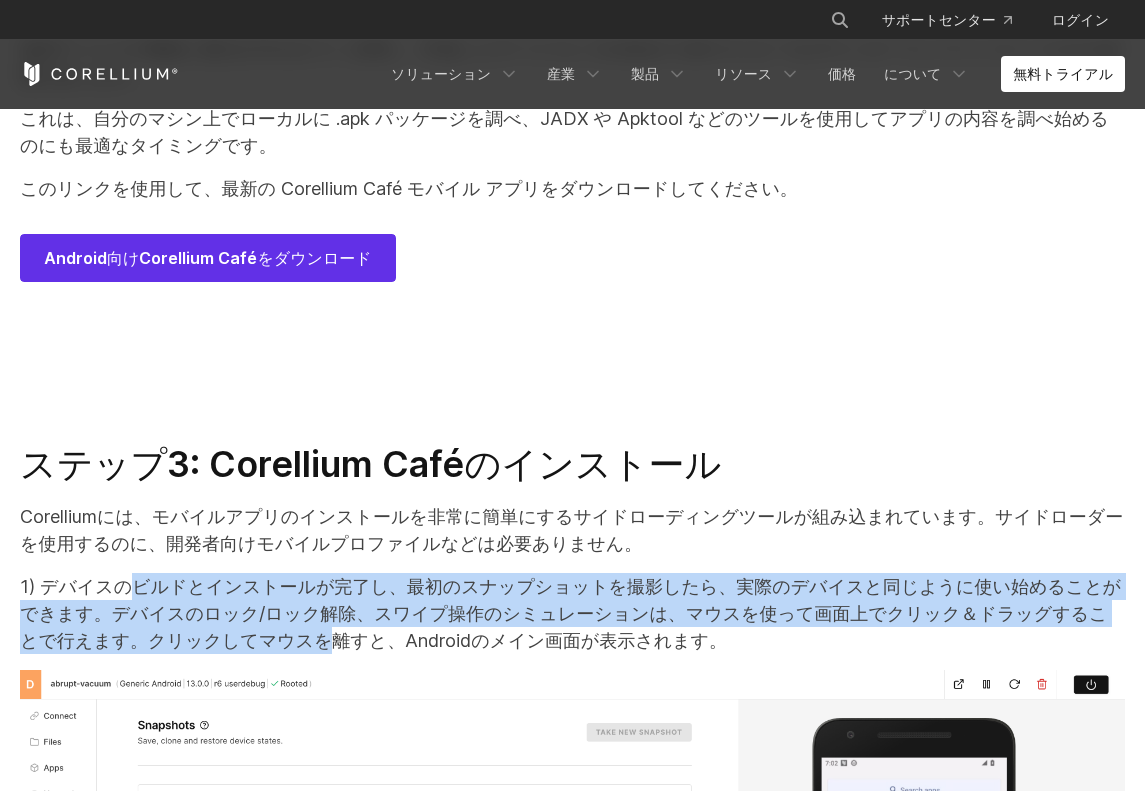 drag, startPoint x: 107, startPoint y: 353, endPoint x: 841, endPoint y: 371, distance: 734.2207 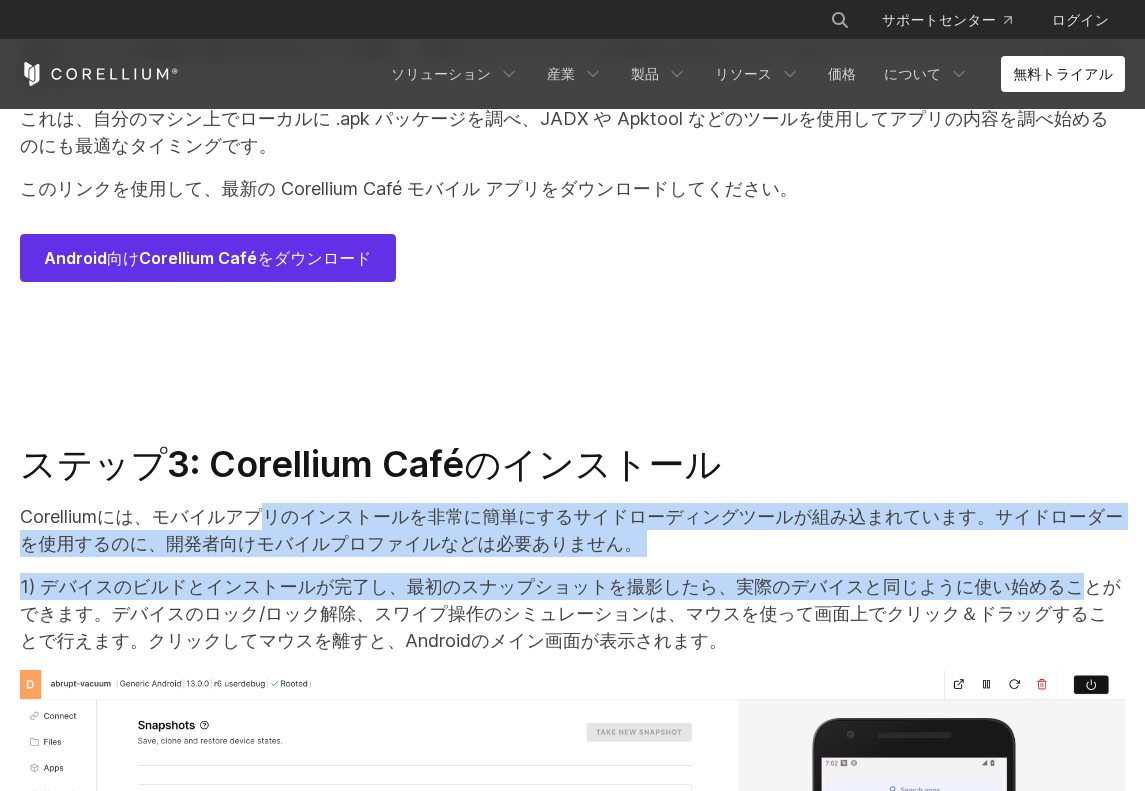 drag, startPoint x: 819, startPoint y: 344, endPoint x: 218, endPoint y: 286, distance: 603.7922 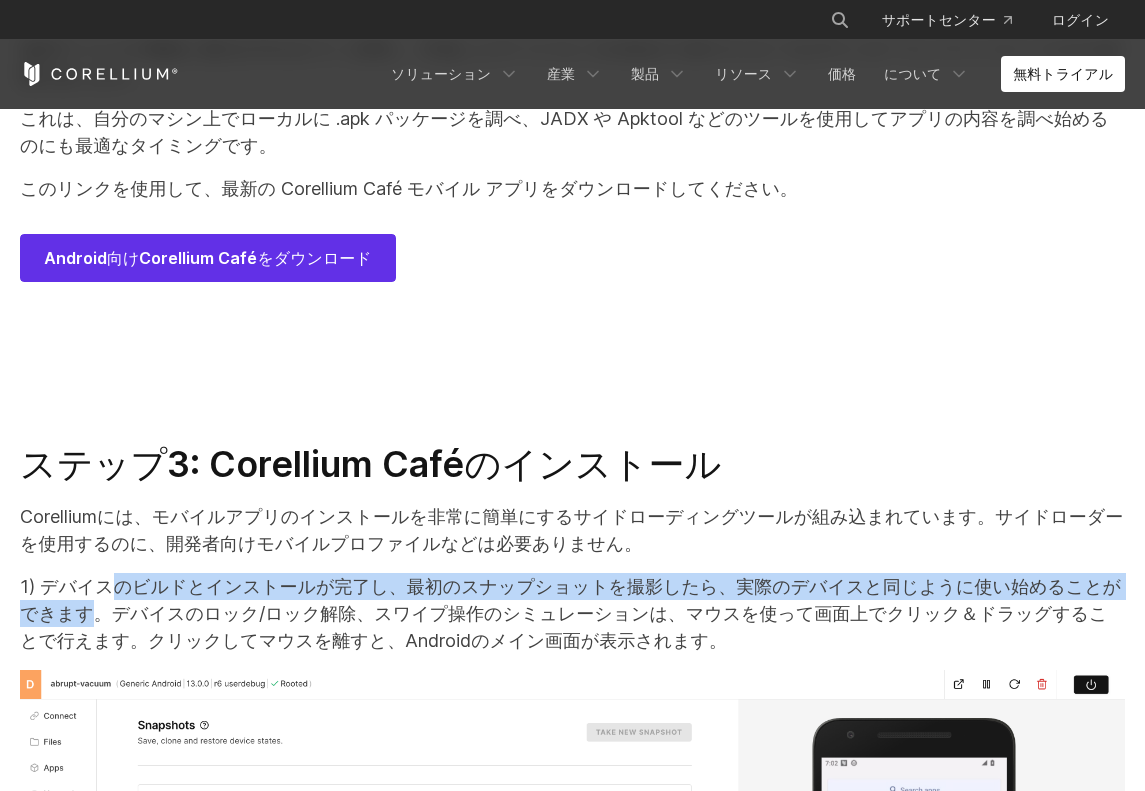 drag, startPoint x: 91, startPoint y: 356, endPoint x: 957, endPoint y: 367, distance: 866.0699 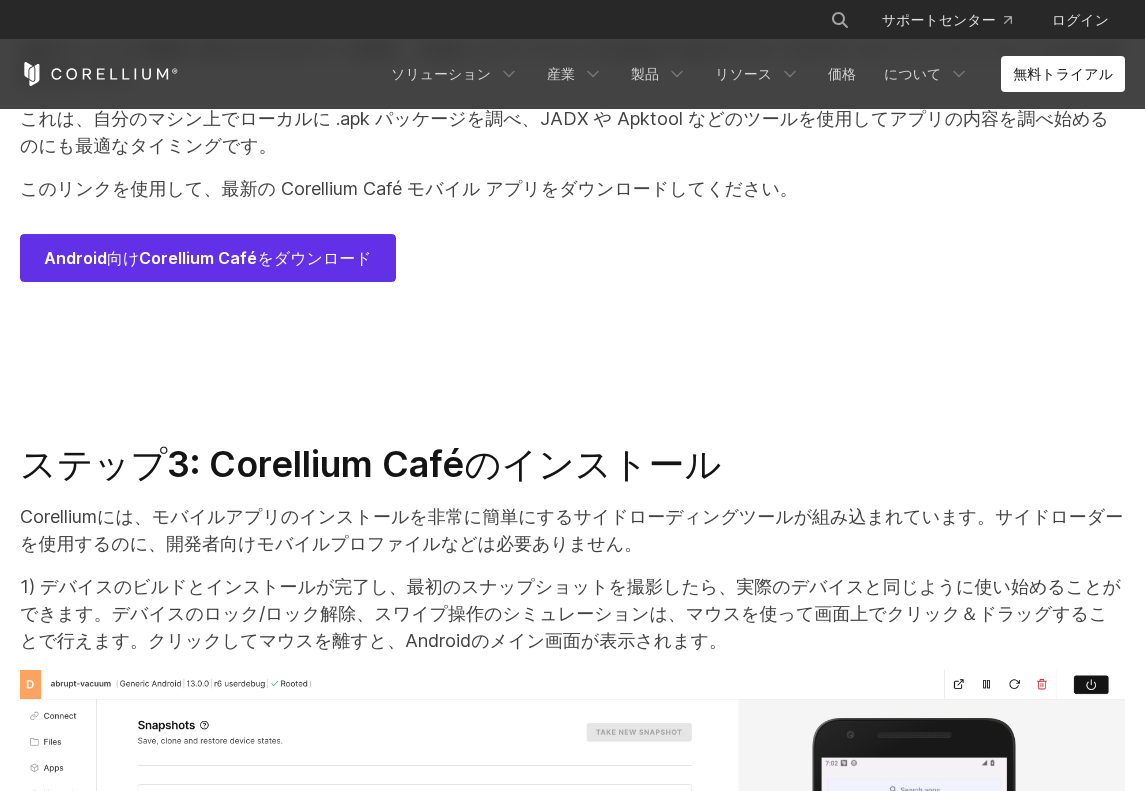 click on "1) デバイスのビルドとインストールが完了し、最初のスナップショットを撮影したら、実際のデバイスと同じように使い始めることができます。デバイスのロック/ロック解除、スワイプ操作のシミュレーションは、マウスを使って画面上でクリック＆ドラッグすることで行えます。クリックしてマウスを離すと、Androidのメイン画面が表示されます。" at bounding box center (572, 613) 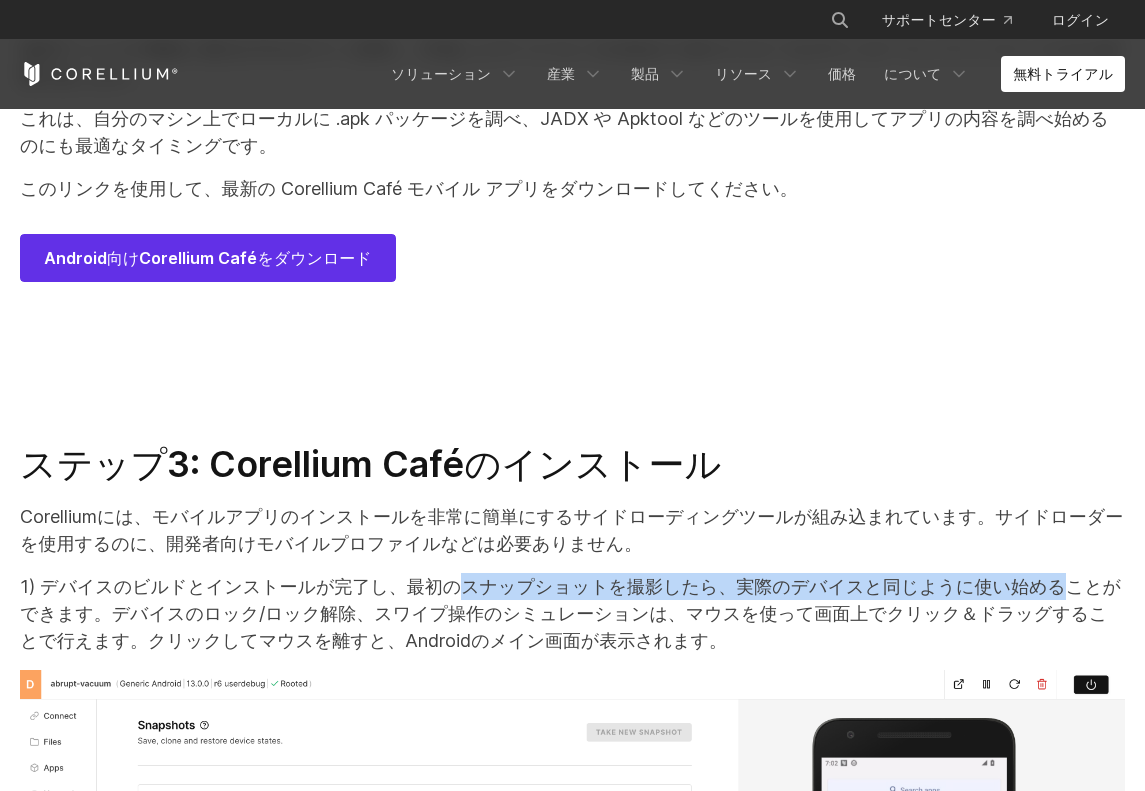drag, startPoint x: 843, startPoint y: 358, endPoint x: 369, endPoint y: 360, distance: 474.0042 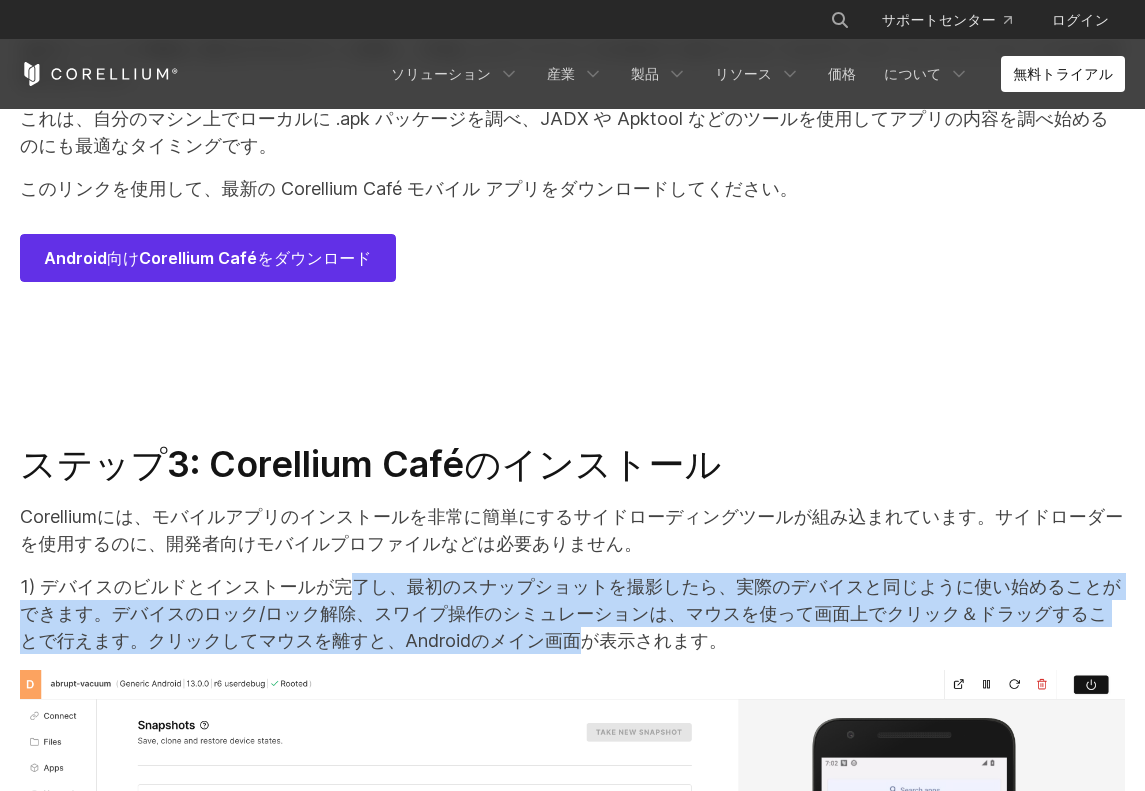 drag, startPoint x: 279, startPoint y: 360, endPoint x: 1050, endPoint y: 382, distance: 771.31384 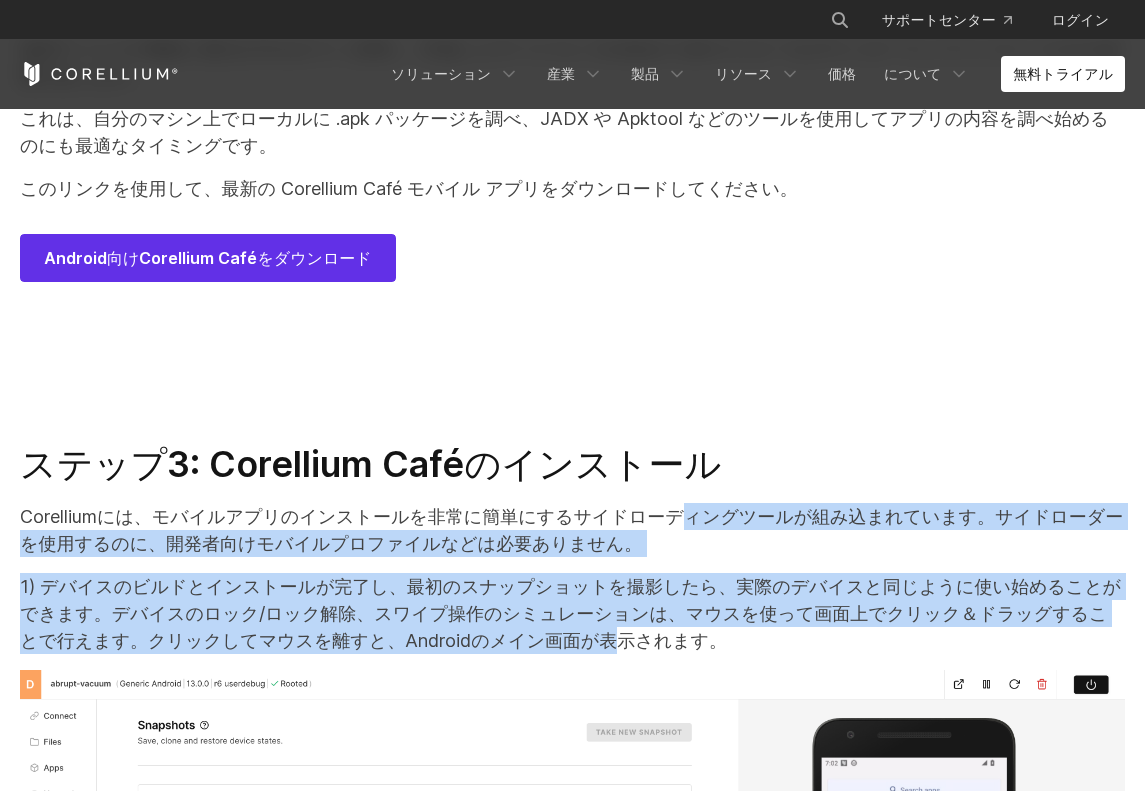 drag, startPoint x: 1091, startPoint y: 382, endPoint x: 546, endPoint y: 279, distance: 554.64764 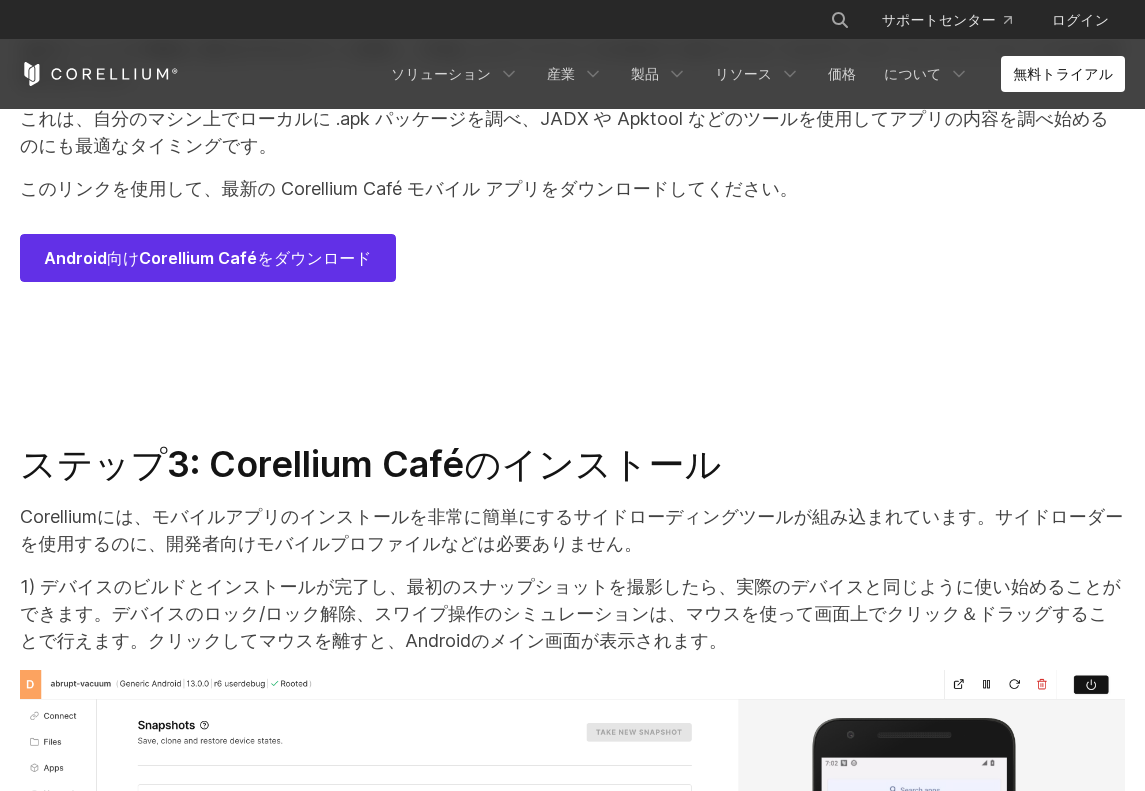 click on "Corelliumには、モバイルアプリのインストールを非常に簡単にするサイドローディングツールが組み込まれています。サイドローダーを使用するのに、開発者向けモバイルプロファイルなどは必要ありません。" at bounding box center (571, 530) 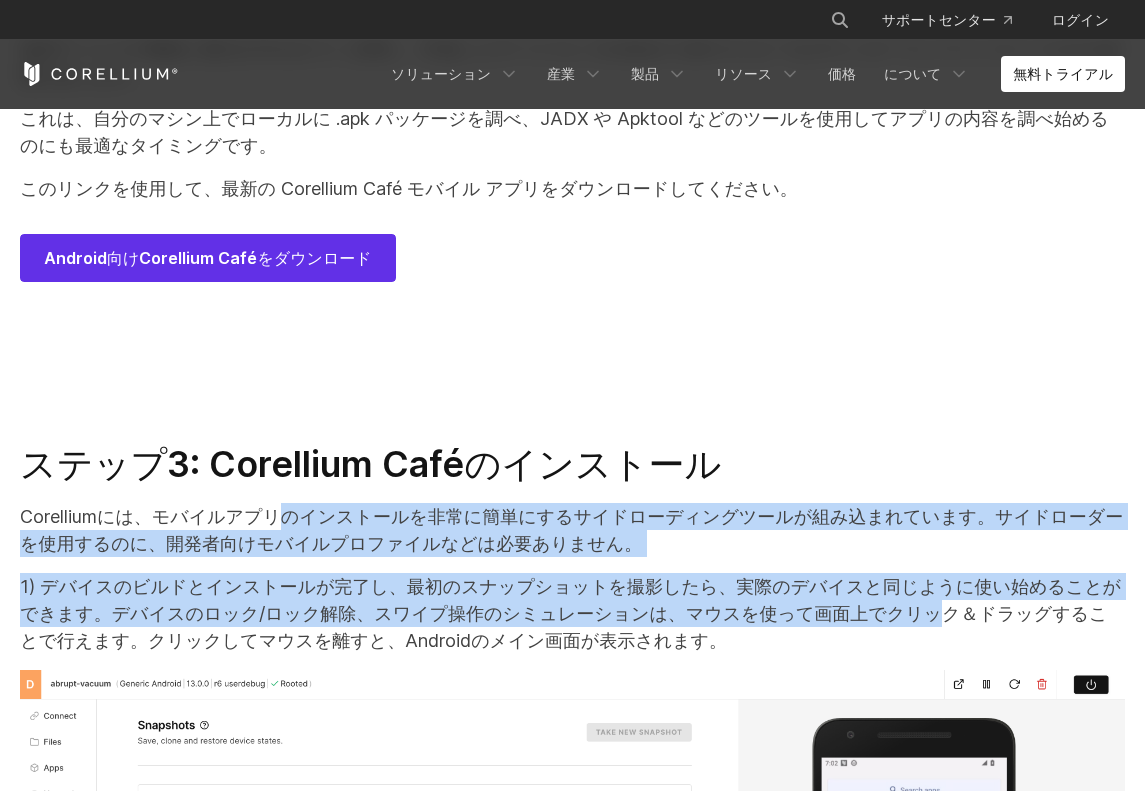 drag, startPoint x: 471, startPoint y: 379, endPoint x: 226, endPoint y: 295, distance: 259 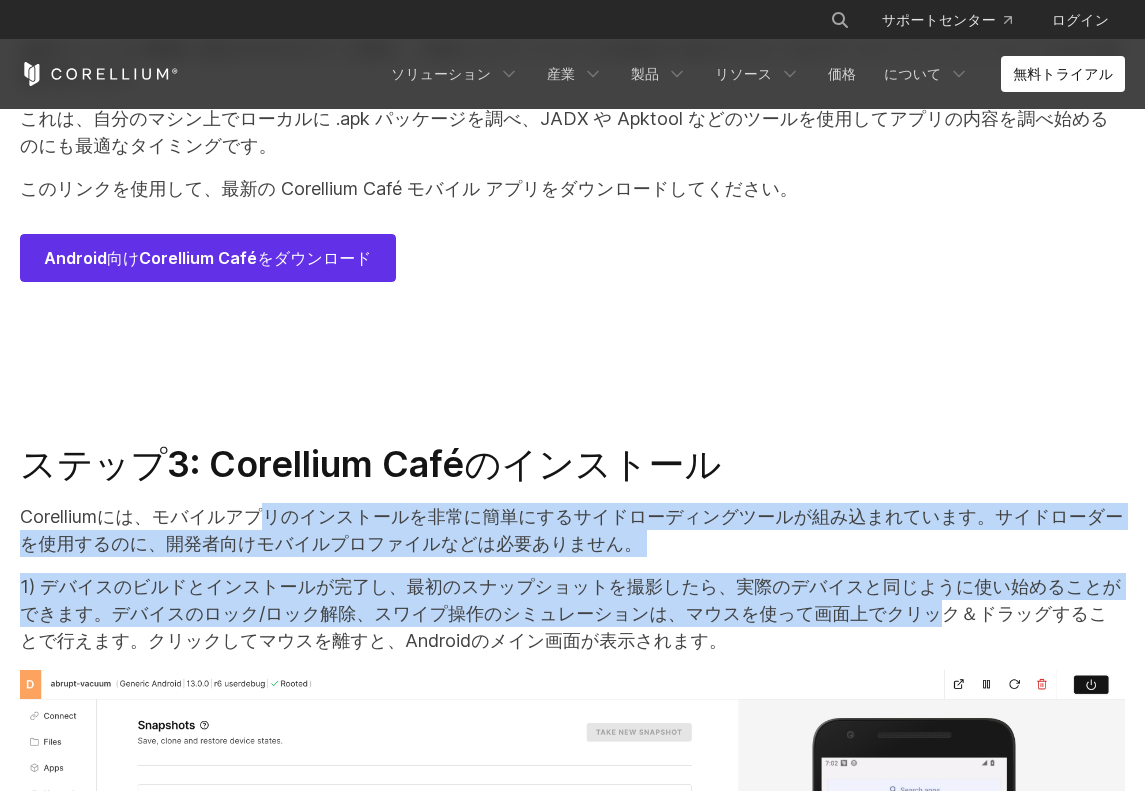 click on "Corelliumには、モバイルアプリのインストールを非常に簡単にするサイドローディングツールが組み込まれています。サイドローダーを使用するのに、開発者向けモバイルプロファイルなどは必要ありません。" at bounding box center (571, 530) 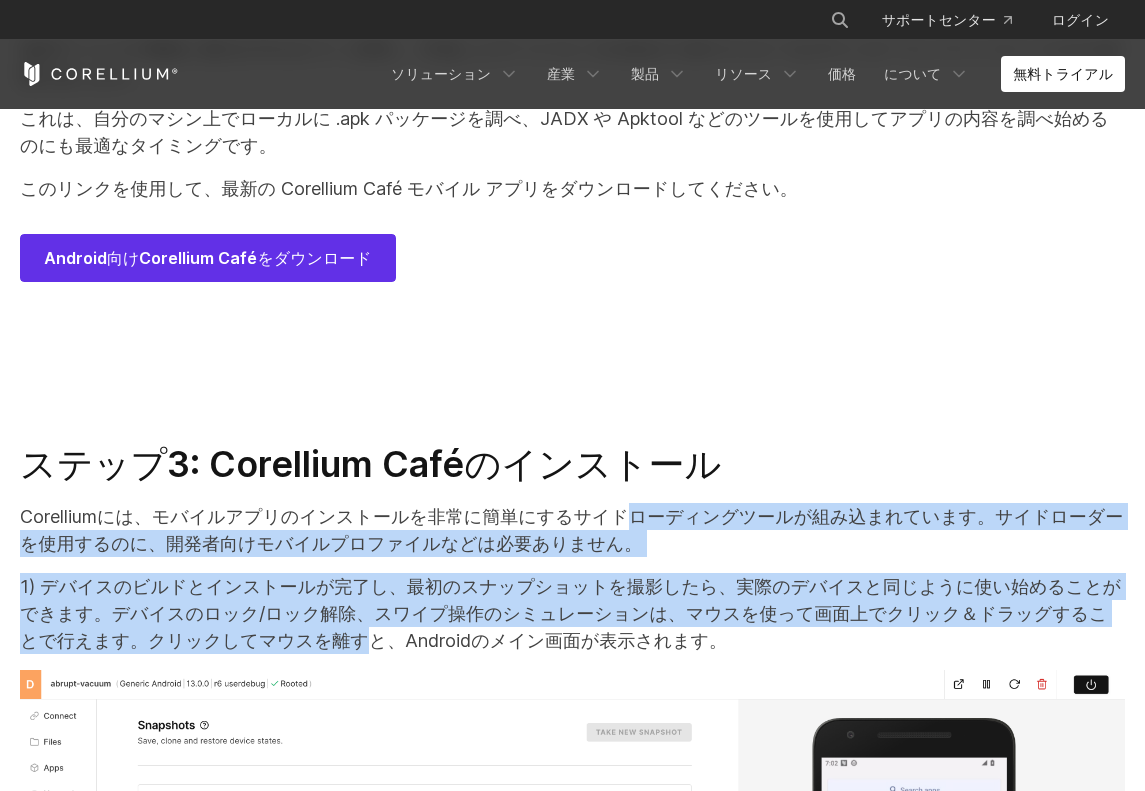 drag, startPoint x: 875, startPoint y: 377, endPoint x: 503, endPoint y: 294, distance: 381.14694 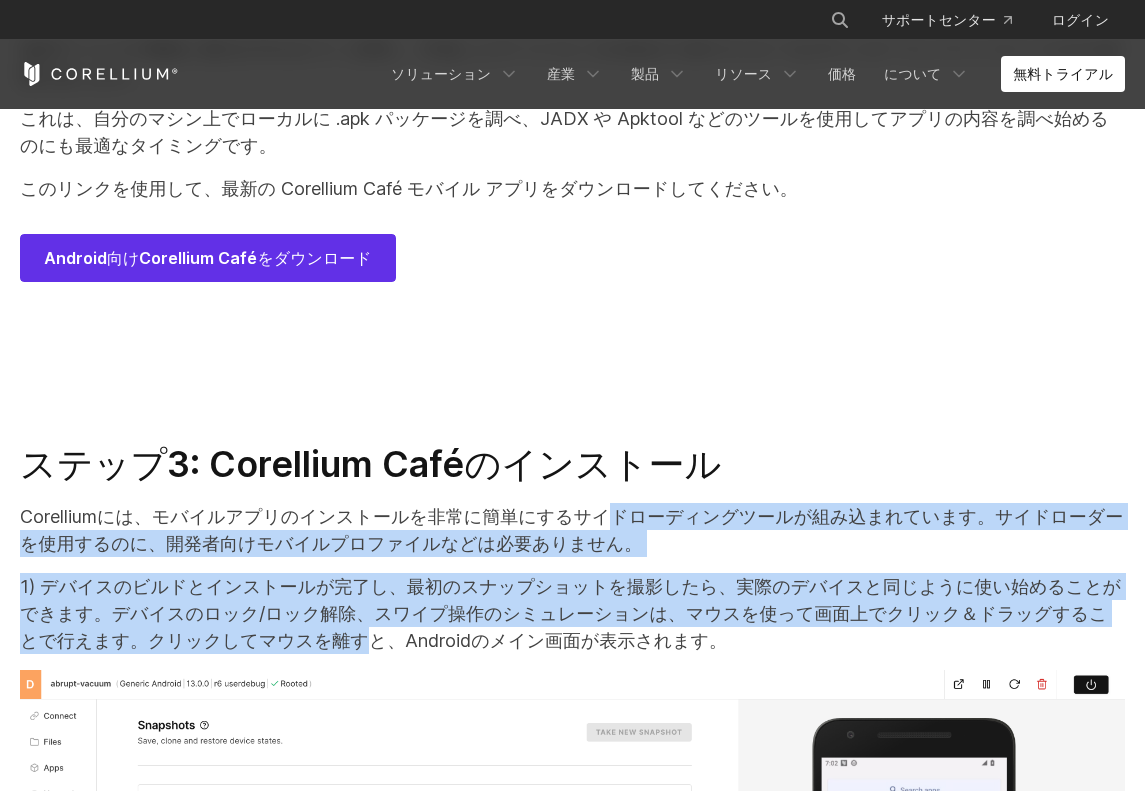 click on "1) デバイスのビルドとインストールが完了し、最初のスナップショットを撮影したら、実際のデバイスと同じように使い始めることができます。デバイスのロック/ロック解除、スワイプ操作のシミュレーションは、マウスを使って画面上でクリック＆ドラッグすることで行えます。クリックしてマウスを離すと、Androidのメイン画面が表示されます。" at bounding box center (572, 613) 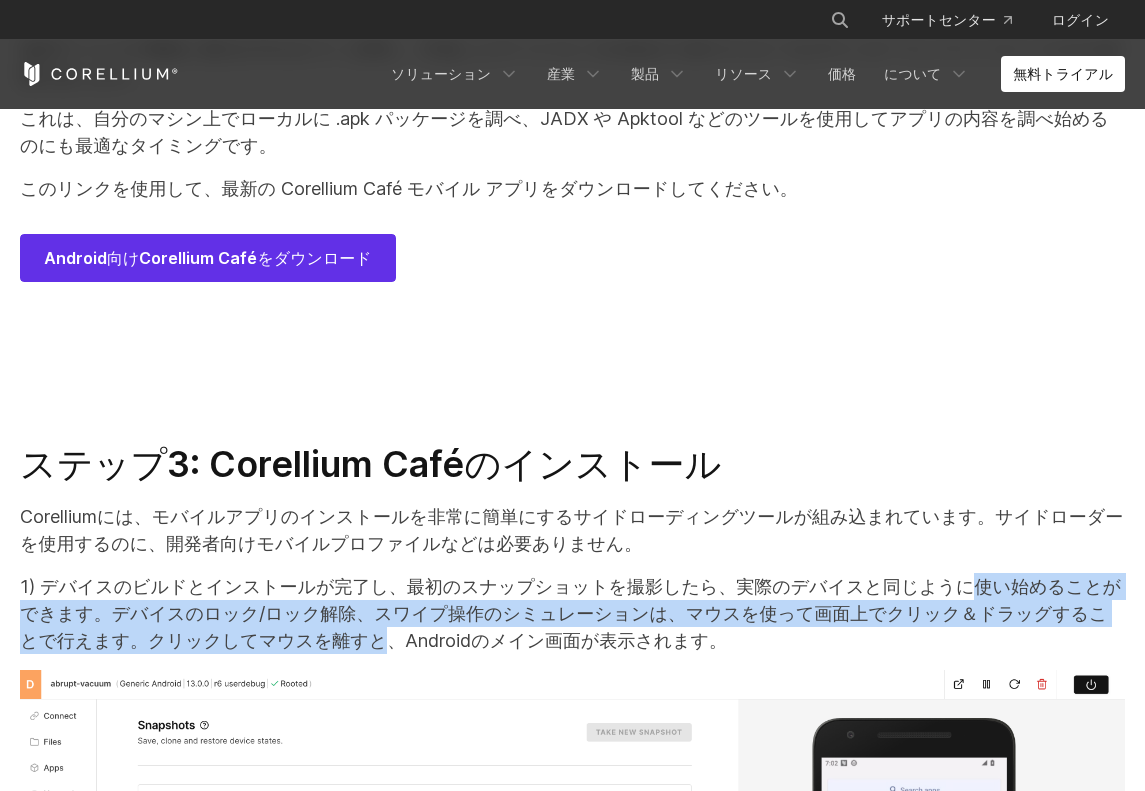 drag, startPoint x: 883, startPoint y: 380, endPoint x: 749, endPoint y: 333, distance: 142.00352 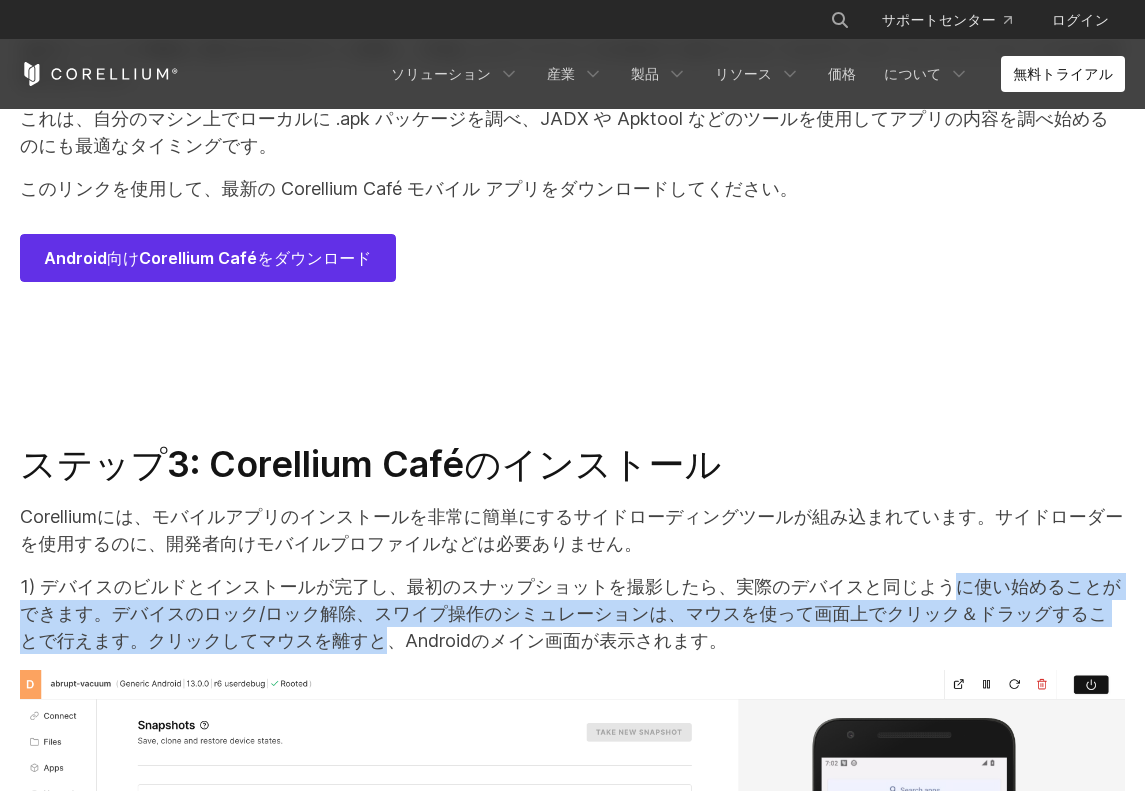 click on "ステップ3: Corellium Caféのインストール
Corelliumには、モバイルアプリのインストールを非常に簡単にするサイドローディングツールが組み込まれています。サイドローダーを使用するのに、開発者向けモバイルプロファイルなどは必要ありません。
1) デバイスのビルドとインストールが完了し、最初のスナップショットを撮影したら、実際のデバイスと同じように使い始めることができます。デバイスのロック/ロック解除、スワイプ操作のシミュレーションは、マウスを使って画面上でクリック＆ドラッグすることで行えます。クリックしてマウスを離すと、Androidのメイン画面が表示されます。
3) Corellium Café (またはその他の .apk ファイル) をインストールするには、[アプリのインストール] ボタンを選択します。" at bounding box center (572, 2222) 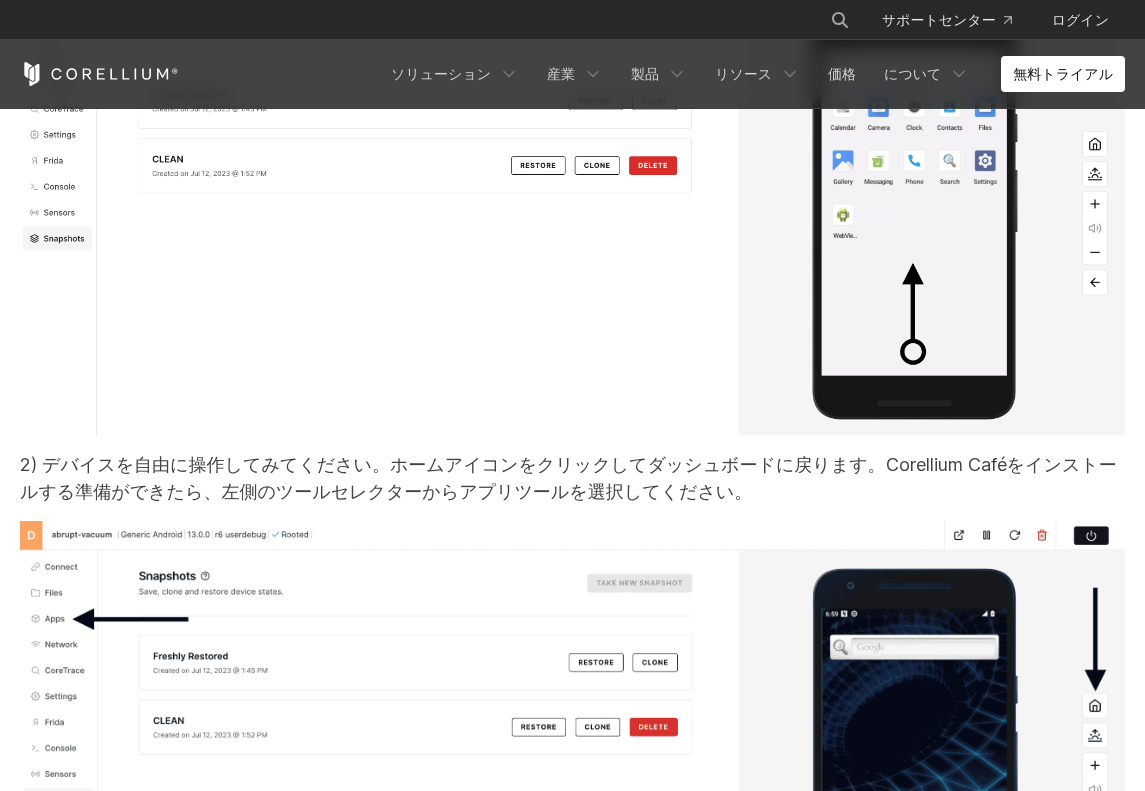 scroll, scrollTop: 10652, scrollLeft: 0, axis: vertical 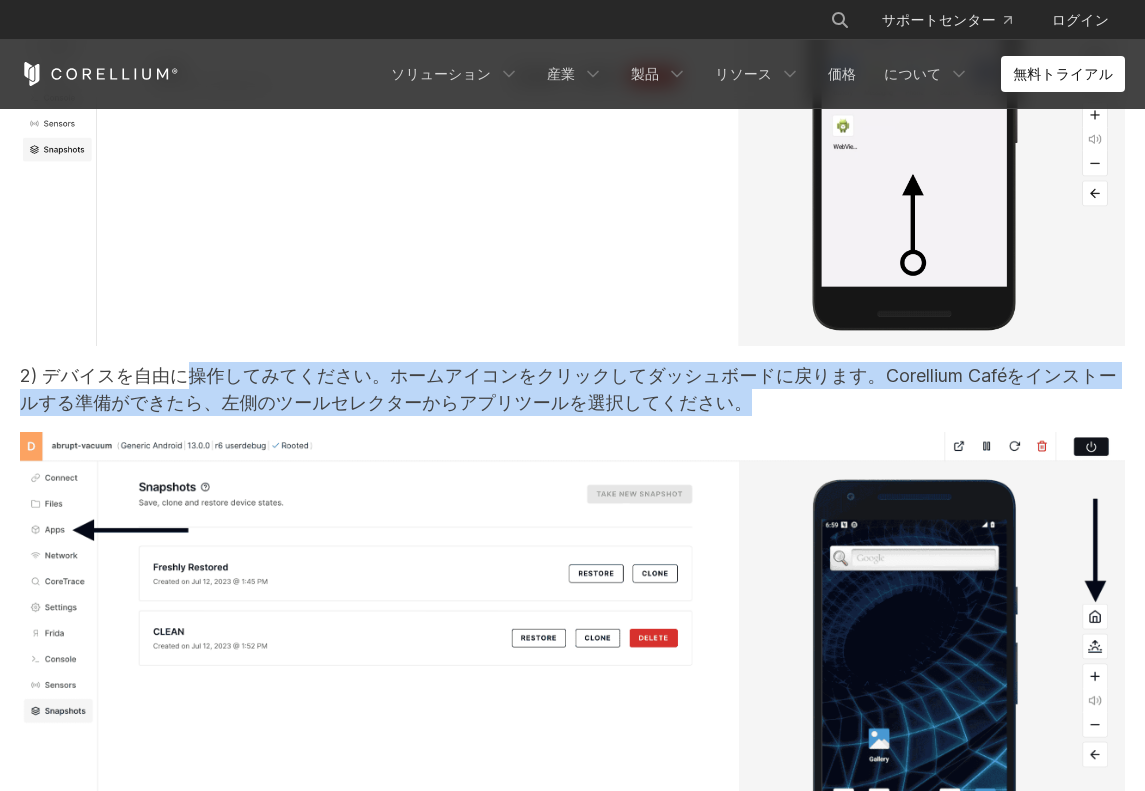 drag, startPoint x: 163, startPoint y: 151, endPoint x: 355, endPoint y: 183, distance: 194.6484 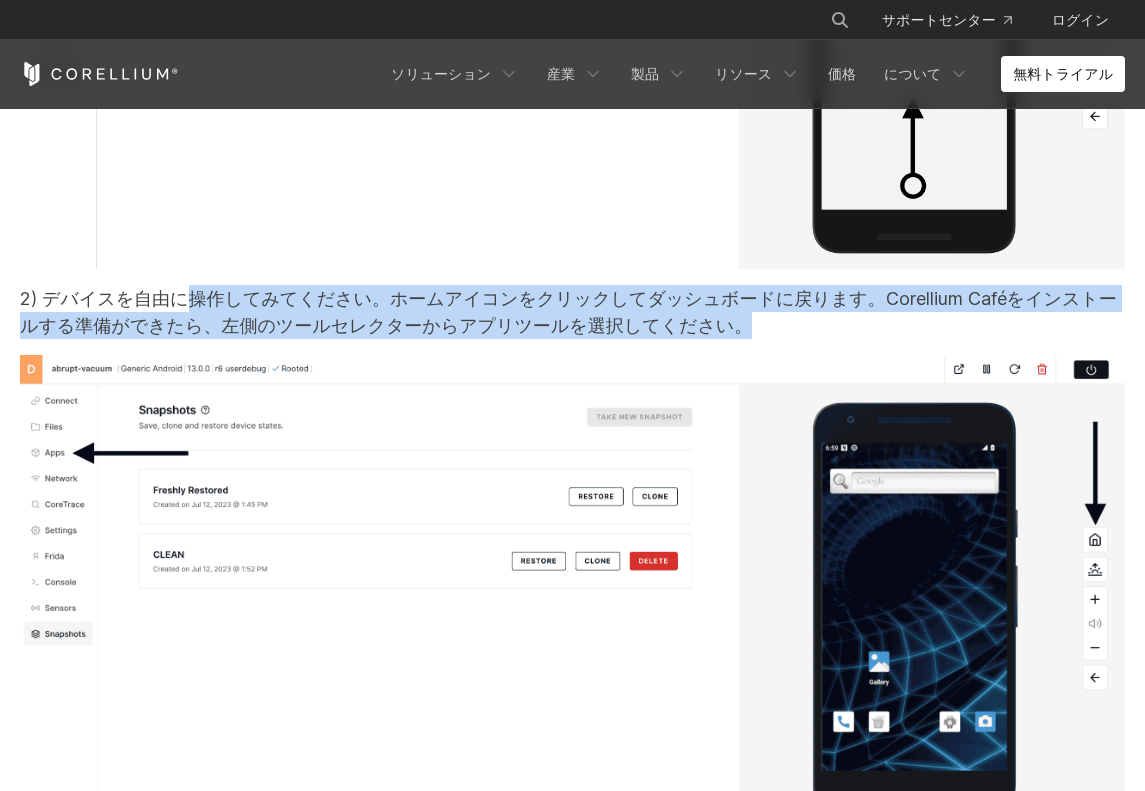 scroll, scrollTop: 10952, scrollLeft: 0, axis: vertical 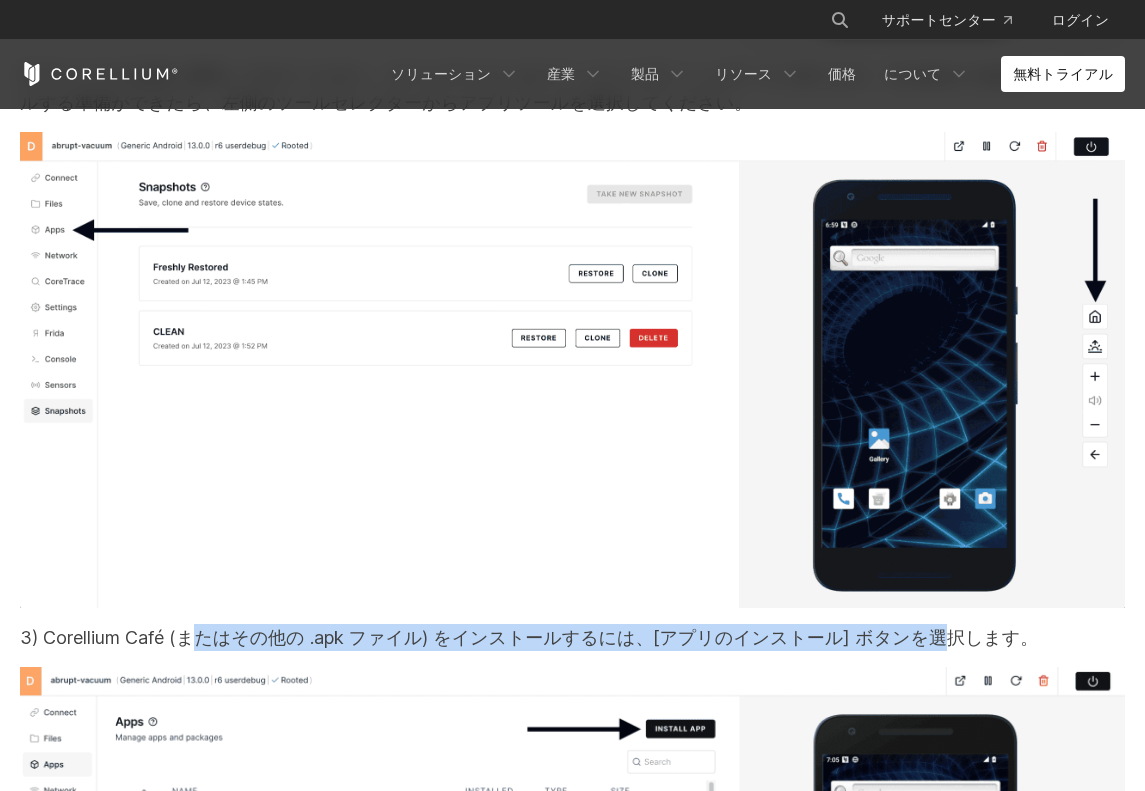 drag, startPoint x: 287, startPoint y: 404, endPoint x: 787, endPoint y: 407, distance: 500.009 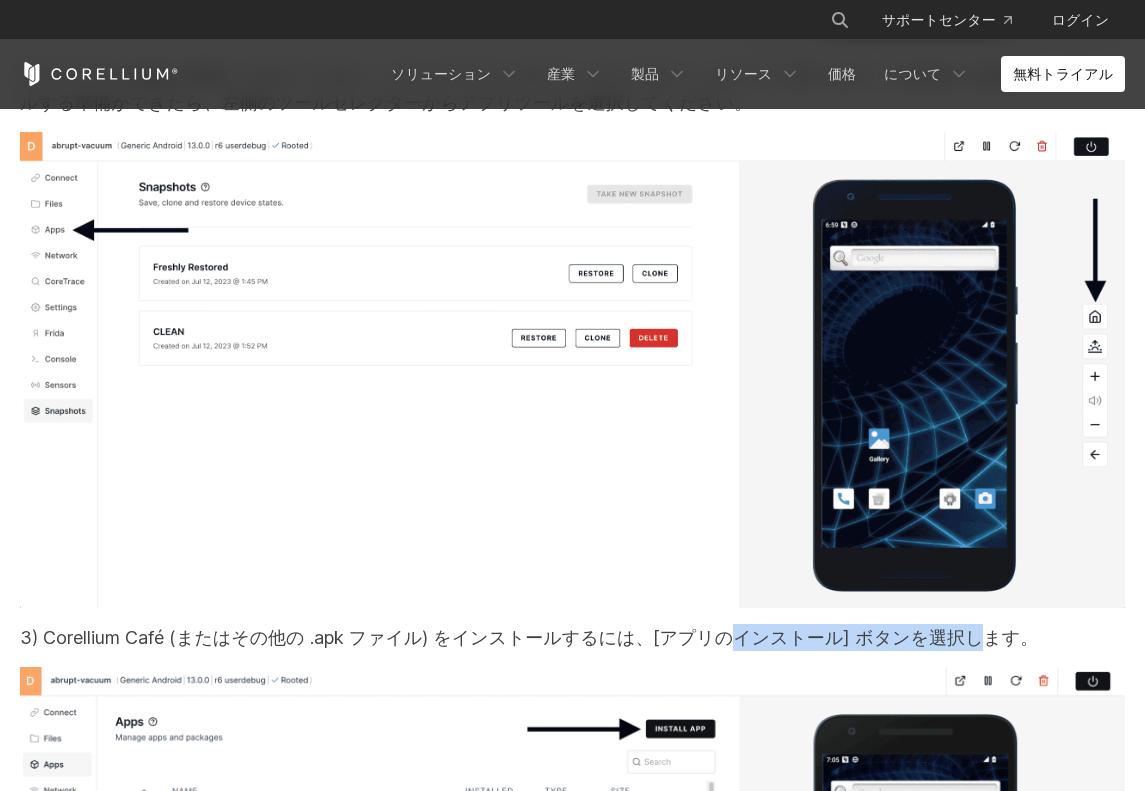 drag, startPoint x: 807, startPoint y: 405, endPoint x: 613, endPoint y: 405, distance: 194 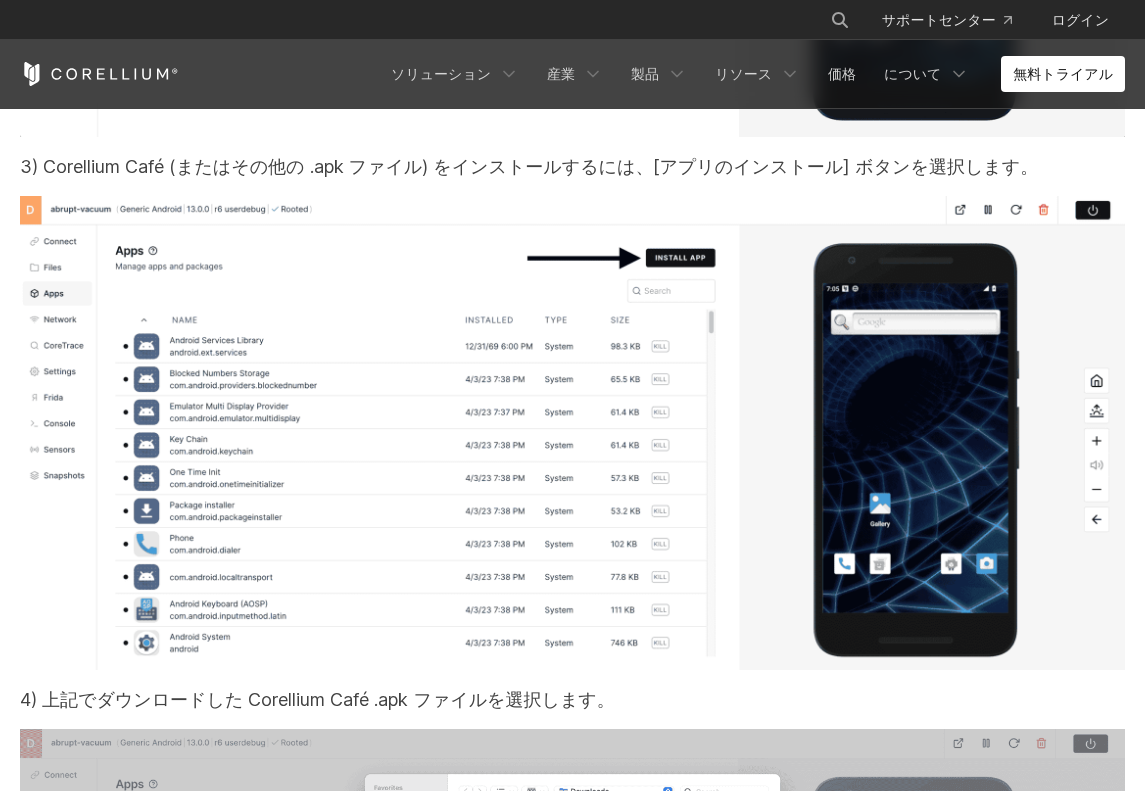 scroll, scrollTop: 11452, scrollLeft: 0, axis: vertical 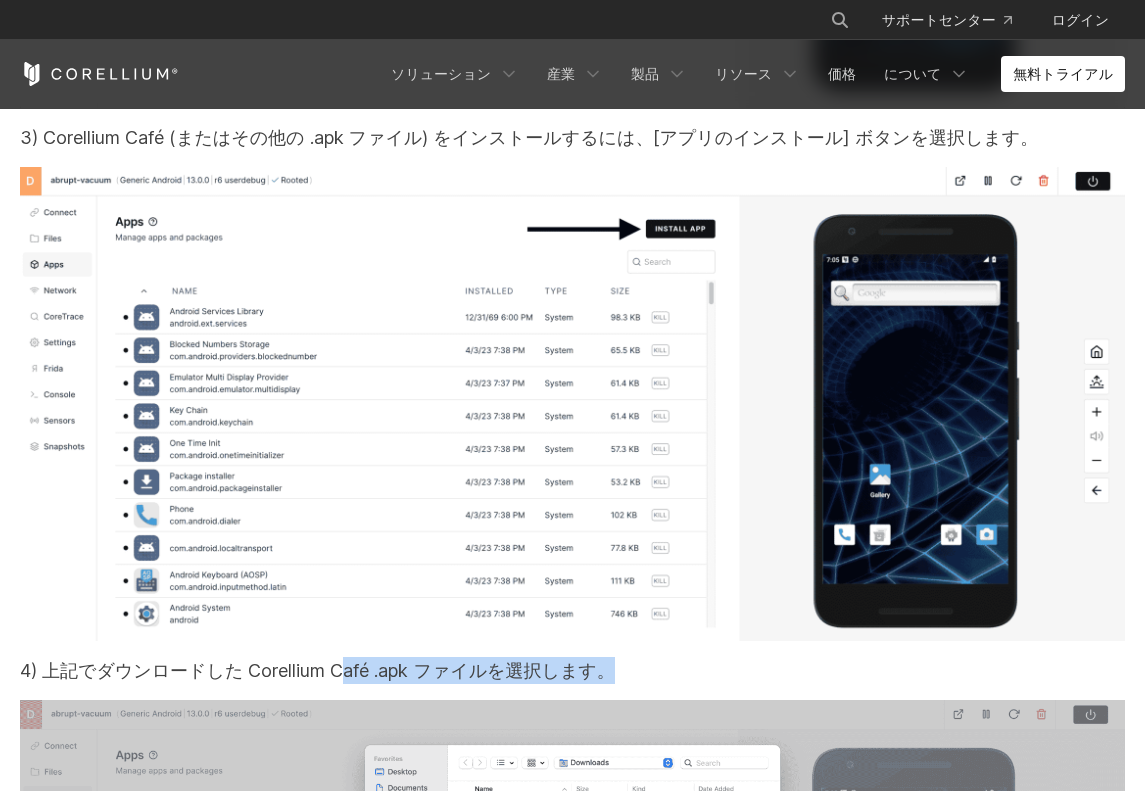 drag, startPoint x: 315, startPoint y: 431, endPoint x: 547, endPoint y: 445, distance: 232.42203 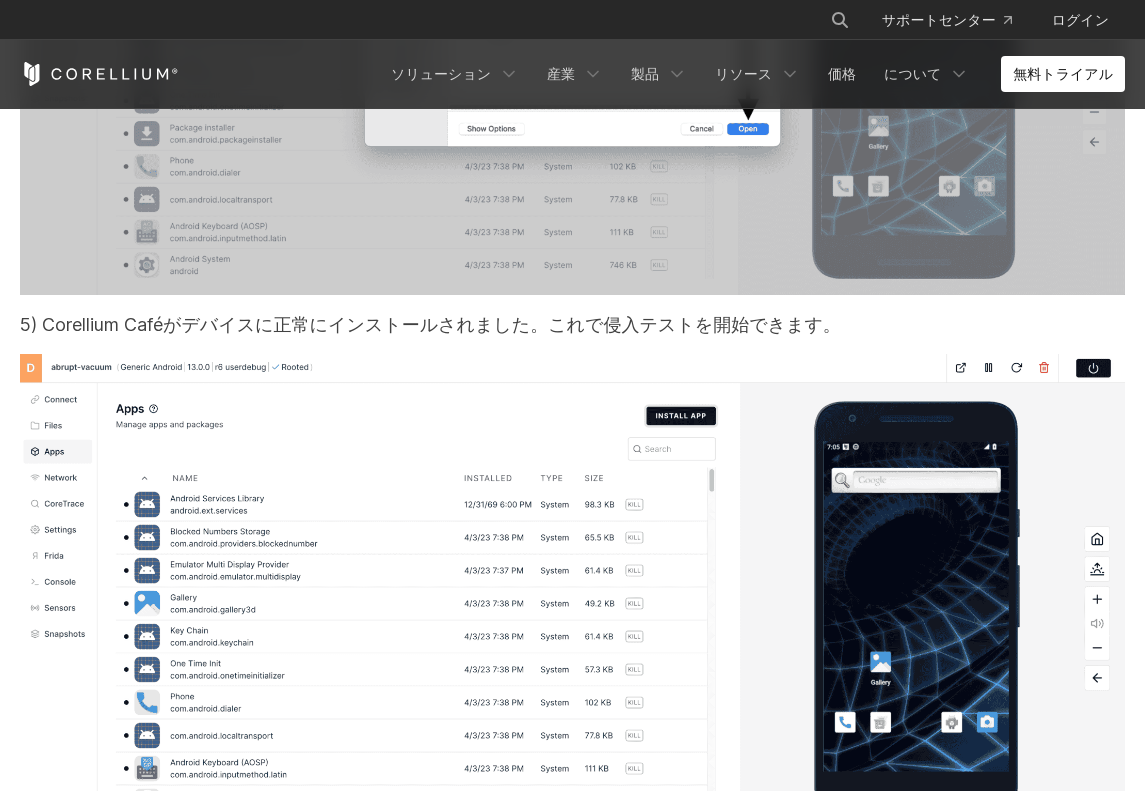 scroll, scrollTop: 12352, scrollLeft: 0, axis: vertical 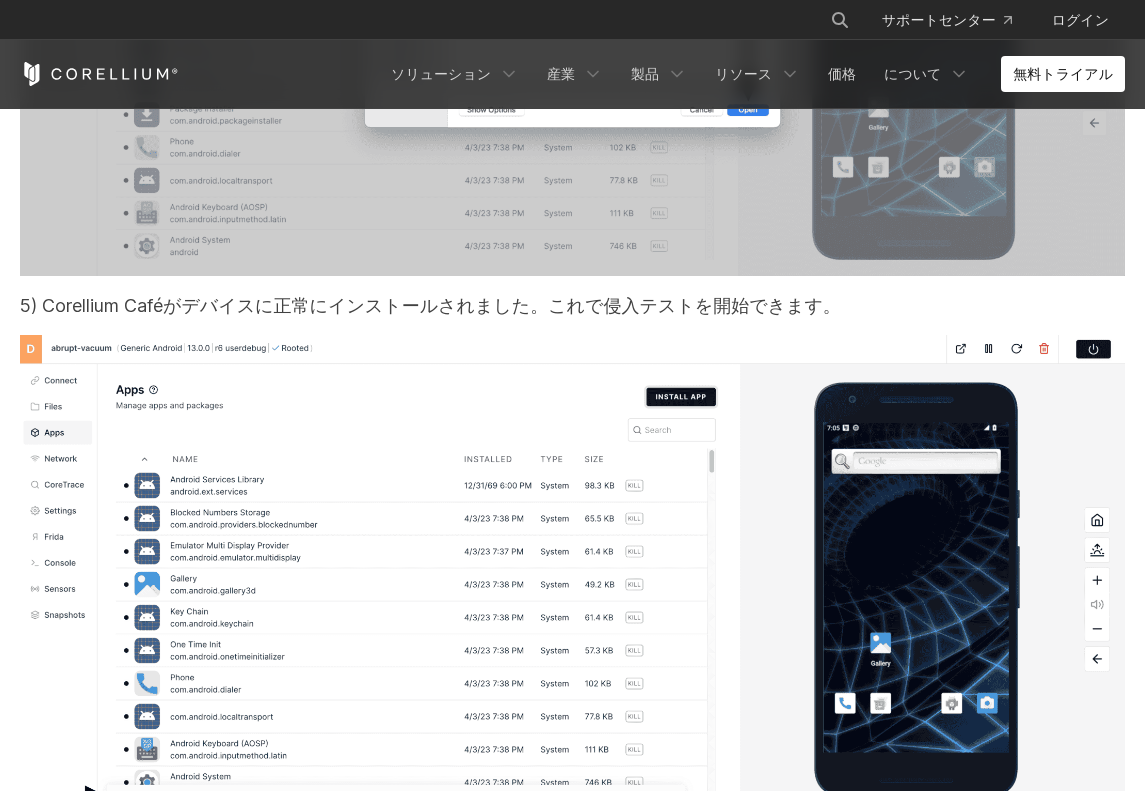 drag, startPoint x: 815, startPoint y: 611, endPoint x: 254, endPoint y: 622, distance: 561.10785 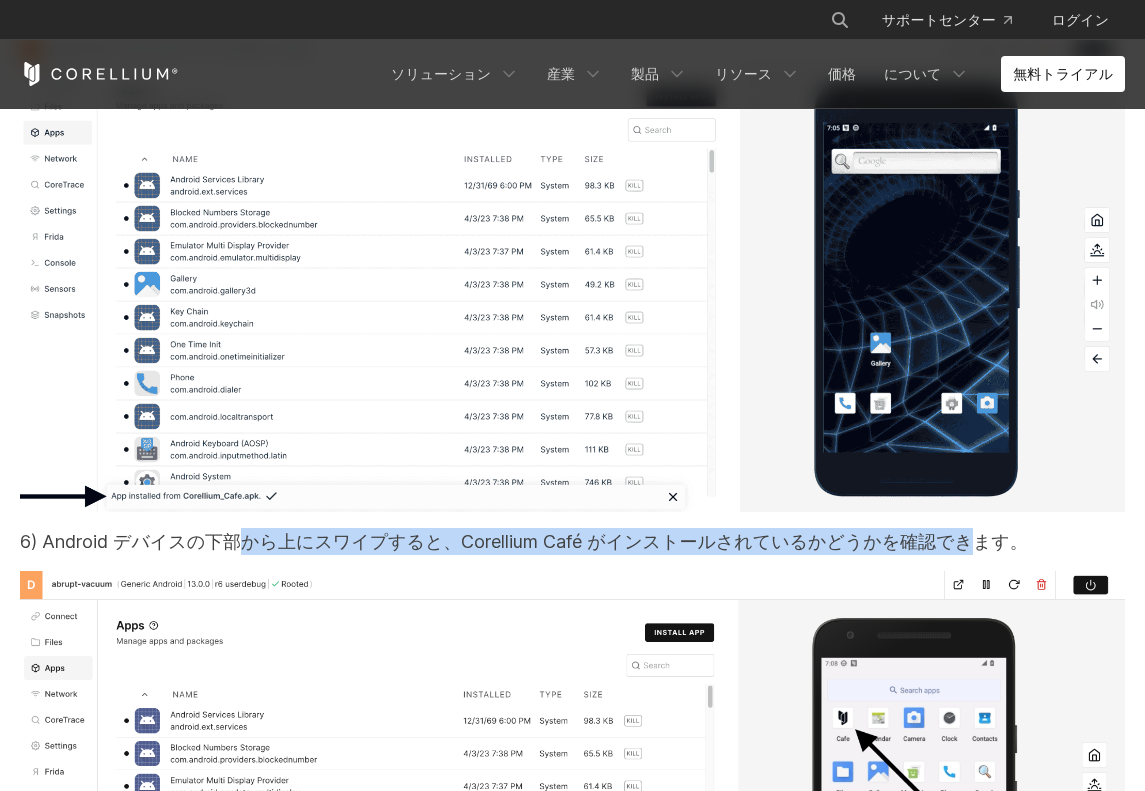 scroll, scrollTop: 13052, scrollLeft: 0, axis: vertical 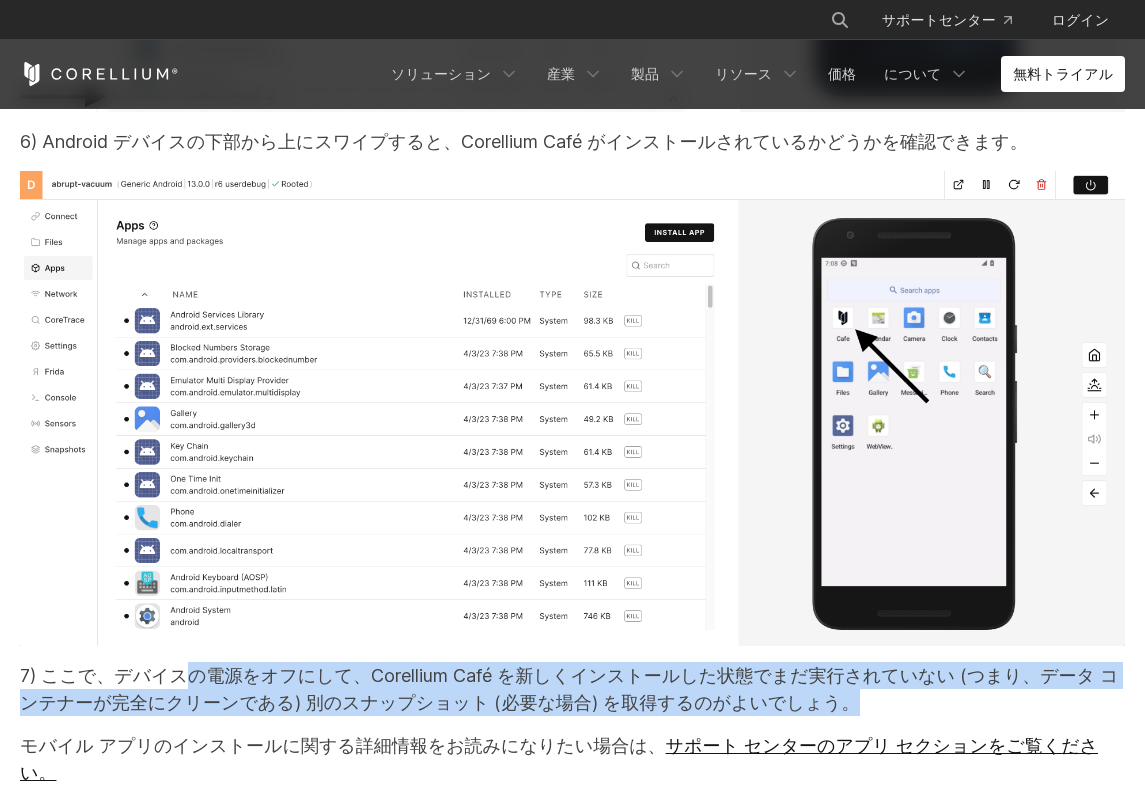 drag, startPoint x: 234, startPoint y: 450, endPoint x: 783, endPoint y: 466, distance: 549.2331 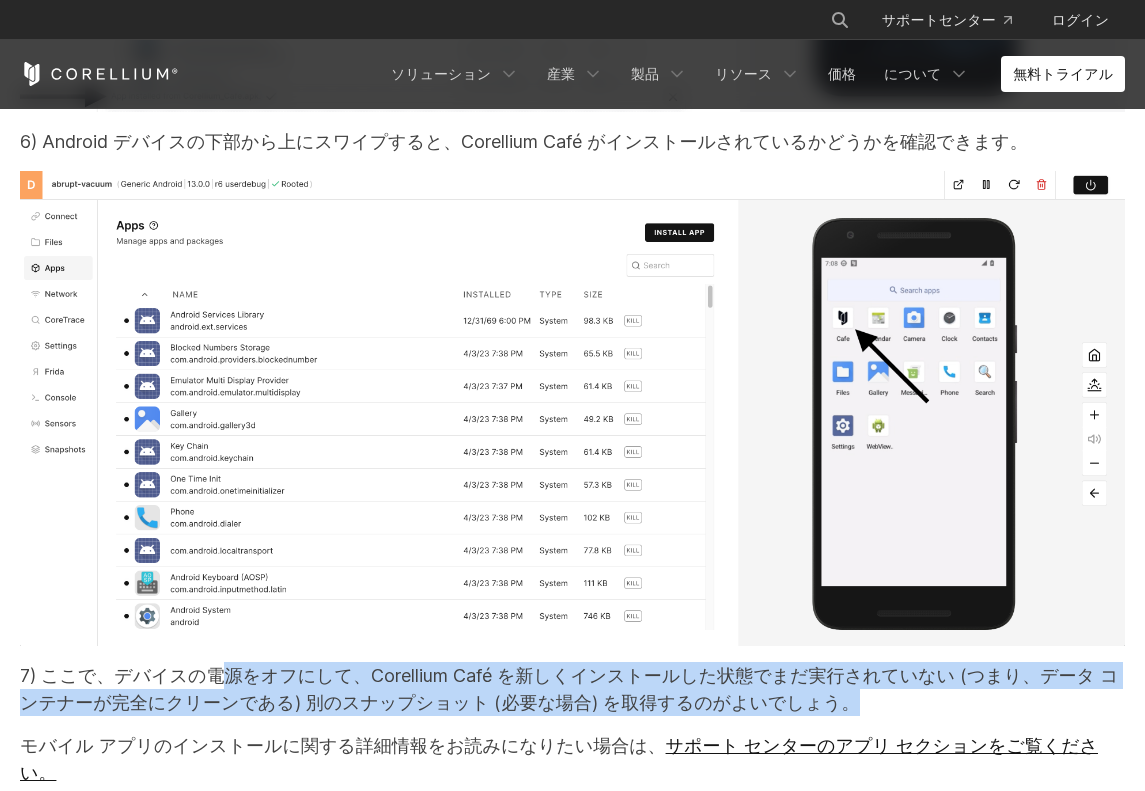 drag, startPoint x: 475, startPoint y: 475, endPoint x: 170, endPoint y: 448, distance: 306.19275 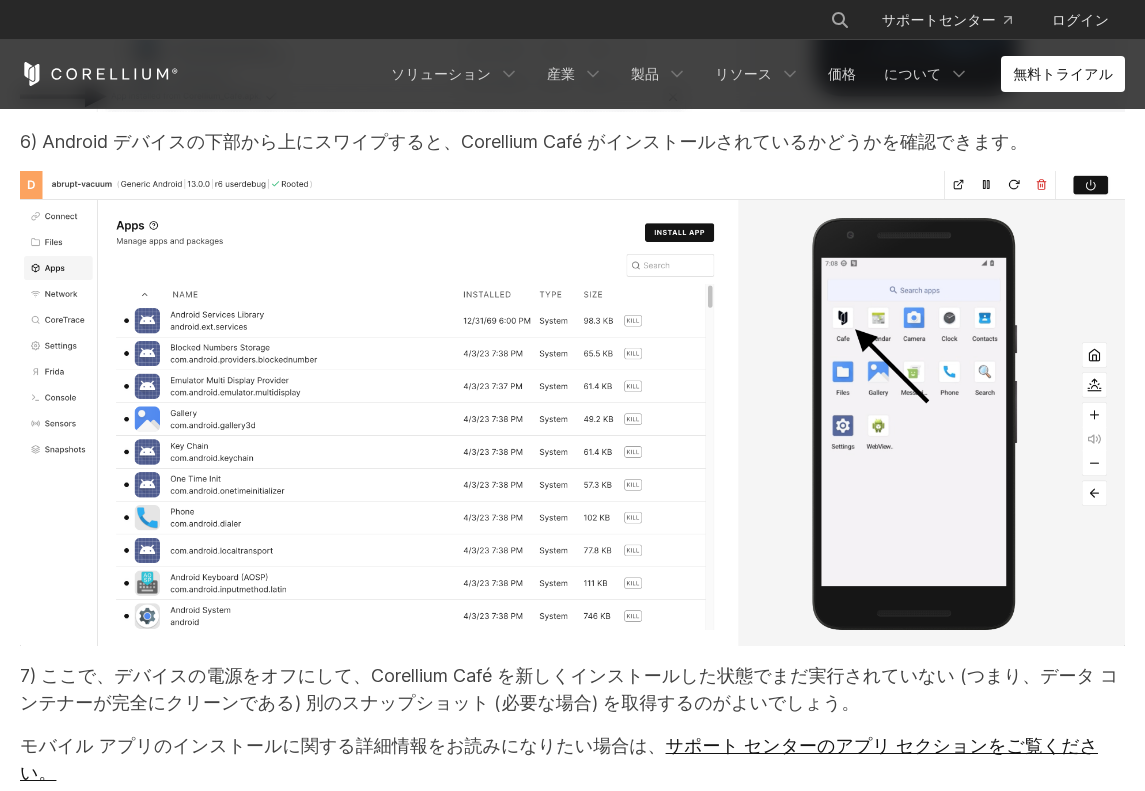 click on "7) ここで、デバイスの電源をオフにして、Corellium Café を新しくインストールした状態でまだ実行されていない (つまり、データ コンテナーが完全にクリーンである) 別のスナップショット (必要な場合) を取得するのがよいでしょう。" at bounding box center [569, 689] 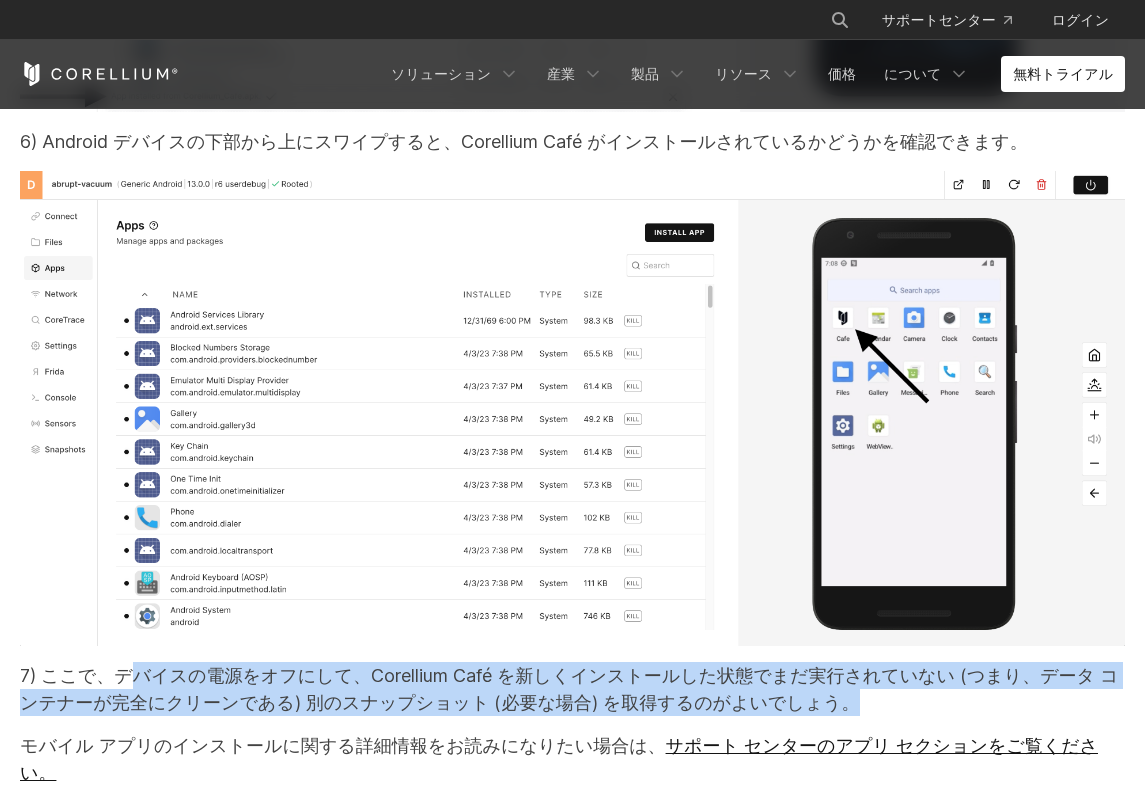 drag, startPoint x: 105, startPoint y: 447, endPoint x: 520, endPoint y: 462, distance: 415.271 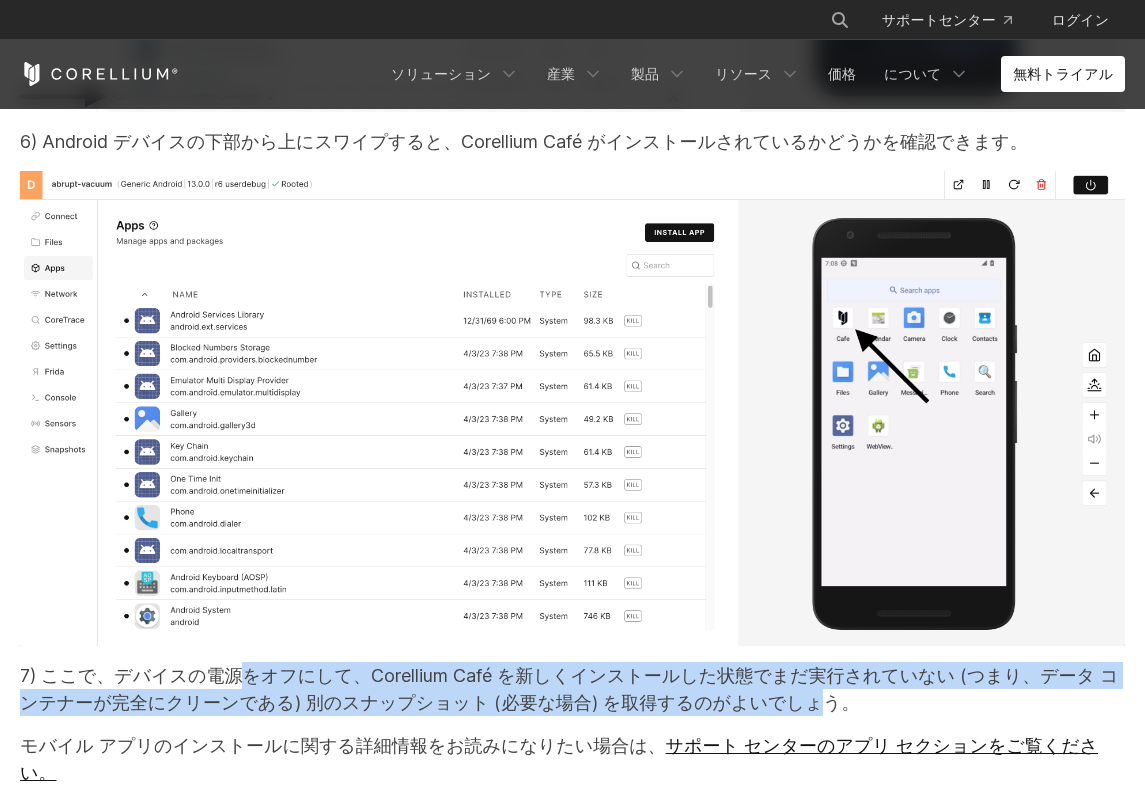 drag, startPoint x: 193, startPoint y: 444, endPoint x: 443, endPoint y: 473, distance: 251.67638 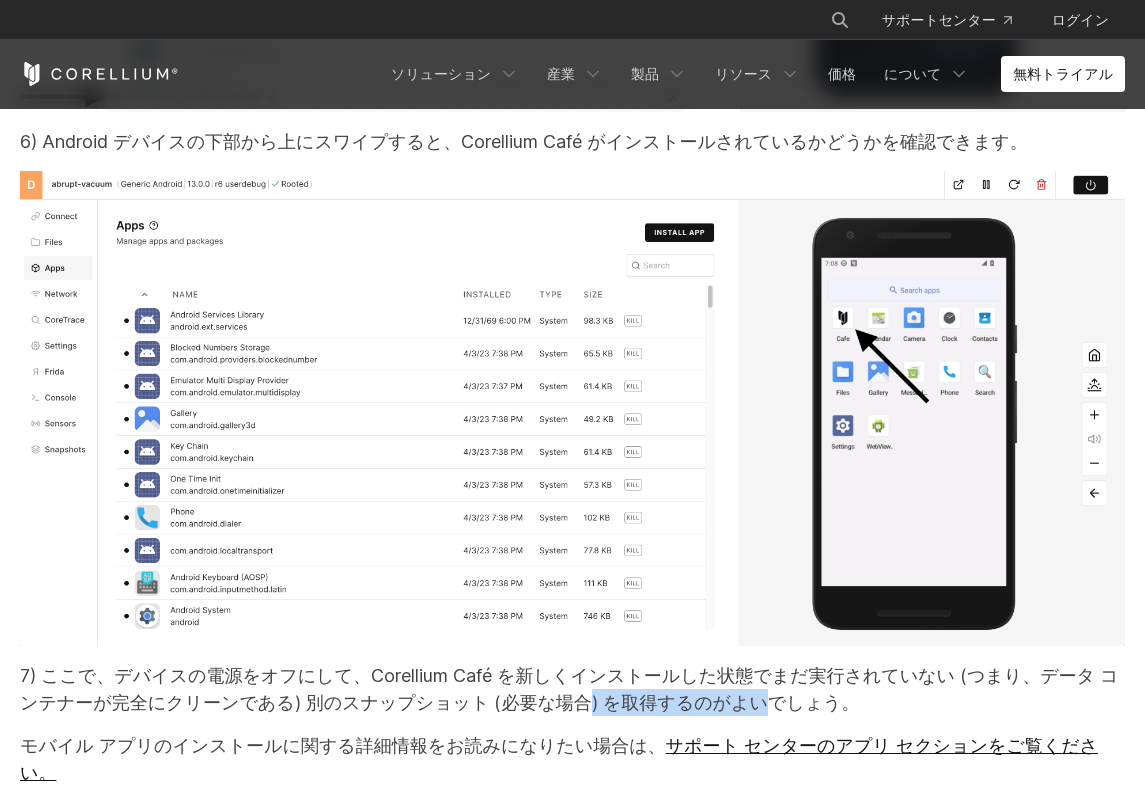 drag, startPoint x: 365, startPoint y: 469, endPoint x: 228, endPoint y: 456, distance: 137.6154 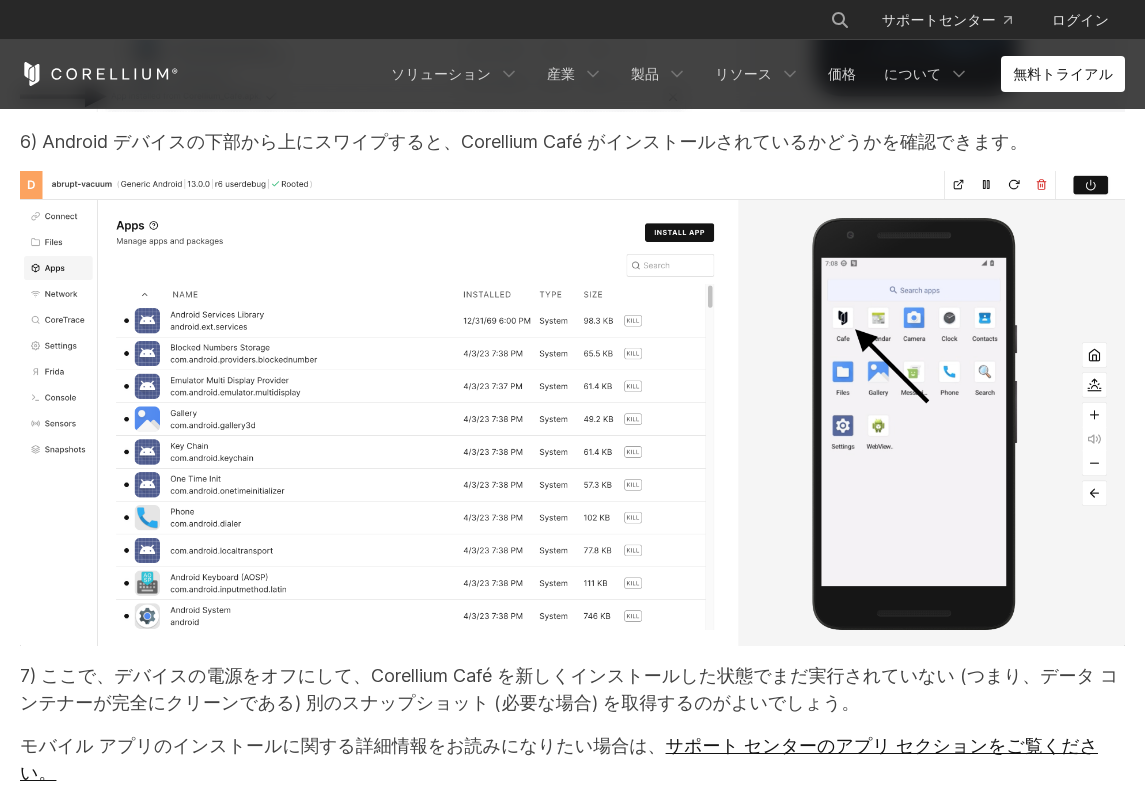 click on "7) ここで、デバイスの電源をオフにして、Corellium Café を新しくインストールした状態でまだ実行されていない (つまり、データ コンテナーが完全にクリーンである) 別のスナップショット (必要な場合) を取得するのがよいでしょう。" at bounding box center [572, 689] 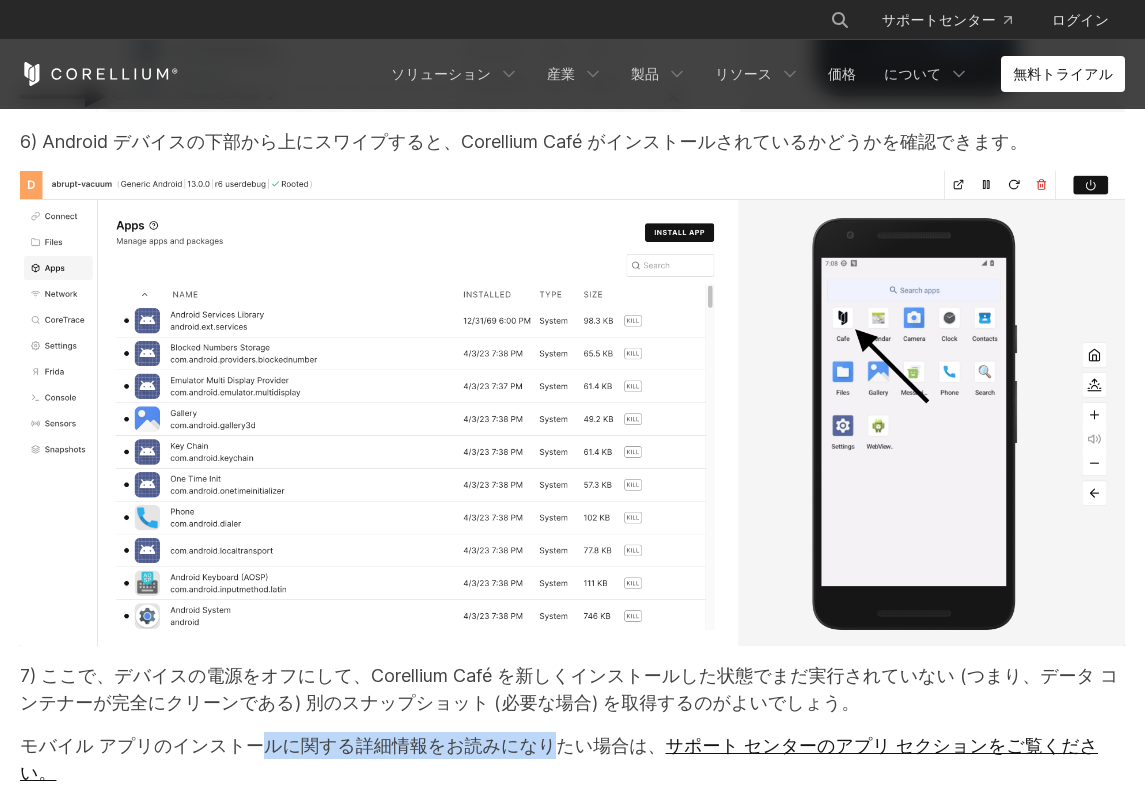 drag, startPoint x: 201, startPoint y: 513, endPoint x: 467, endPoint y: 505, distance: 266.12027 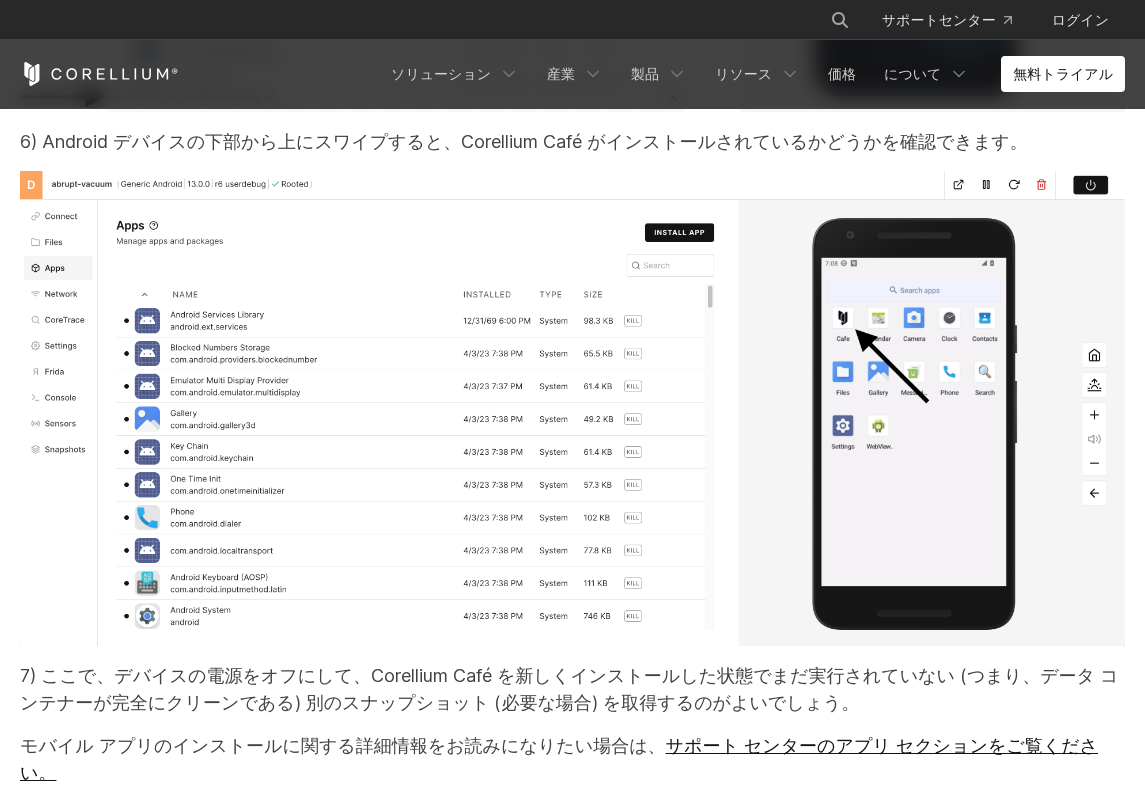 click on "7) ここで、デバイスの電源をオフにして、Corellium Café を新しくインストールした状態でまだ実行されていない (つまり、データ コンテナーが完全にクリーンである) 別のスナップショット (必要な場合) を取得するのがよいでしょう。" at bounding box center [569, 689] 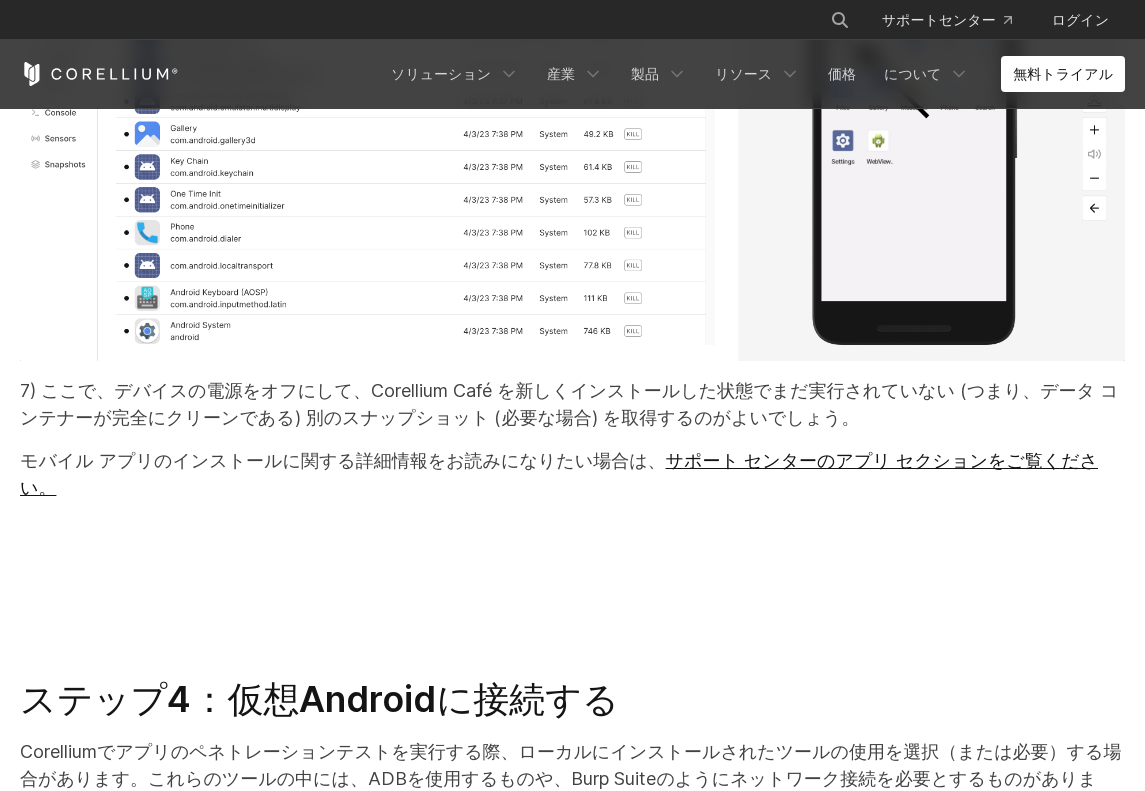 scroll, scrollTop: 13352, scrollLeft: 0, axis: vertical 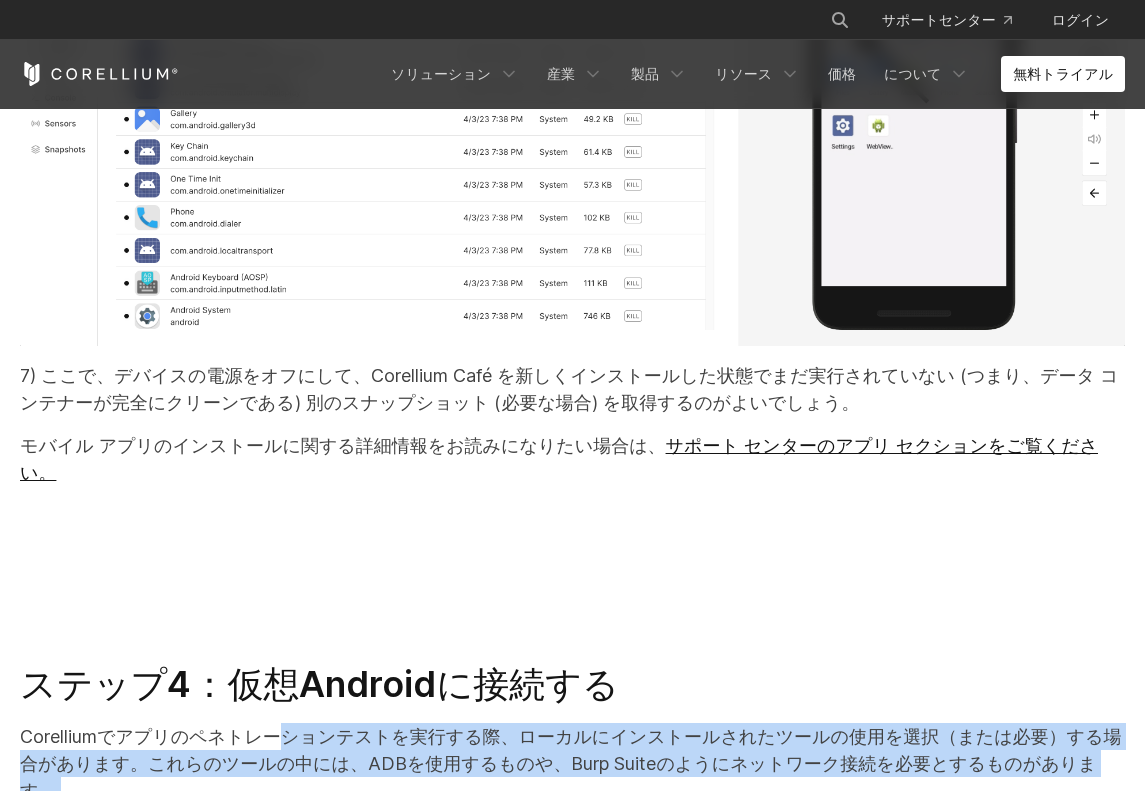drag, startPoint x: 378, startPoint y: 491, endPoint x: 857, endPoint y: 613, distance: 494.29242 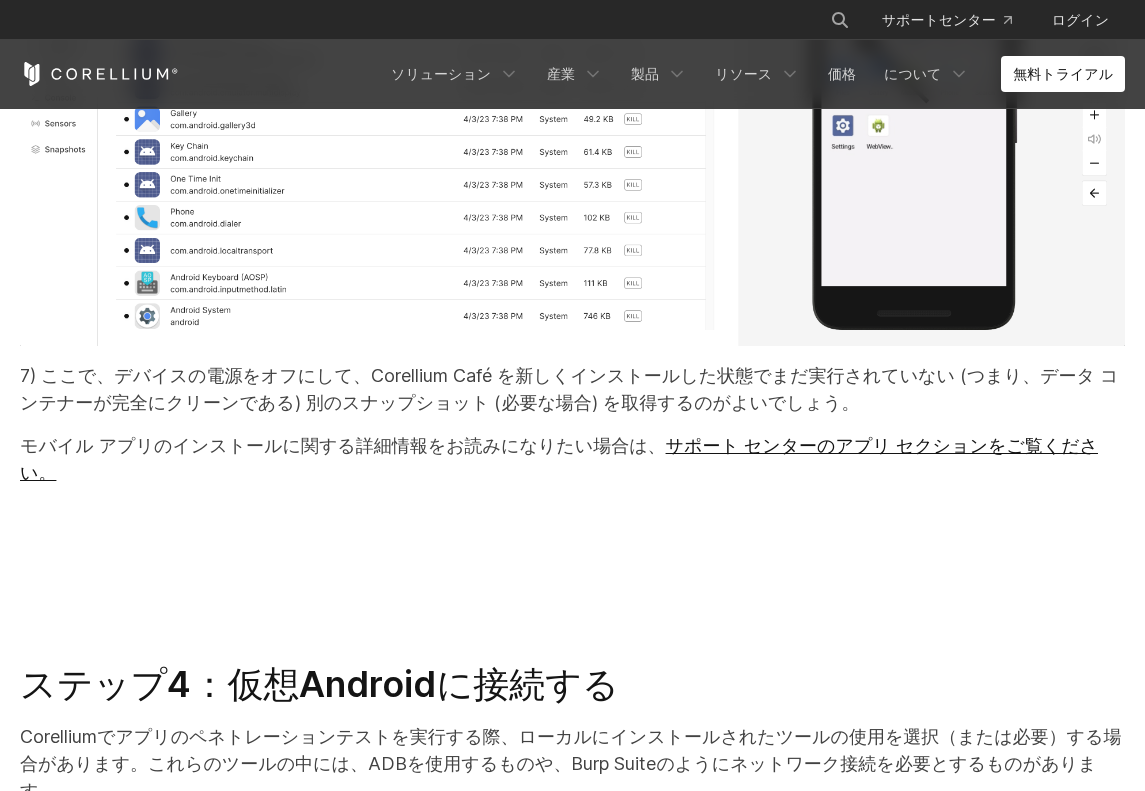 click on "Corelliumは、ネットワーク経由で仮想デバイスに接続する機能を提供します。仮想Androidデバイスがローカルコンピューターと通信するには、VPNに接続する必要があります。" at bounding box center (566, 917) 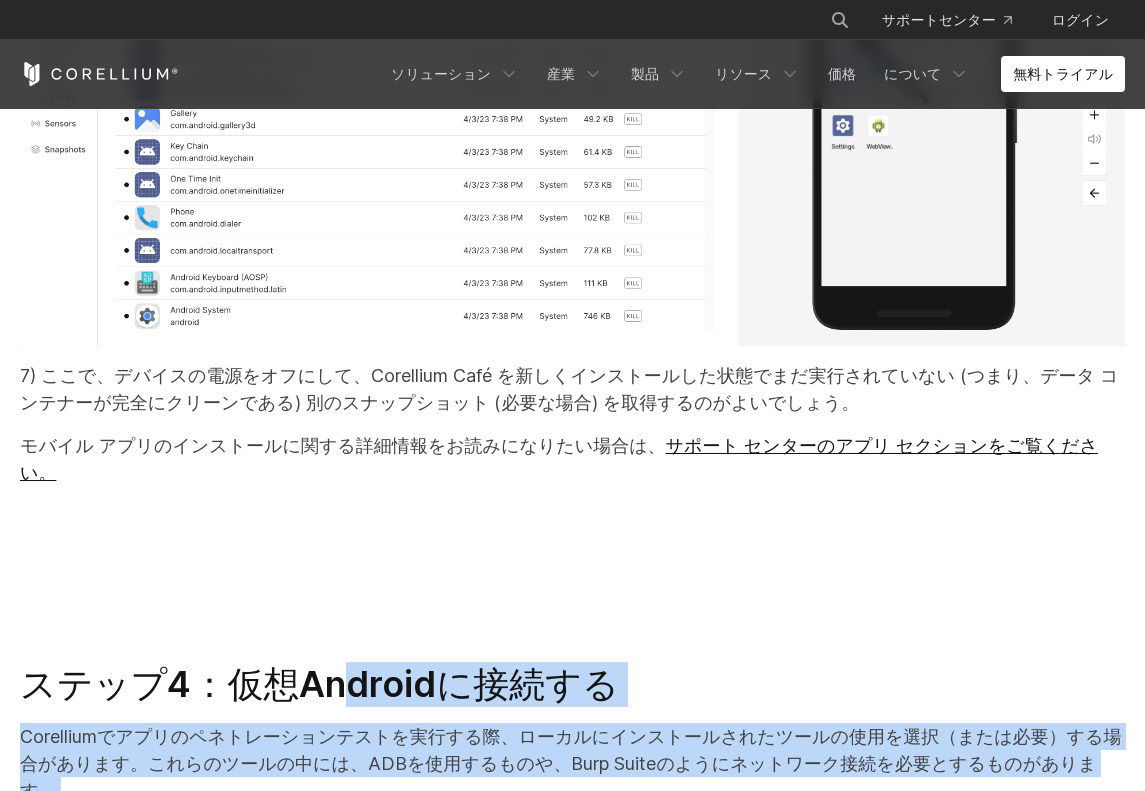 drag, startPoint x: 944, startPoint y: 633, endPoint x: 300, endPoint y: 426, distance: 676.4503 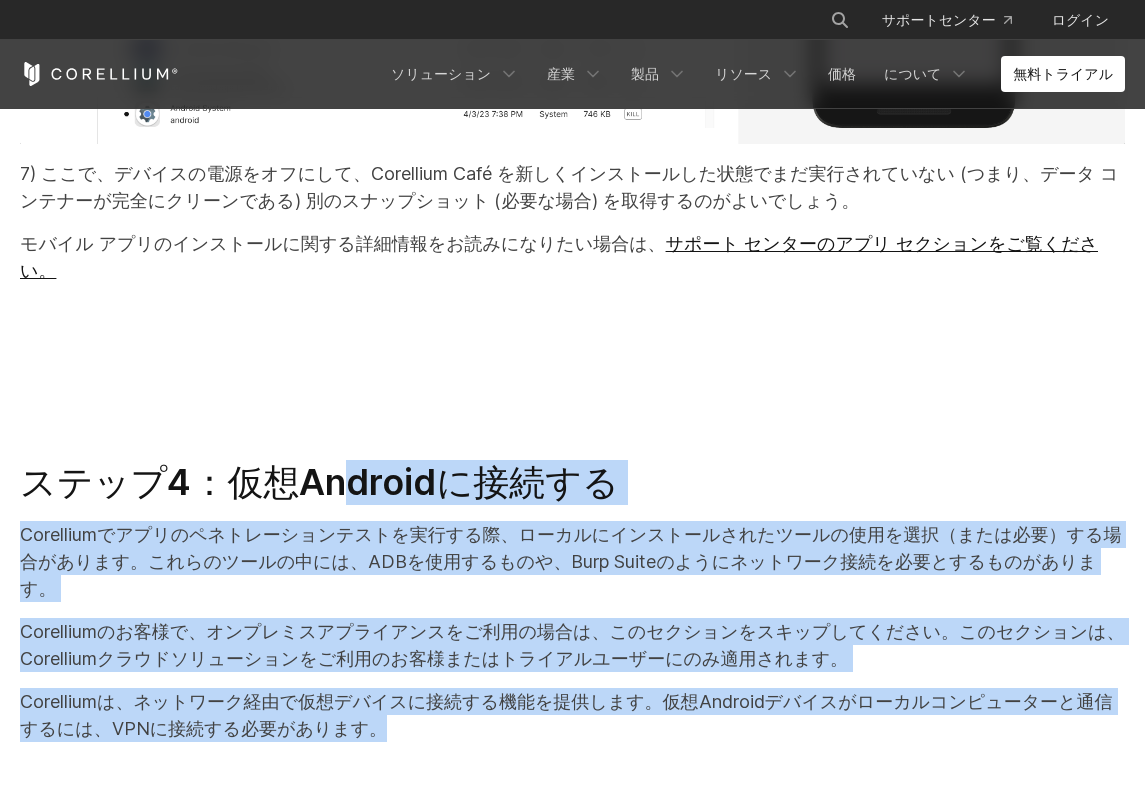 scroll, scrollTop: 13552, scrollLeft: 0, axis: vertical 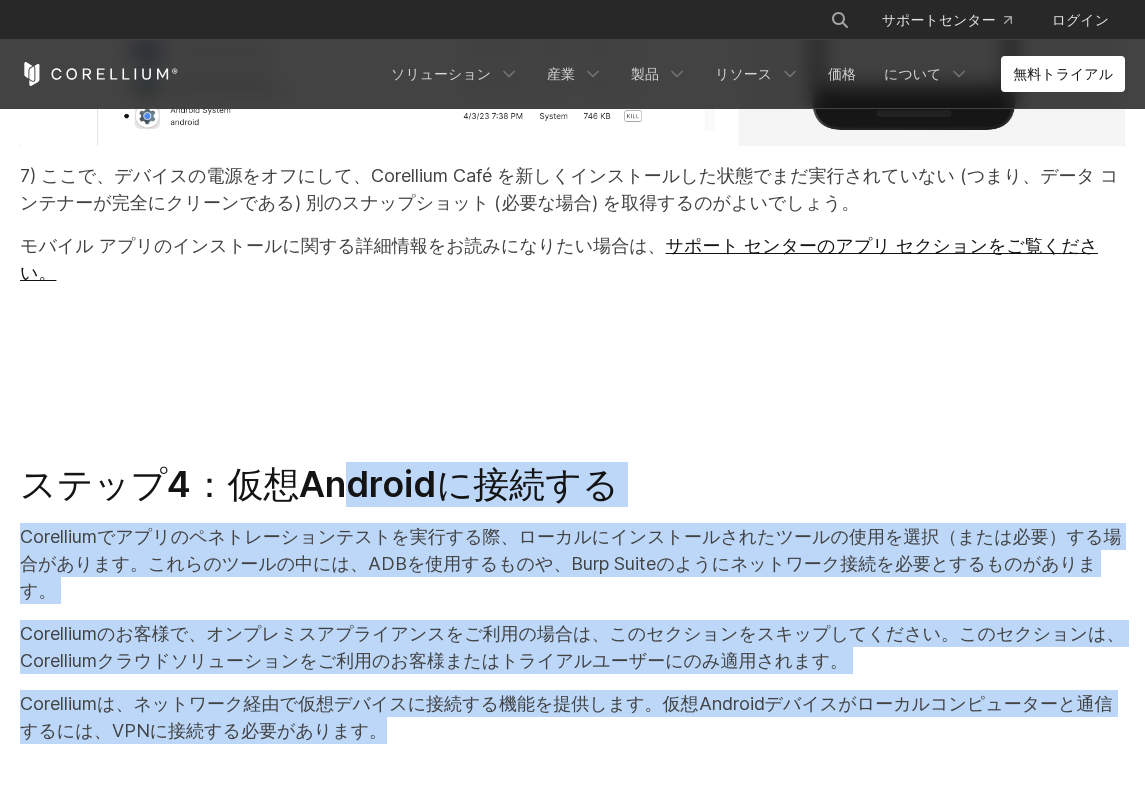 click on "Corelliumのお客様で、オンプレミスアプライアンスをご利用の場合は、このセクションをスキップしてください。このセクションは、Corelliumクラウドソリューションをご利用のお客様またはトライアルユーザーにのみ適用されます。" at bounding box center (572, 647) 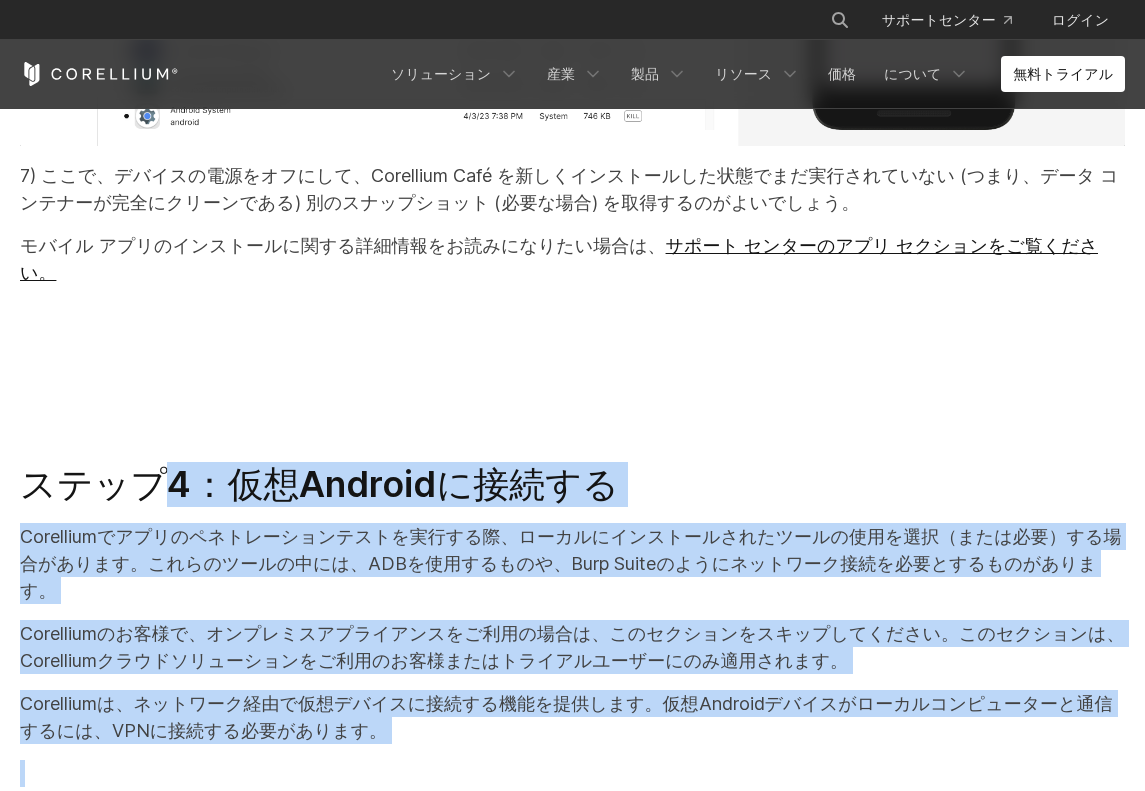 drag, startPoint x: 136, startPoint y: 184, endPoint x: 706, endPoint y: 468, distance: 636.83276 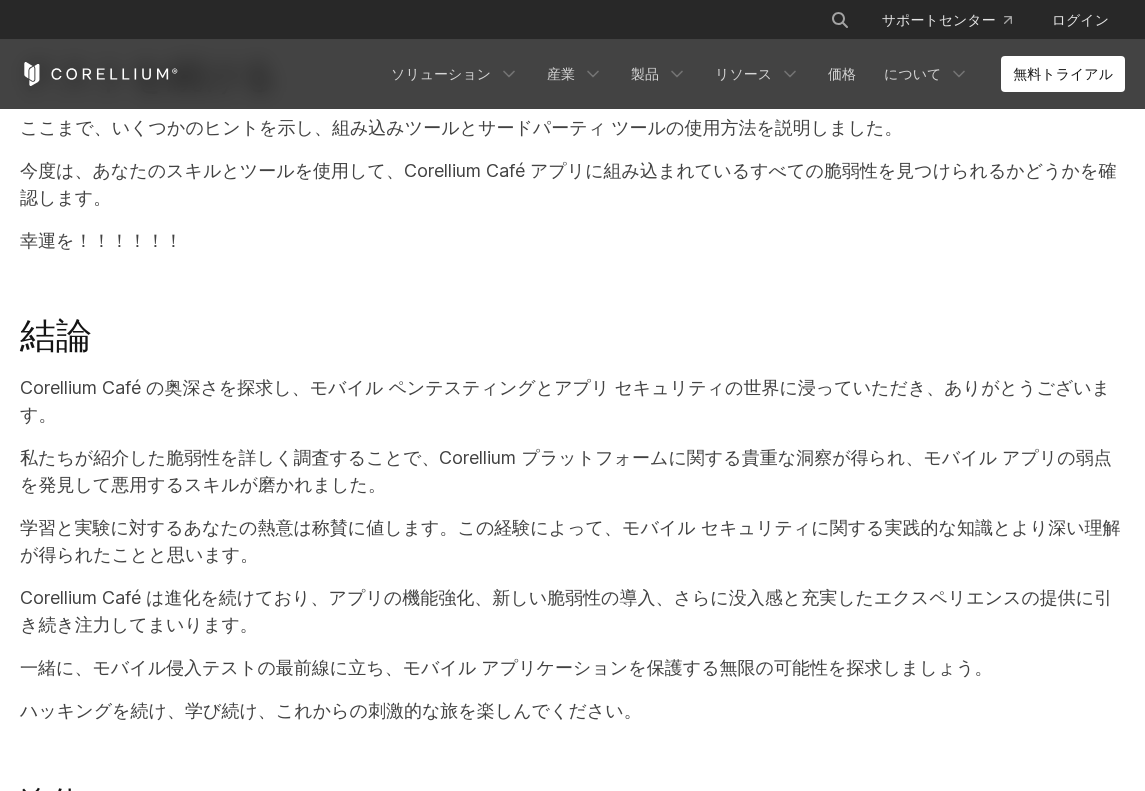 scroll, scrollTop: 37326, scrollLeft: 0, axis: vertical 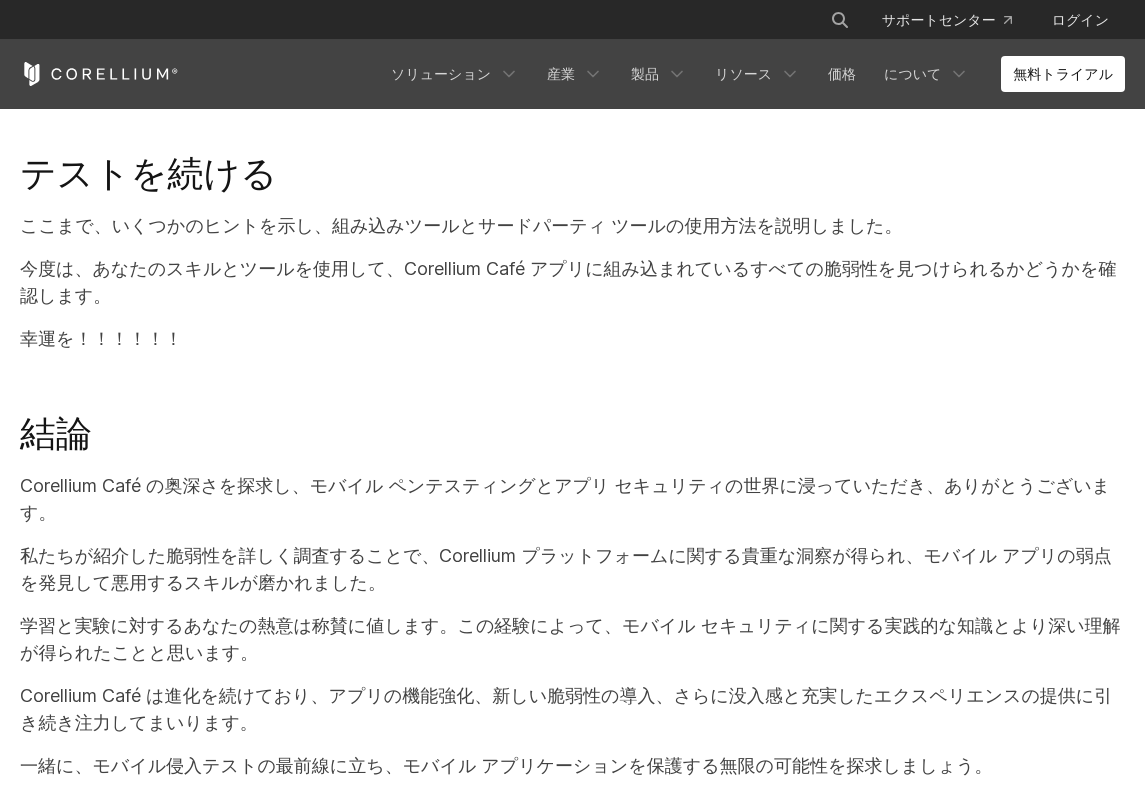 drag, startPoint x: 249, startPoint y: 533, endPoint x: 693, endPoint y: 532, distance: 444.00113 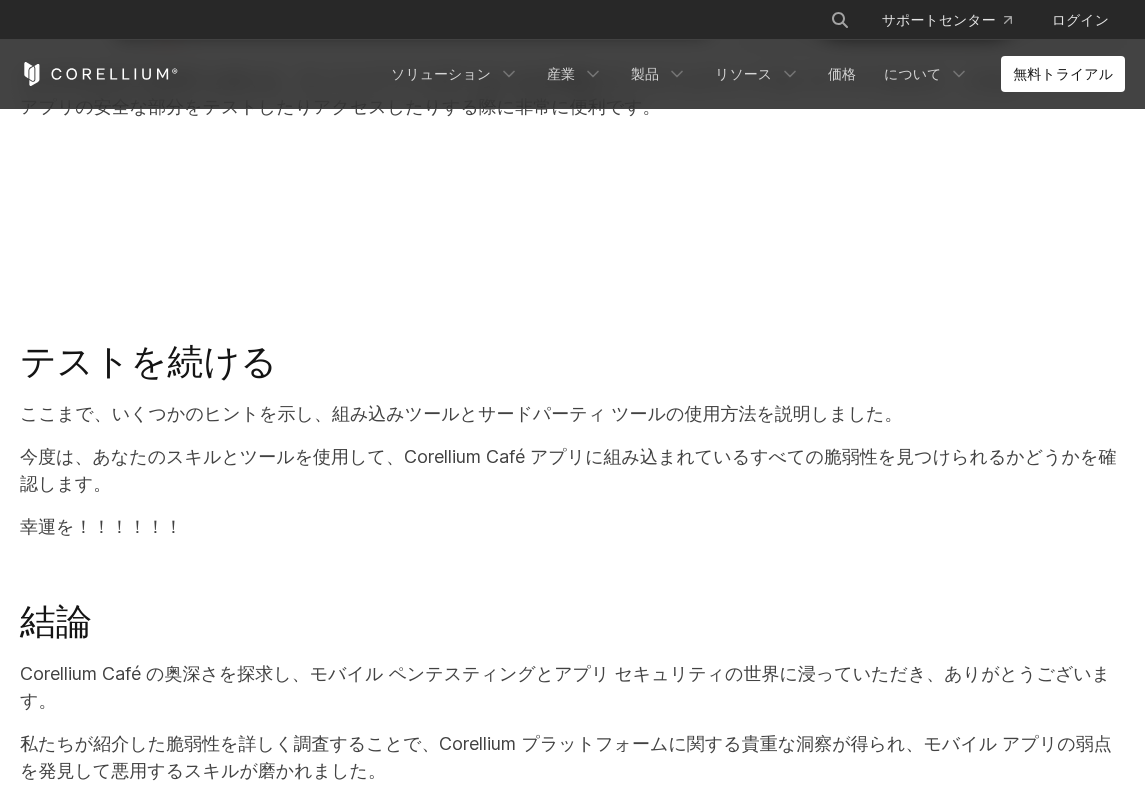 scroll, scrollTop: 37126, scrollLeft: 0, axis: vertical 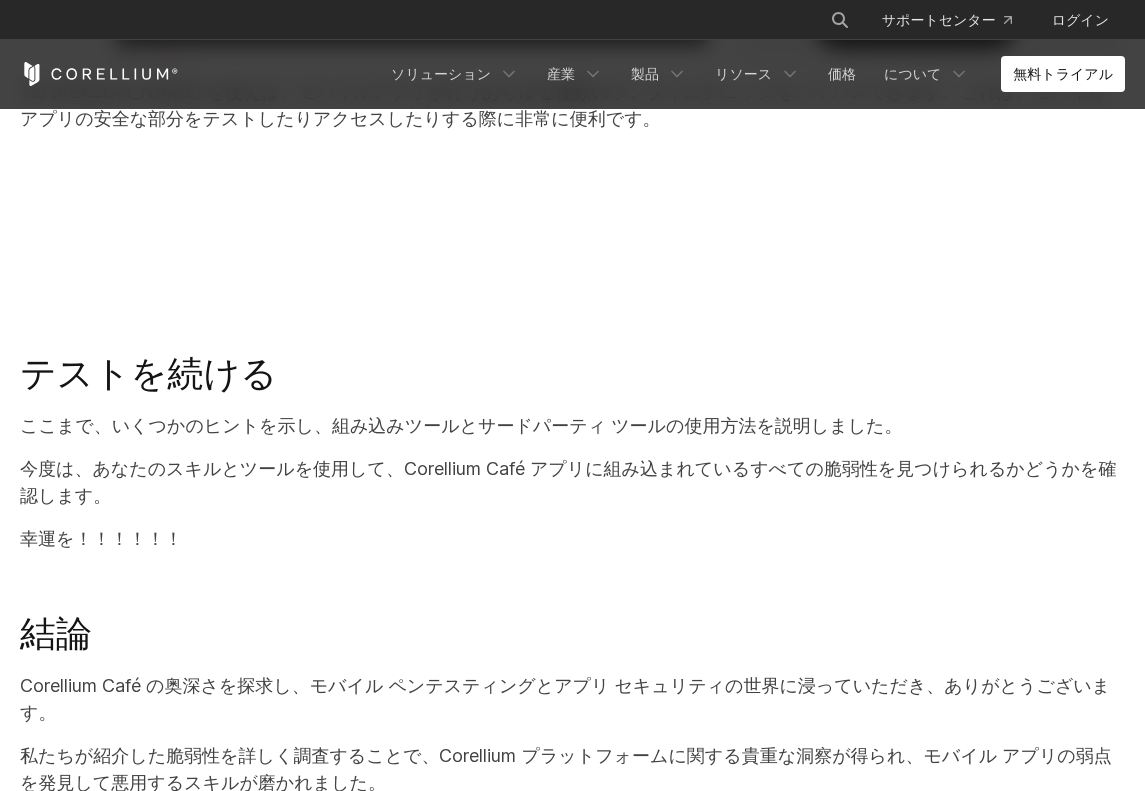 drag, startPoint x: 284, startPoint y: 478, endPoint x: 782, endPoint y: 595, distance: 511.5594 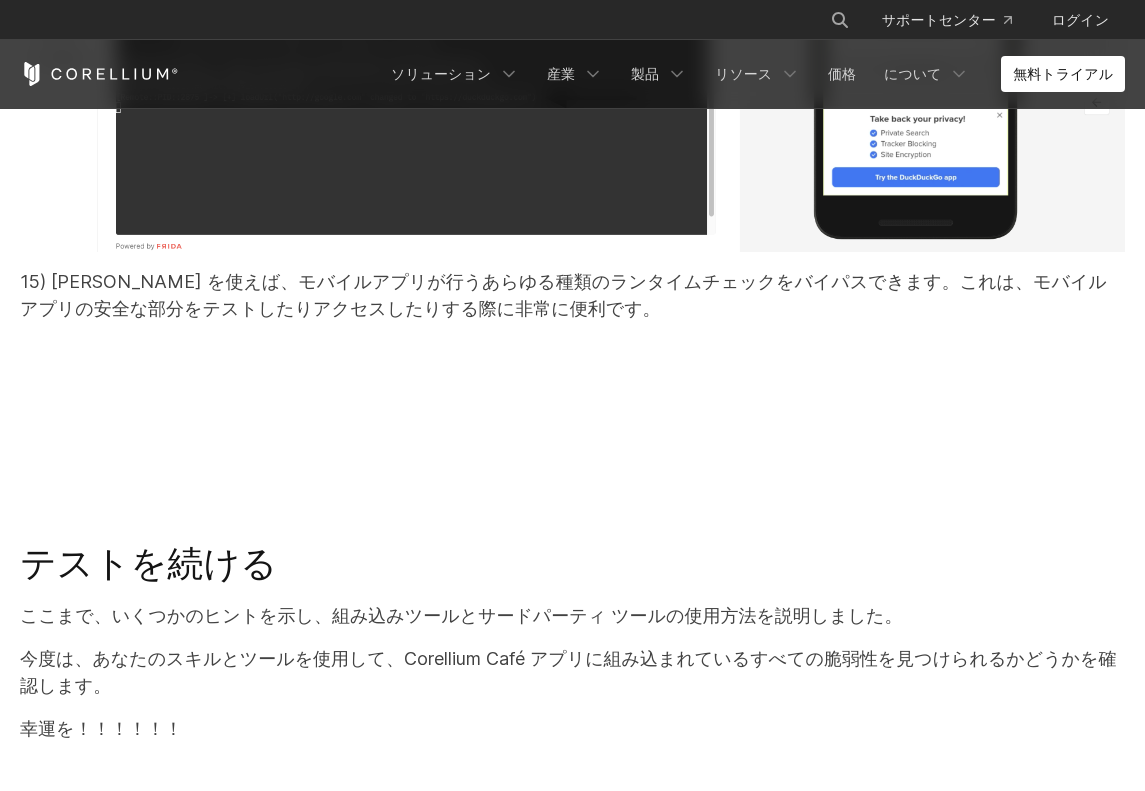 scroll, scrollTop: 36926, scrollLeft: 0, axis: vertical 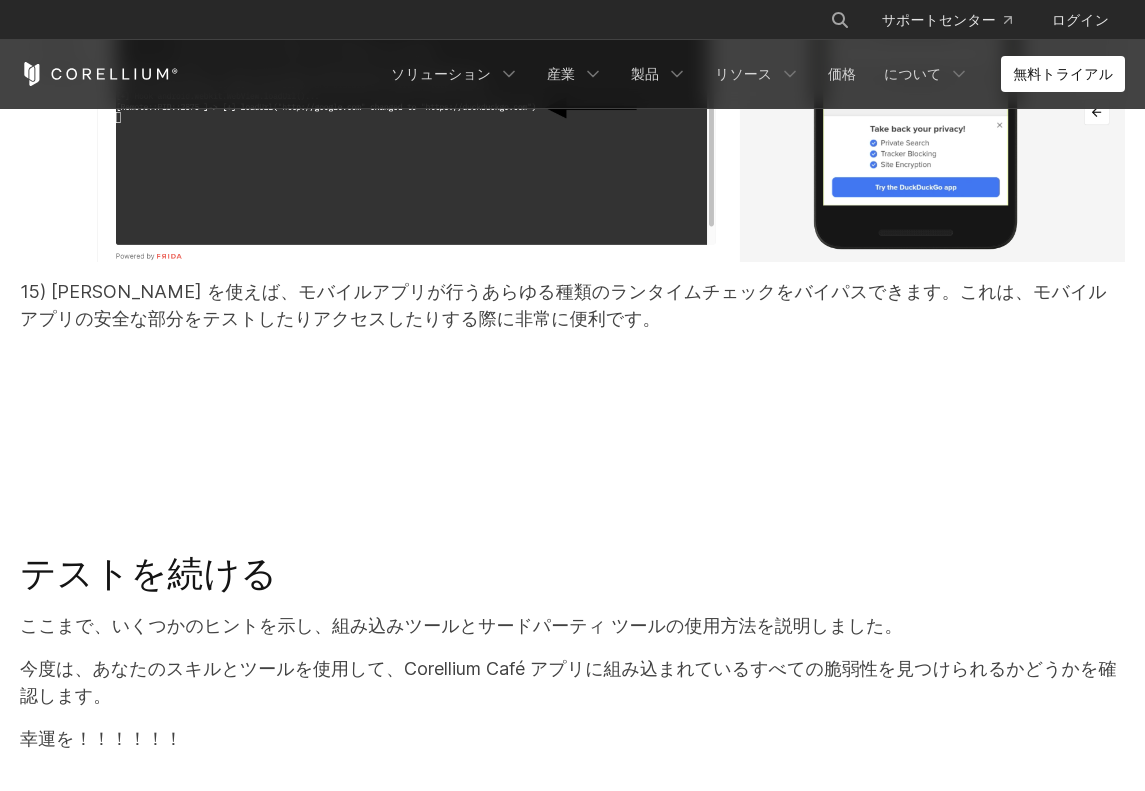 drag, startPoint x: 233, startPoint y: 264, endPoint x: 885, endPoint y: 519, distance: 700.09216 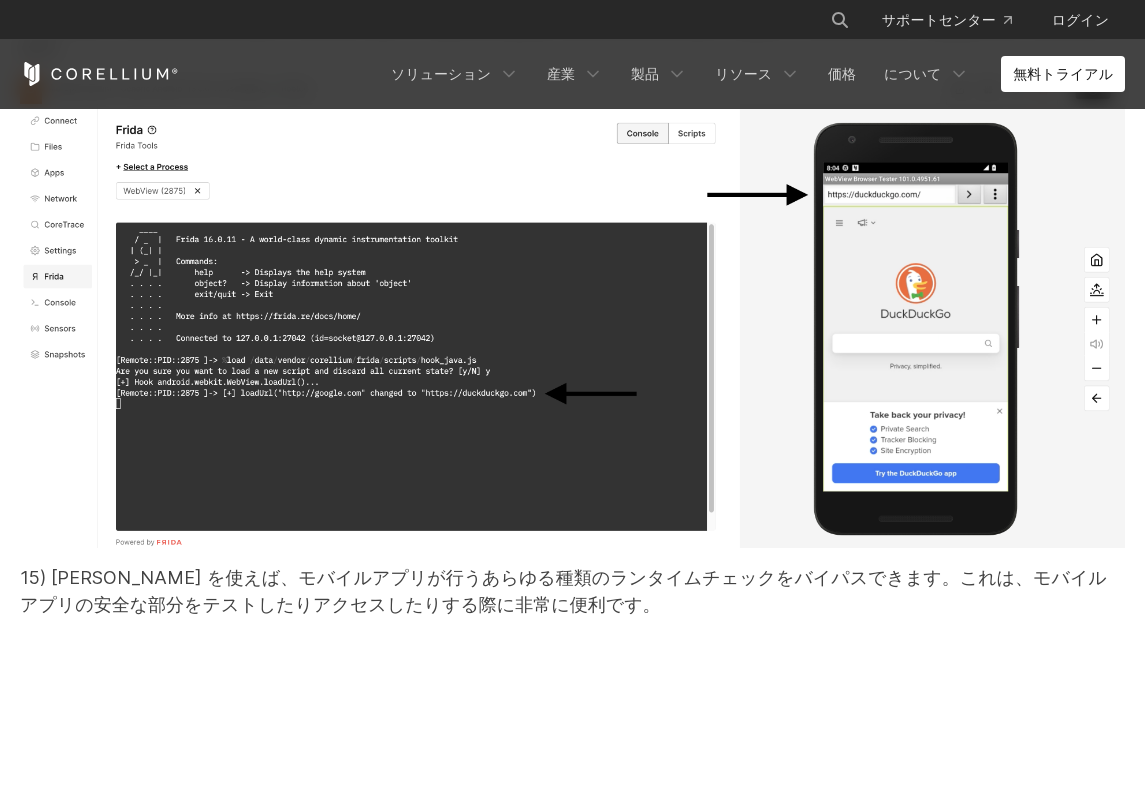 scroll, scrollTop: 36626, scrollLeft: 0, axis: vertical 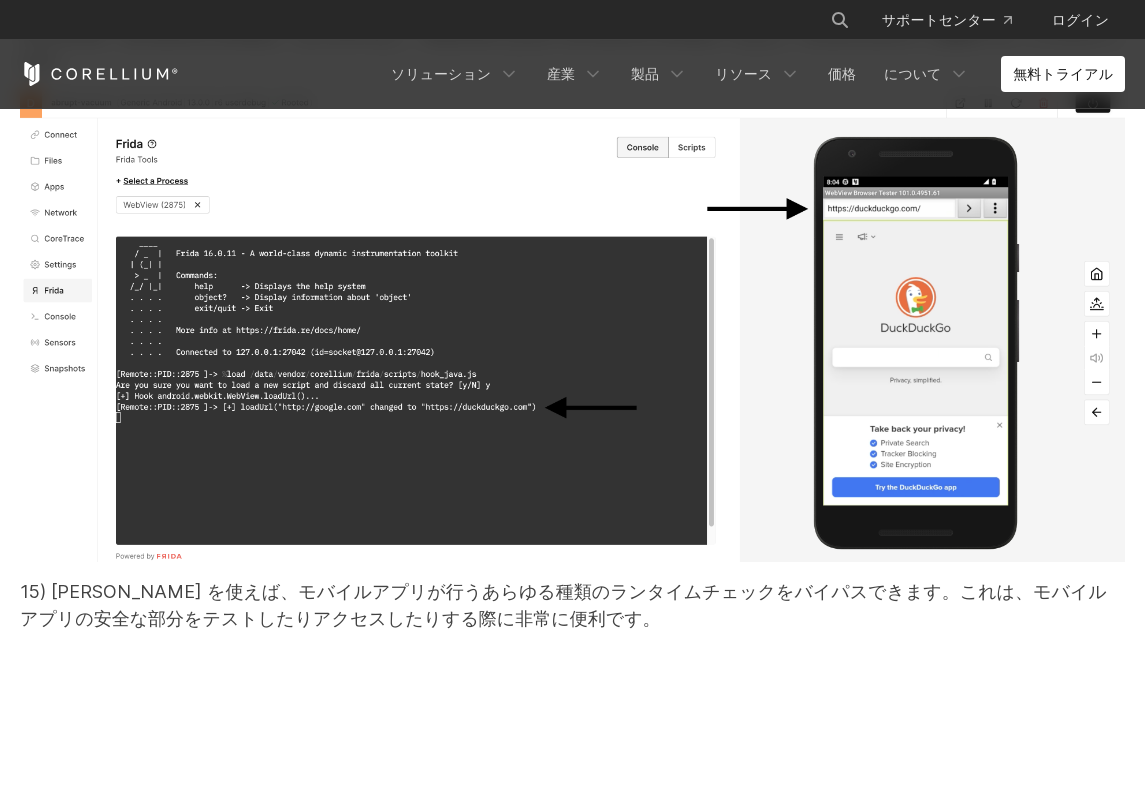 click on "テストを続ける
ここまで、いくつかのヒントを示し、組み込みツールとサードパーティ ツールの使用方法を説明しました。
今度は、あなたのスキルとツールを使用して、Corellium Café アプリに組み込まれているすべての脆弱性を見つけられるかどうかを確認します。
幸運を！！！！！！
結論
Corellium Café の奥深さを探求し、モバイル ペンテスティングとアプリ セキュリティの世界に浸っていただき、ありがとうございます。
私たちが紹介した脆弱性を詳しく調査することで、Corellium プラットフォームに関する貴重な洞察が得られ、モバイル アプリの弱点を発見して悪用するスキルが磨かれました。
一緒に、モバイル侵入テストの最前線に立ち、モバイル アプリケーションを保護する無限の可能性を探求しましょう。" at bounding box center (572, 1412) 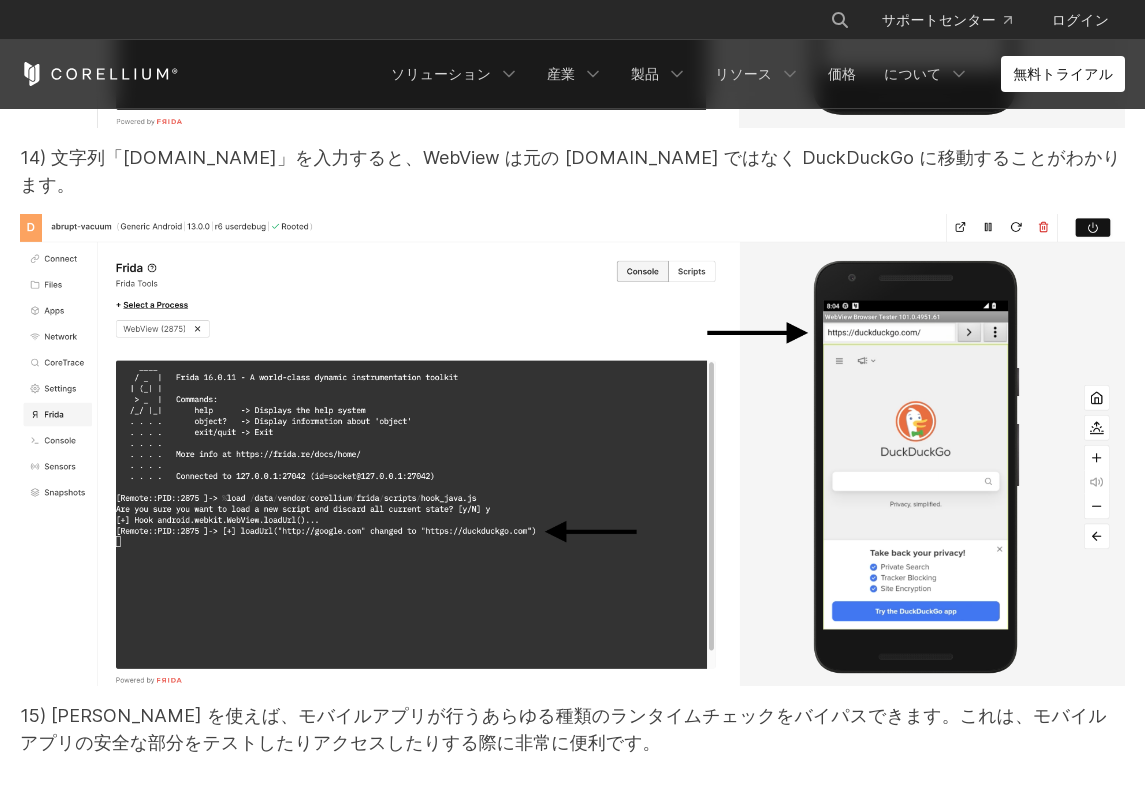 scroll, scrollTop: 36026, scrollLeft: 0, axis: vertical 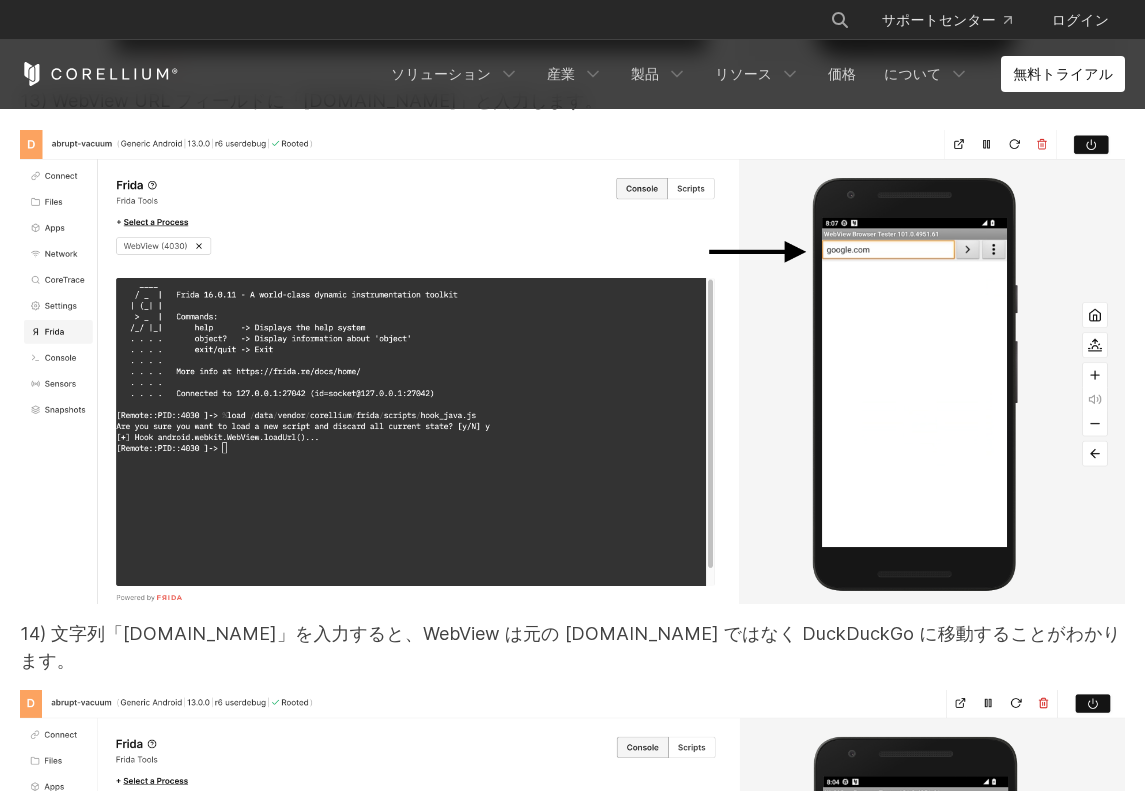 drag, startPoint x: 229, startPoint y: 604, endPoint x: 777, endPoint y: 606, distance: 548.00366 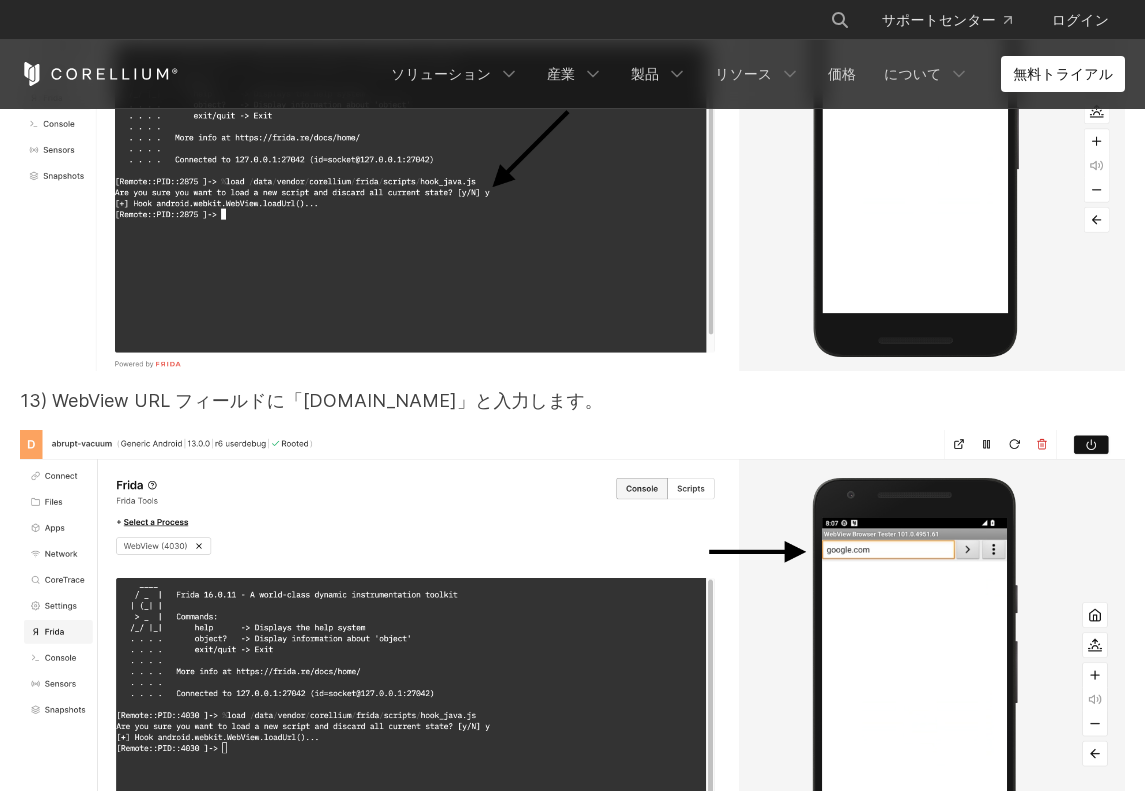 scroll, scrollTop: 35626, scrollLeft: 0, axis: vertical 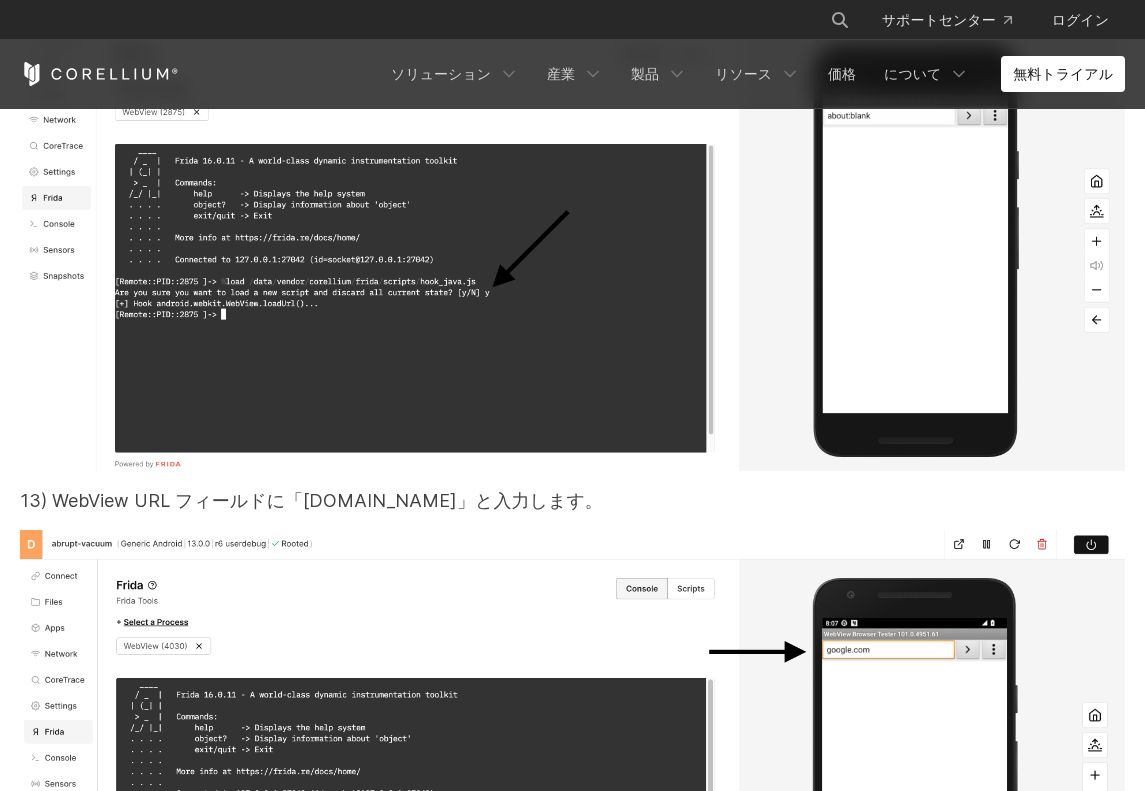 drag, startPoint x: 295, startPoint y: 472, endPoint x: 747, endPoint y: 475, distance: 452.00995 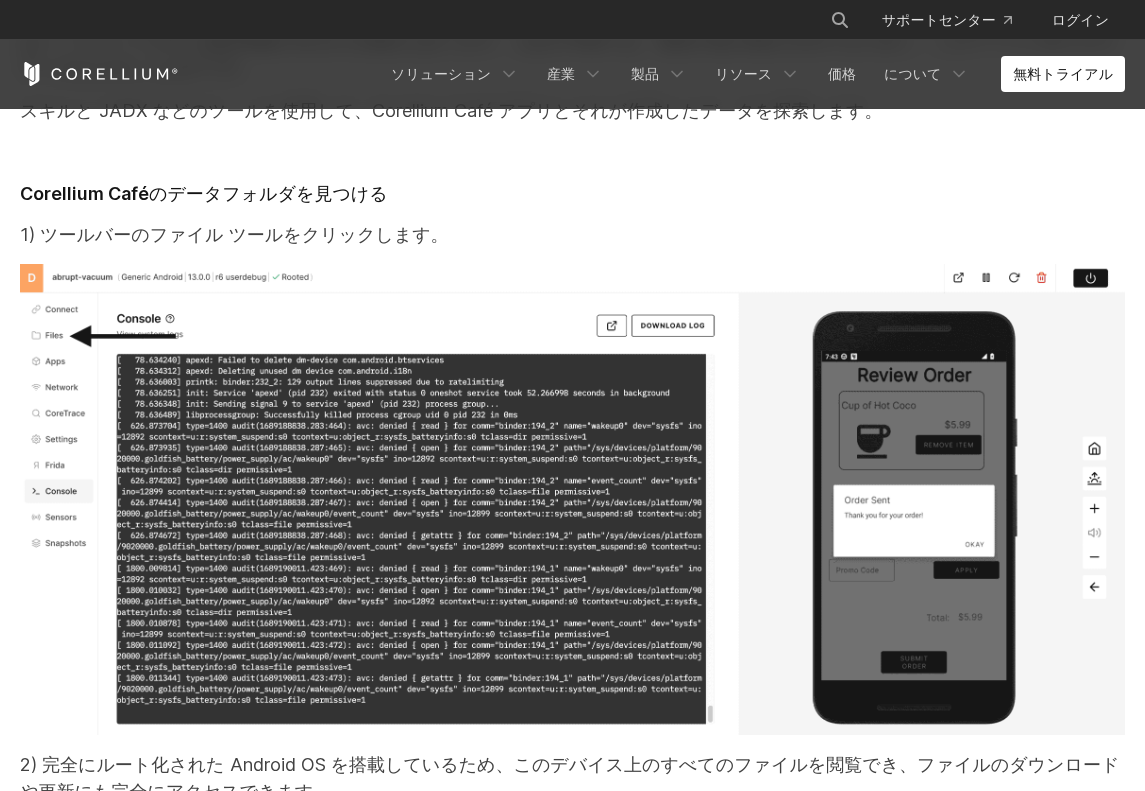 scroll, scrollTop: 24026, scrollLeft: 0, axis: vertical 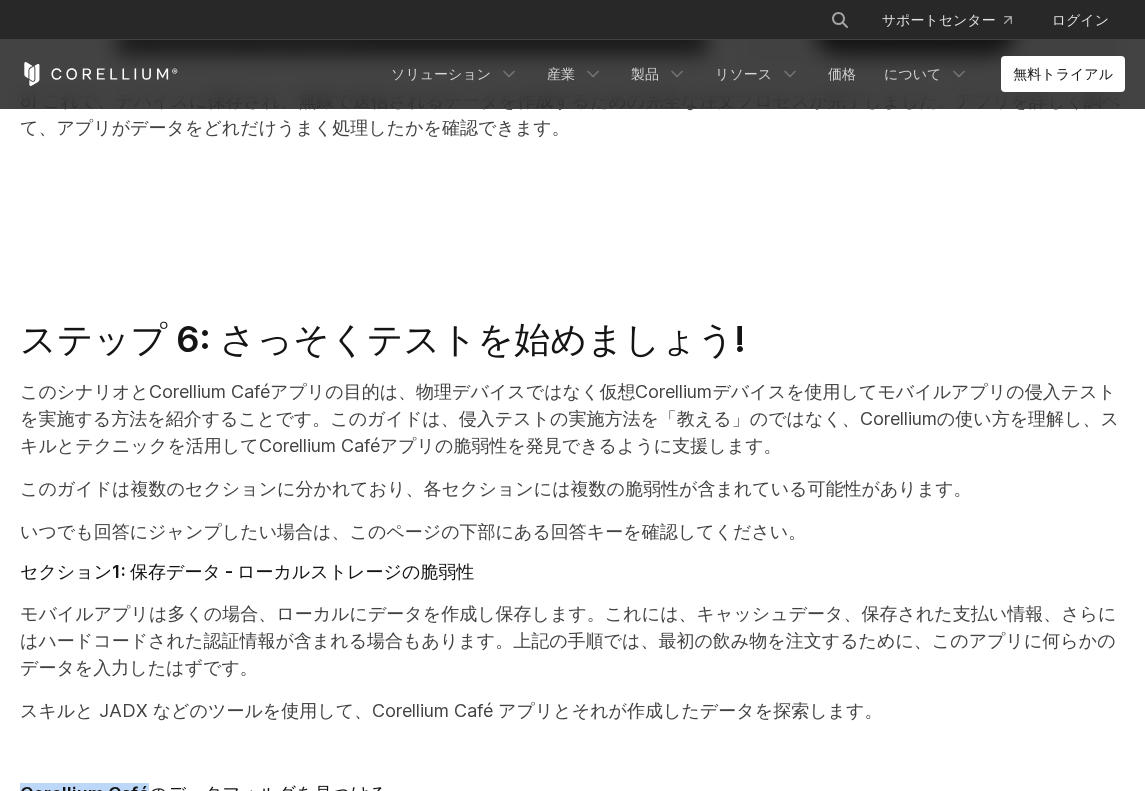 drag, startPoint x: 25, startPoint y: 459, endPoint x: 149, endPoint y: 457, distance: 124.01613 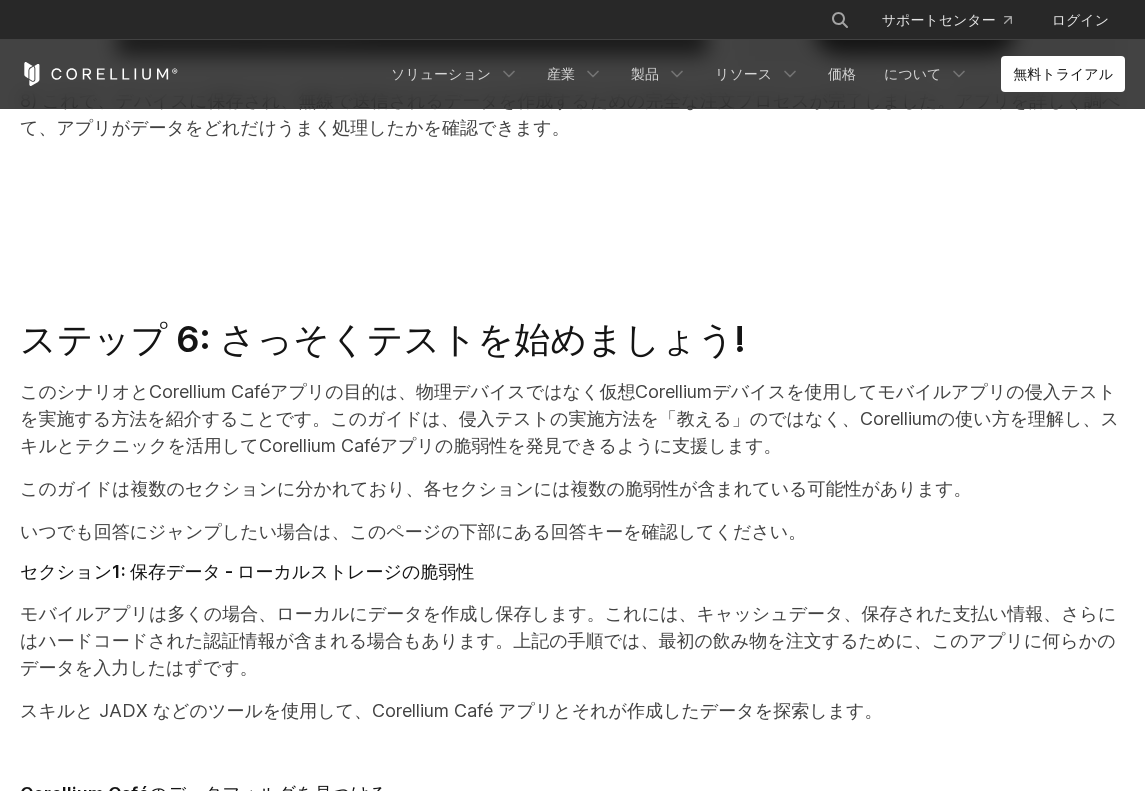 click on "セクション1: 保存データ - ローカルストレージの脆弱性" at bounding box center (572, 572) 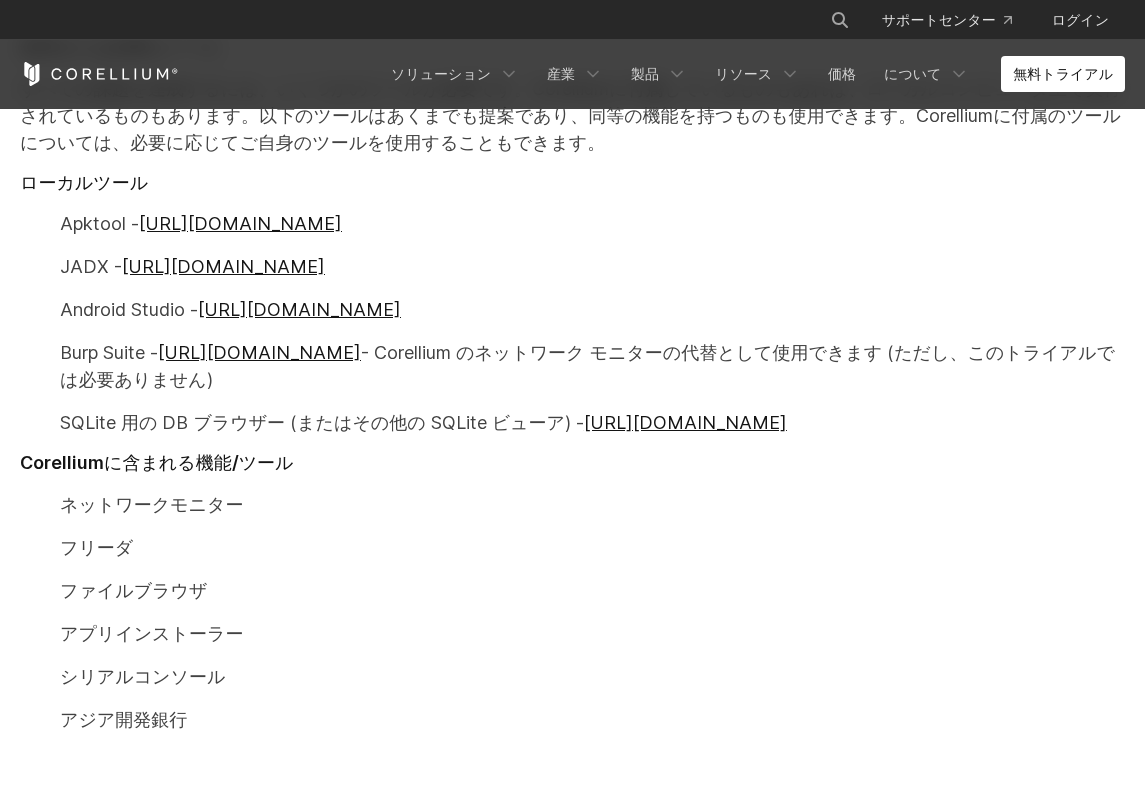 scroll, scrollTop: 926, scrollLeft: 0, axis: vertical 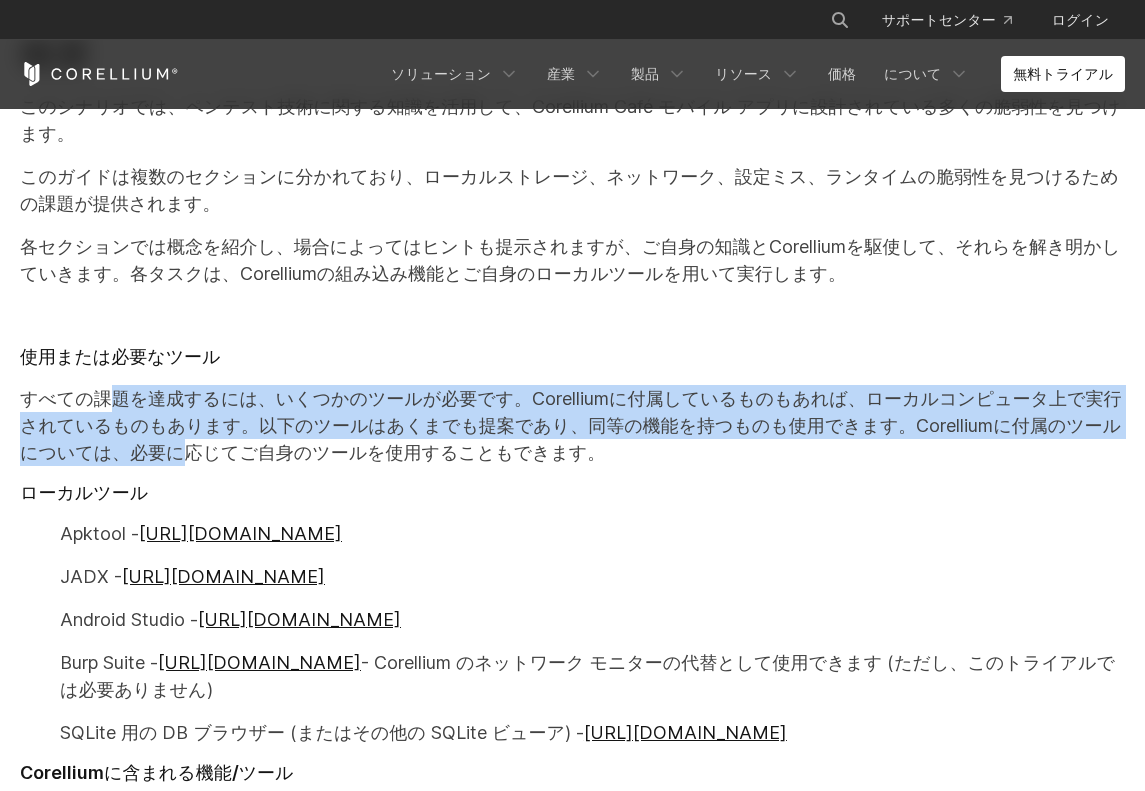 drag, startPoint x: 92, startPoint y: 320, endPoint x: 867, endPoint y: 340, distance: 775.258 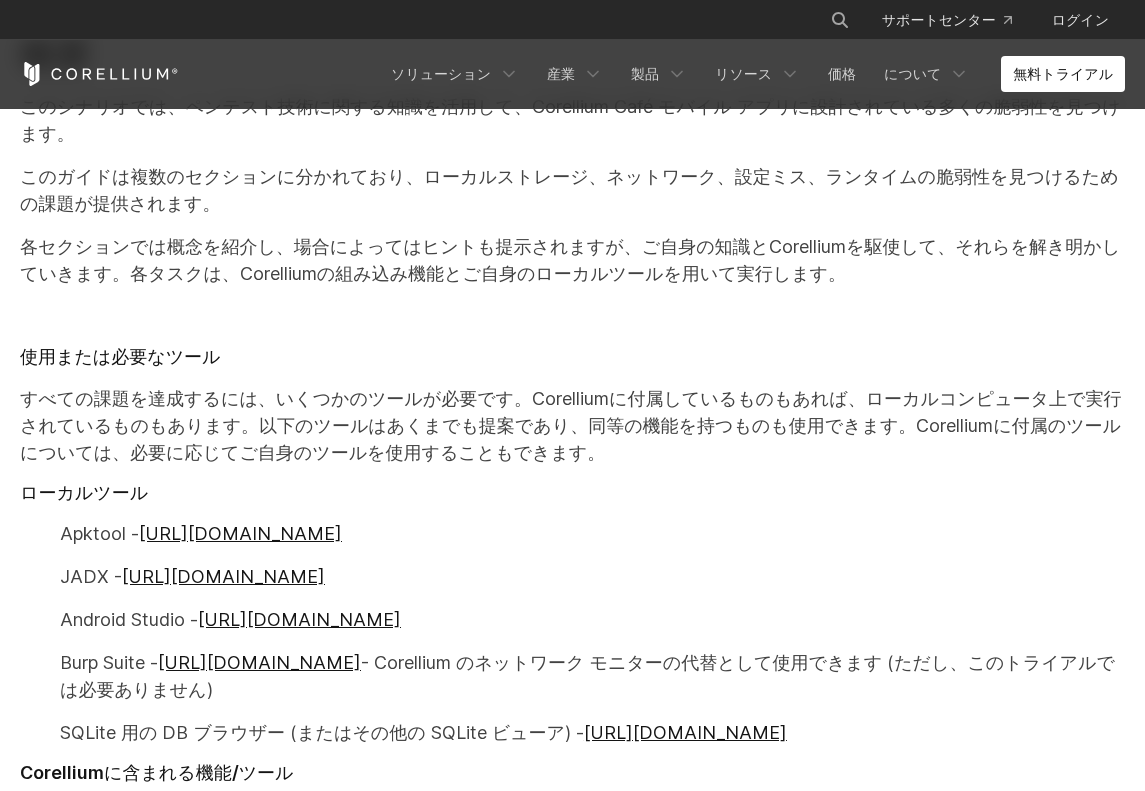 click on "すべての課題を達成するには、いくつかのツールが必要です。Corelliumに付属しているものもあれば、ローカルコンピュータ上で実行されているものもあります。以下のツールはあくまでも提案であり、同等の機能を持つものも使用できます。Corelliumに付属のツールについては、必要に応じてご自身のツールを使用することもできます。" at bounding box center (570, 425) 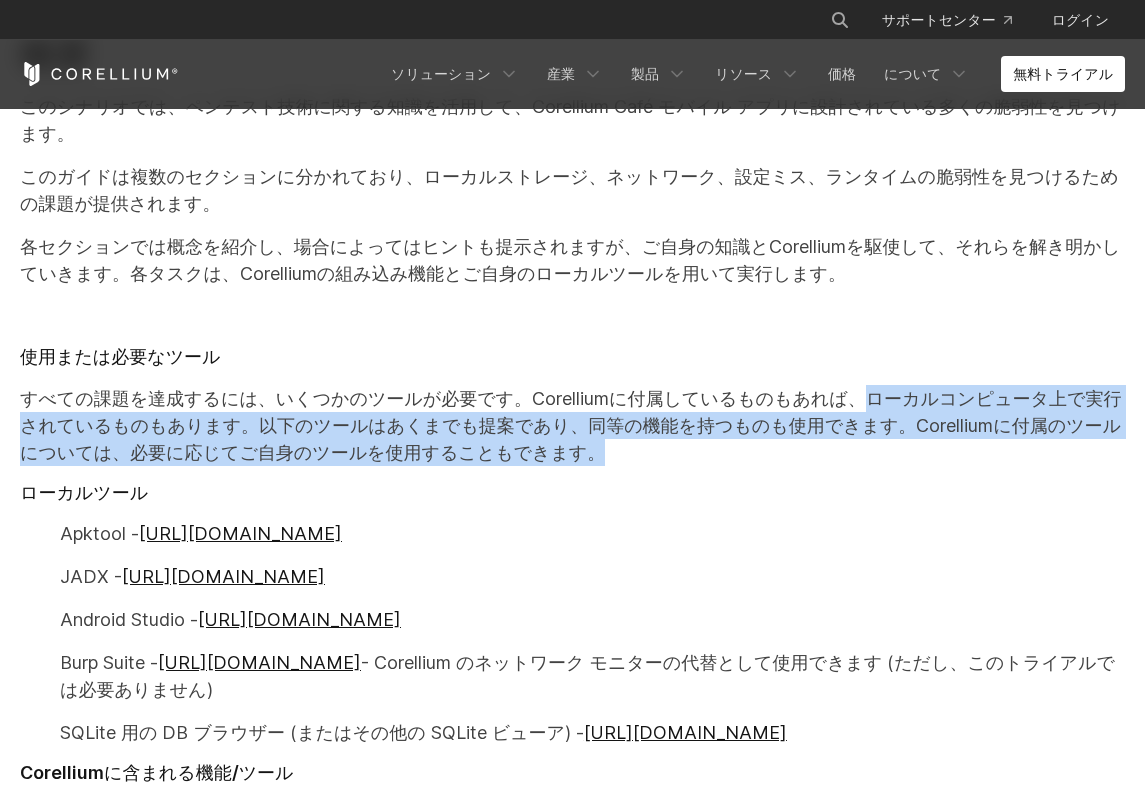 drag, startPoint x: 795, startPoint y: 352, endPoint x: 704, endPoint y: 306, distance: 101.96568 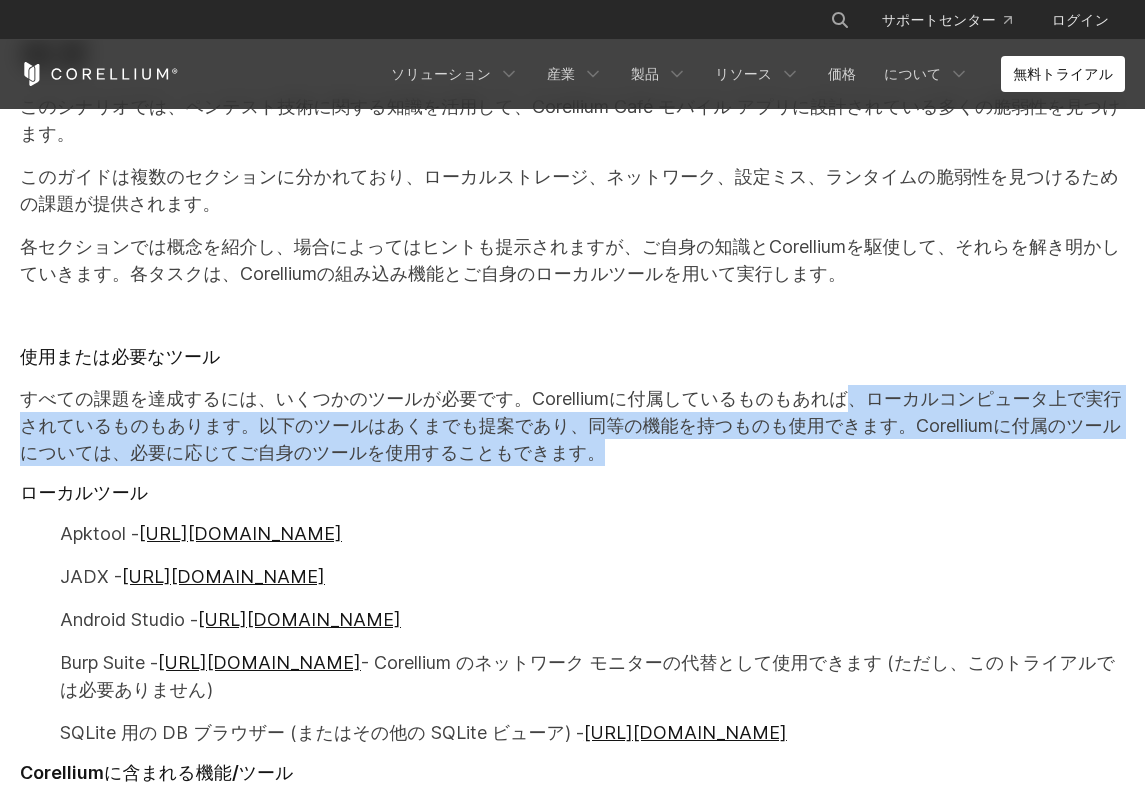 click on "すべての課題を達成するには、いくつかのツールが必要です。Corelliumに付属しているものもあれば、ローカルコンピュータ上で実行されているものもあります。以下のツールはあくまでも提案であり、同等の機能を持つものも使用できます。Corelliumに付属のツールについては、必要に応じてご自身のツールを使用することもできます。" at bounding box center [572, 425] 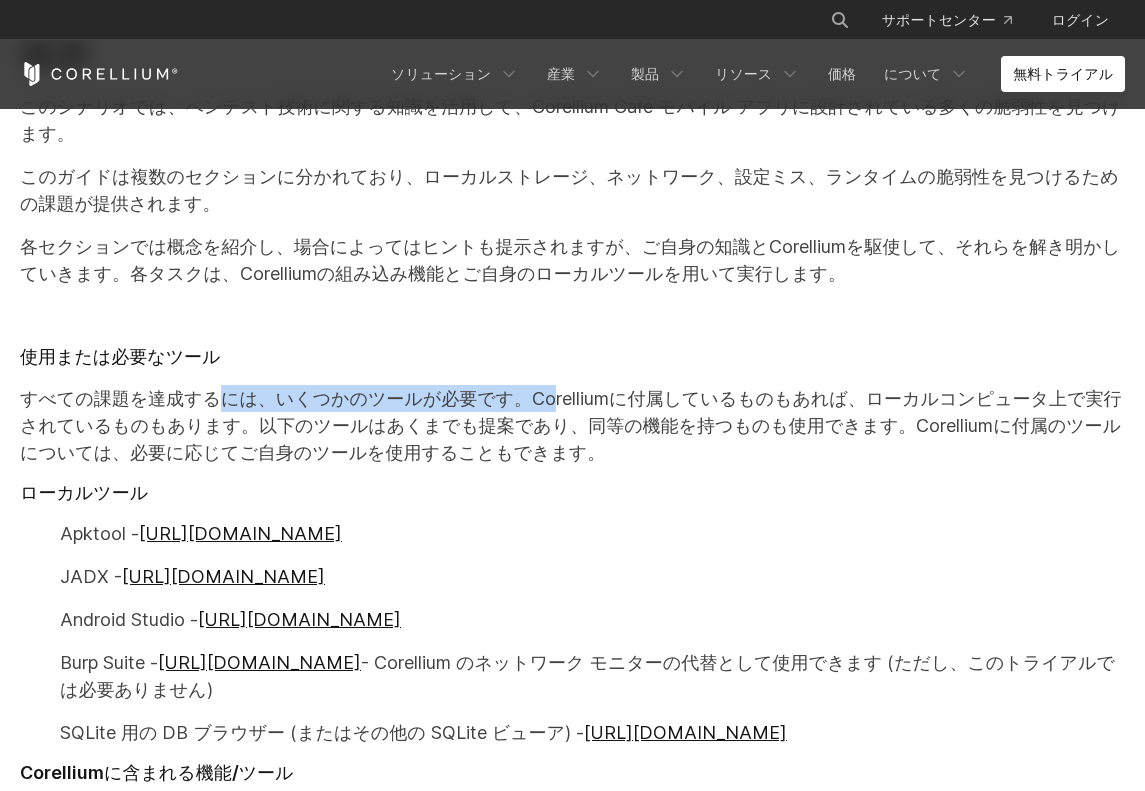 drag, startPoint x: 187, startPoint y: 307, endPoint x: 482, endPoint y: 330, distance: 295.89526 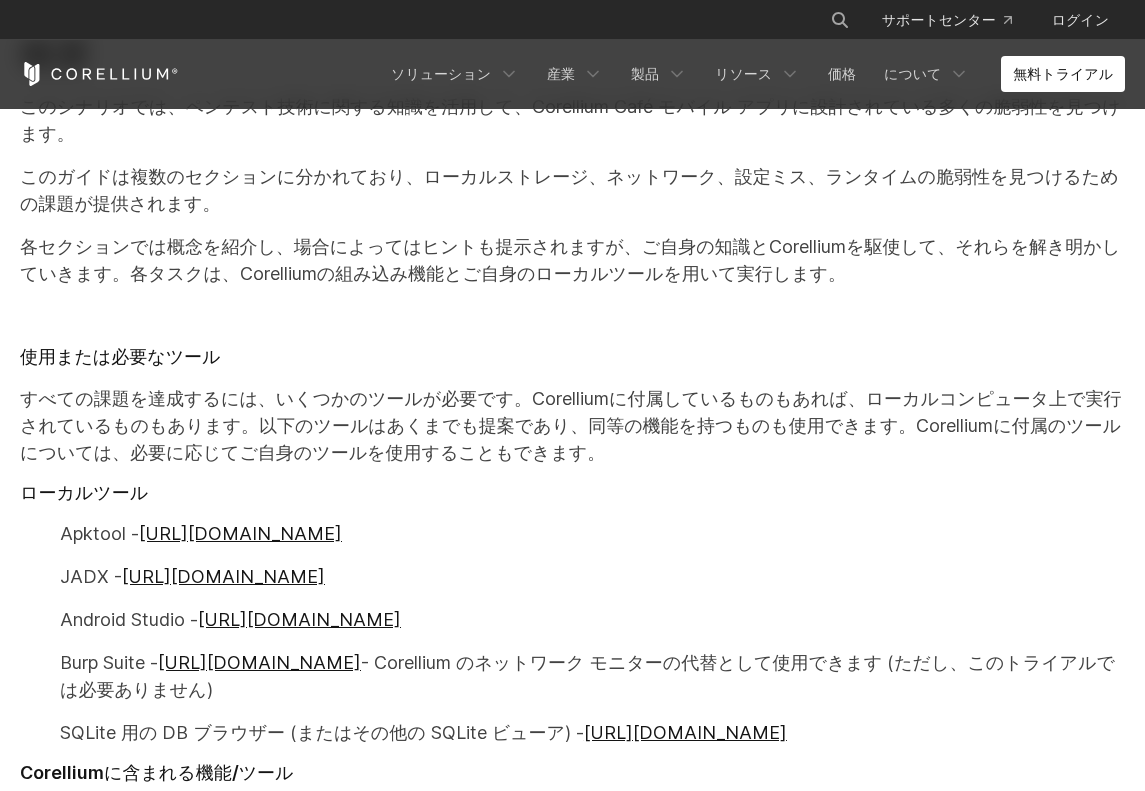 click on "使用または必要なツール" at bounding box center (572, 357) 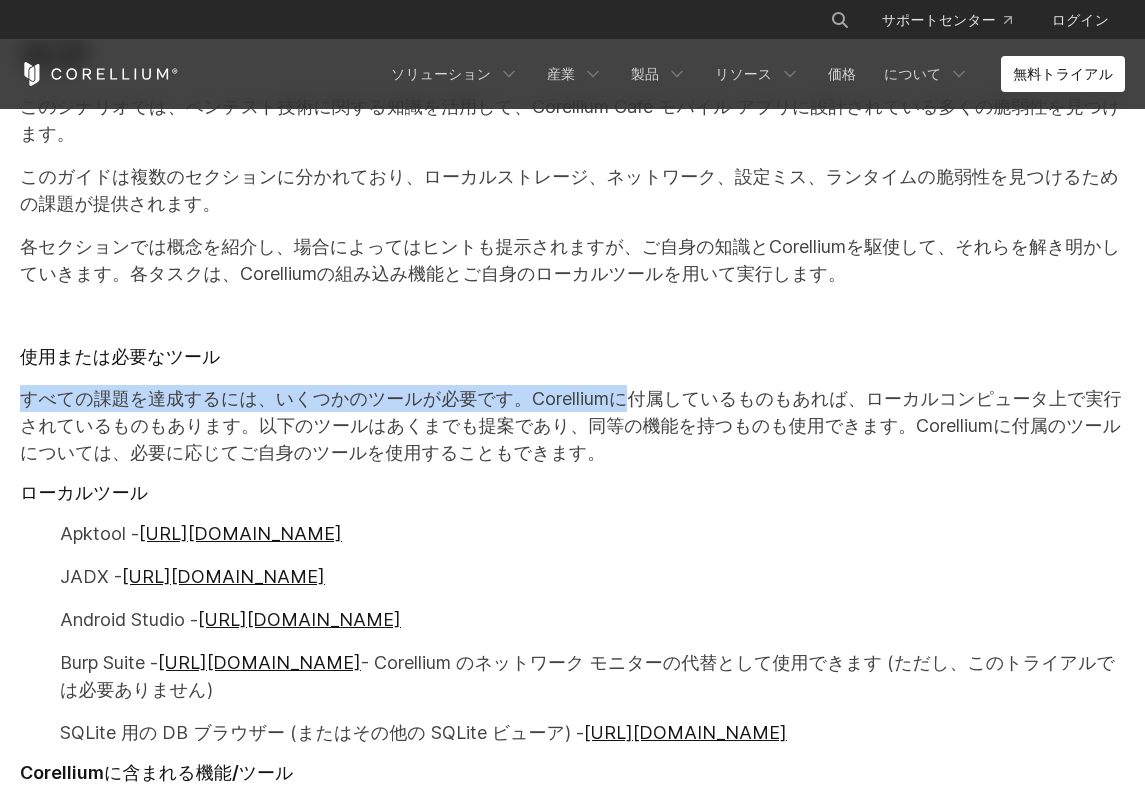 drag, startPoint x: 262, startPoint y: 267, endPoint x: 534, endPoint y: 328, distance: 278.75616 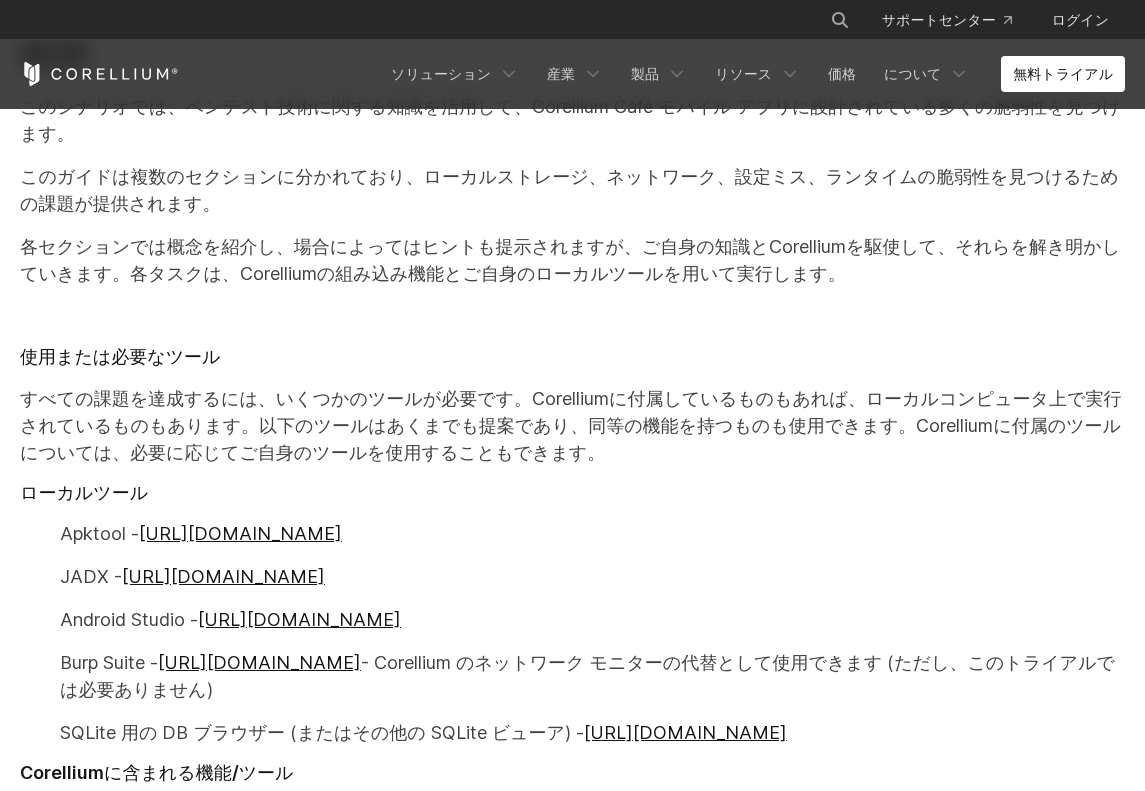 click on "すべての課題を達成するには、いくつかのツールが必要です。Corelliumに付属しているものもあれば、ローカルコンピュータ上で実行されているものもあります。以下のツールはあくまでも提案であり、同等の機能を持つものも使用できます。Corelliumに付属のツールについては、必要に応じてご自身のツールを使用することもできます。" at bounding box center [572, 425] 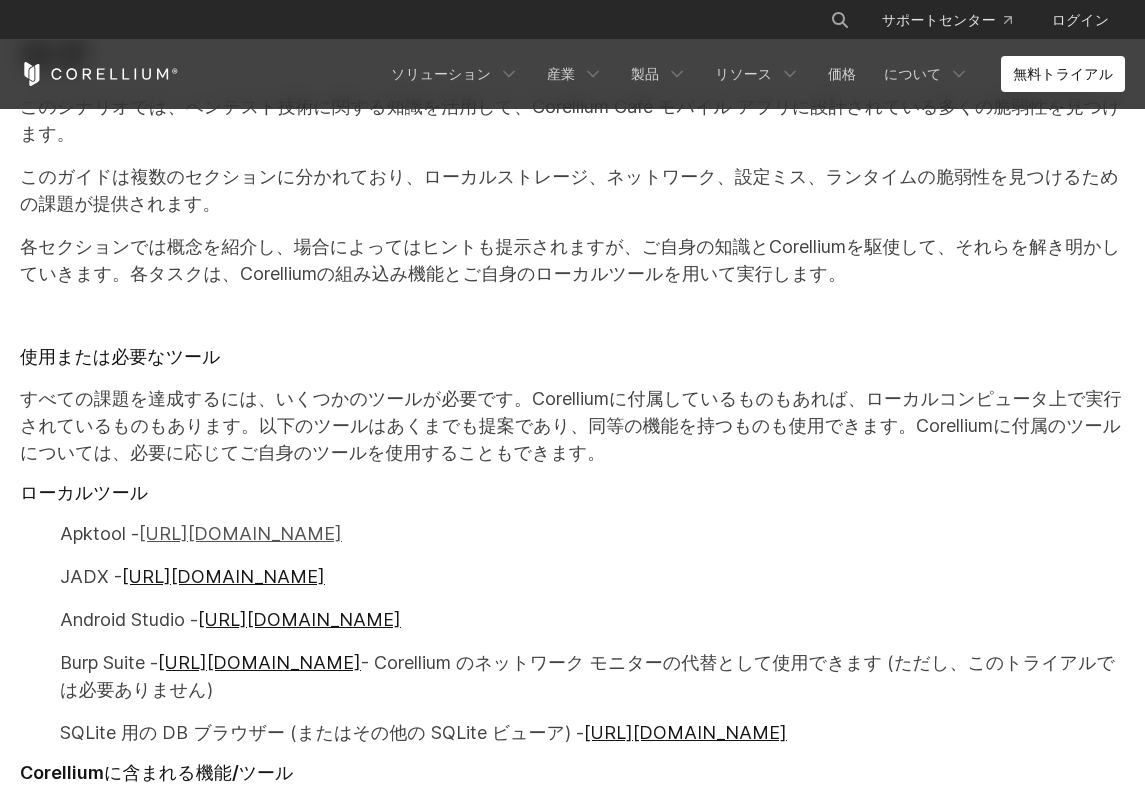 click on "[URL][DOMAIN_NAME]" at bounding box center (240, 533) 